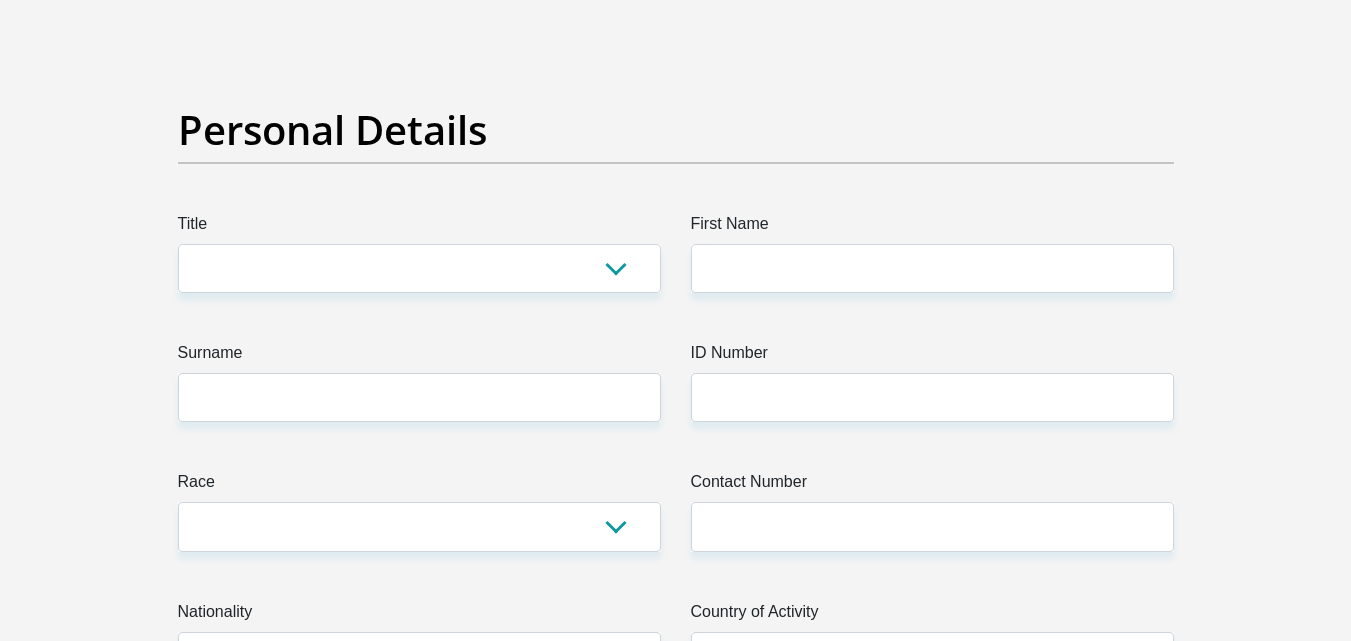 scroll, scrollTop: 100, scrollLeft: 0, axis: vertical 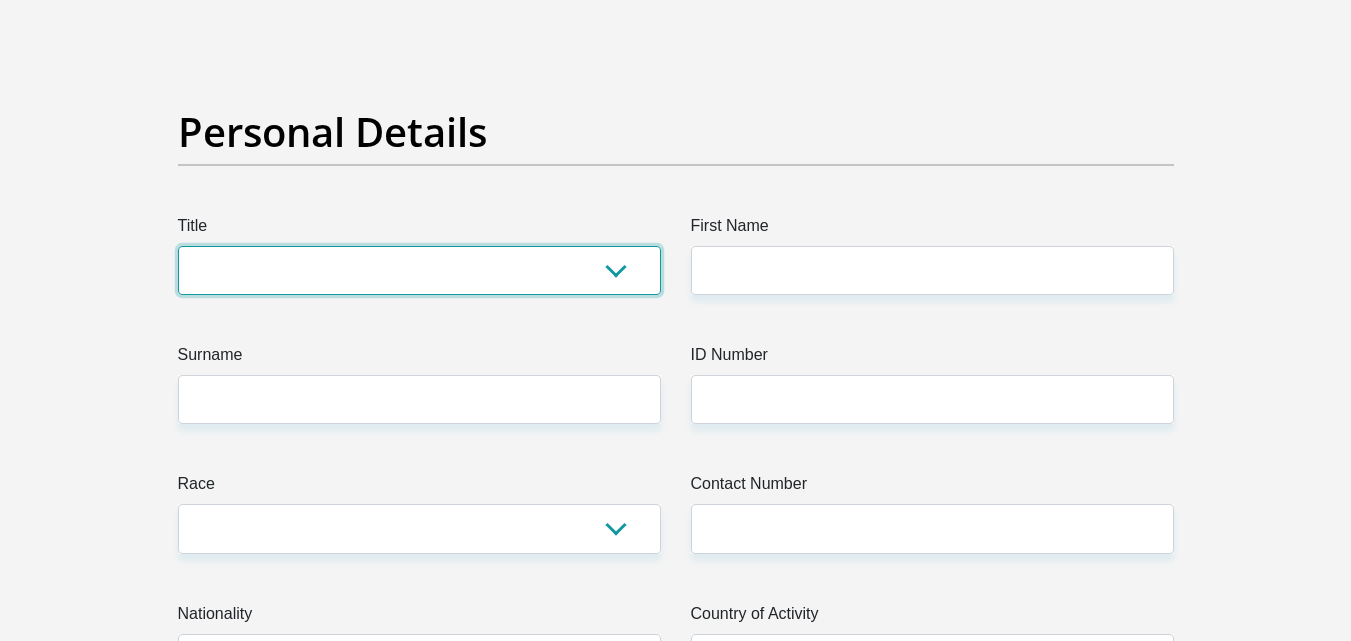 click on "Mr
Ms
Mrs
Dr
Other" at bounding box center (419, 270) 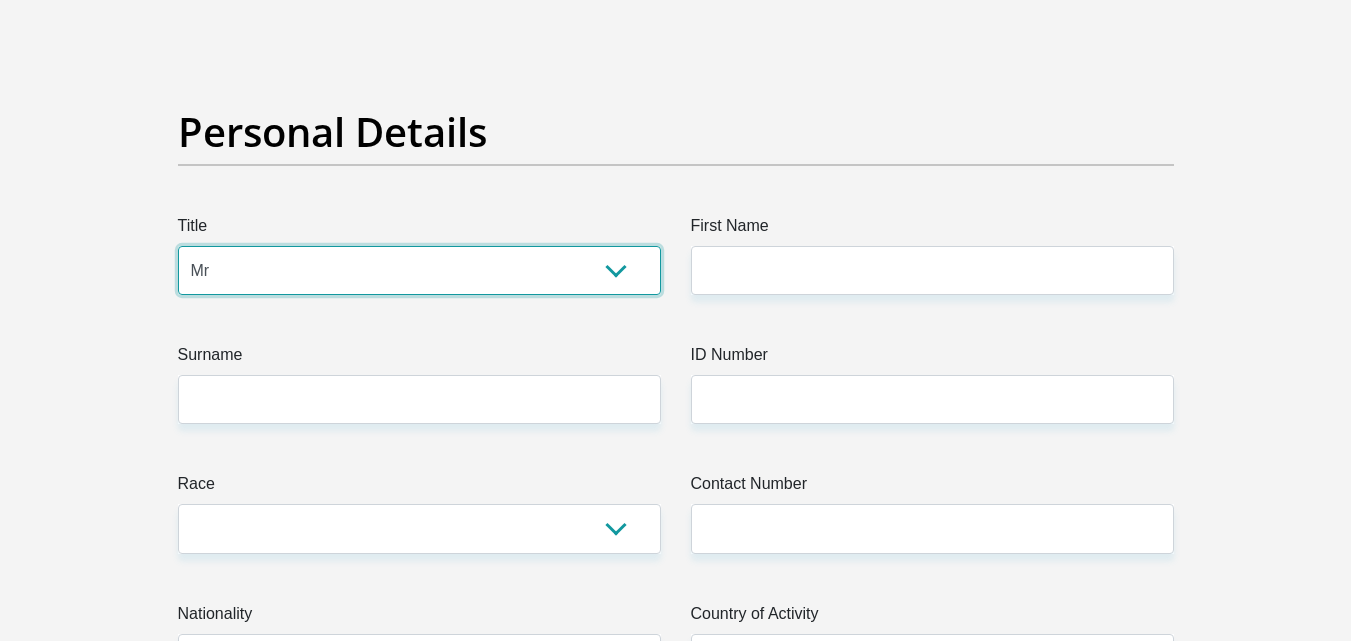 click on "Mr
Ms
Mrs
Dr
Other" at bounding box center [419, 270] 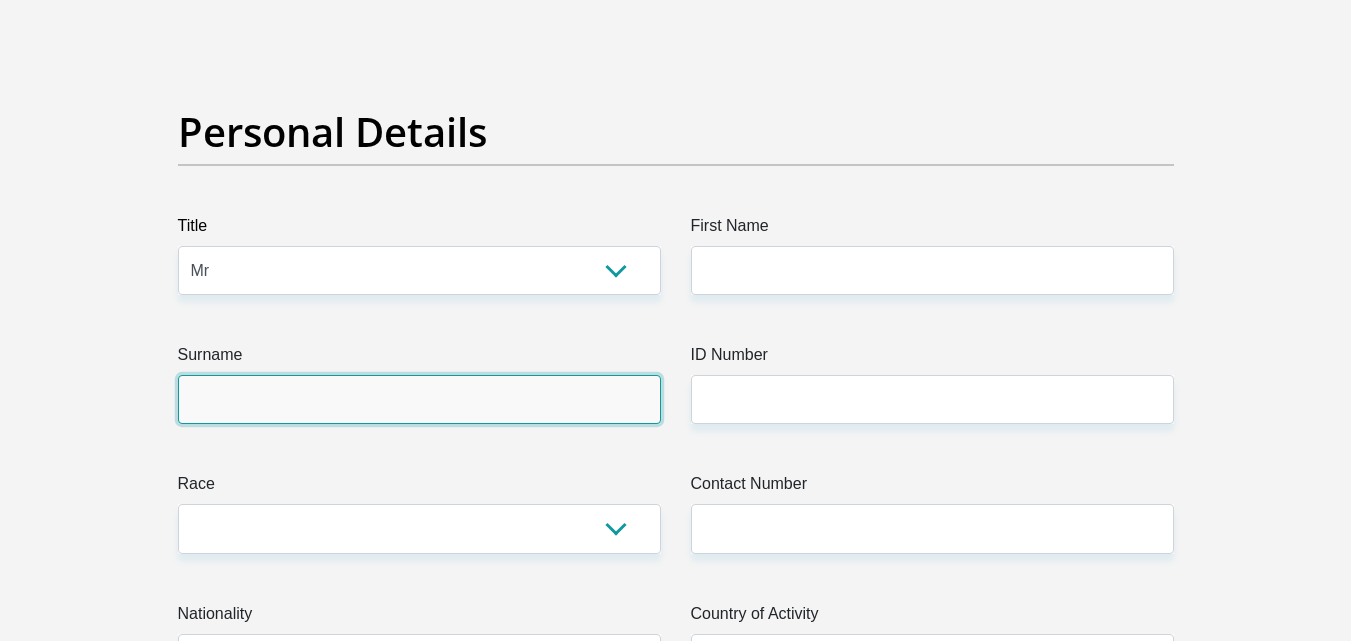 click on "Surname" at bounding box center [419, 399] 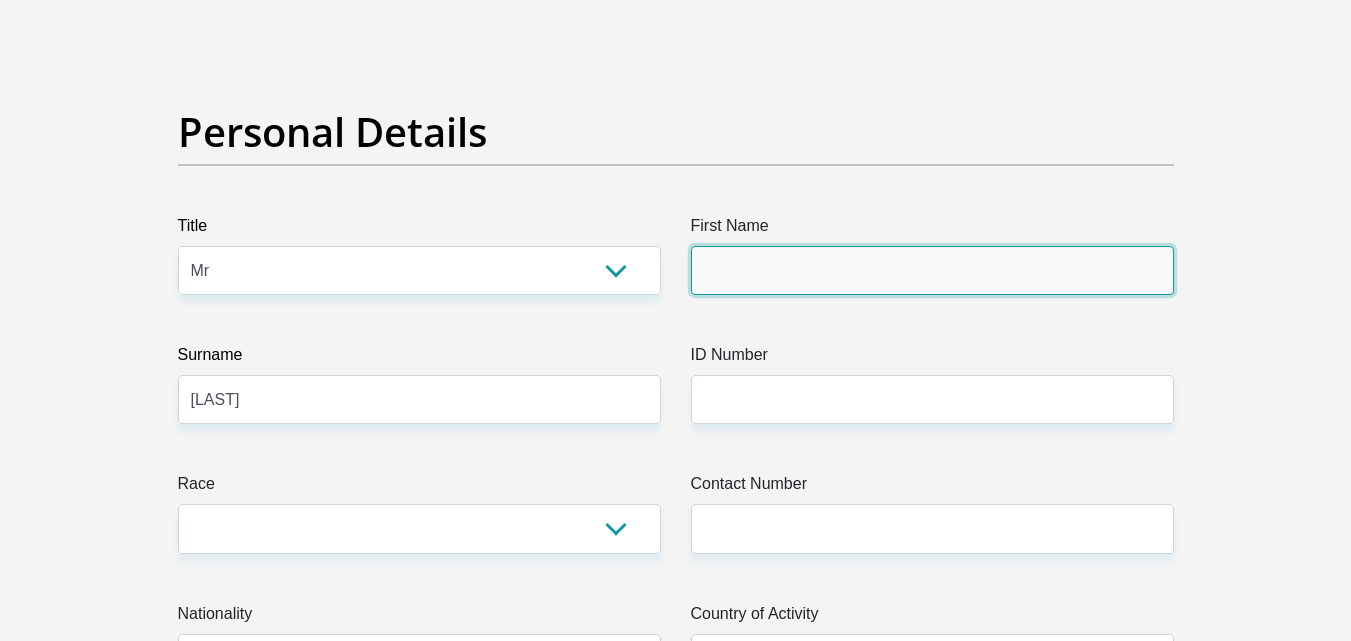 click on "First Name" at bounding box center [932, 270] 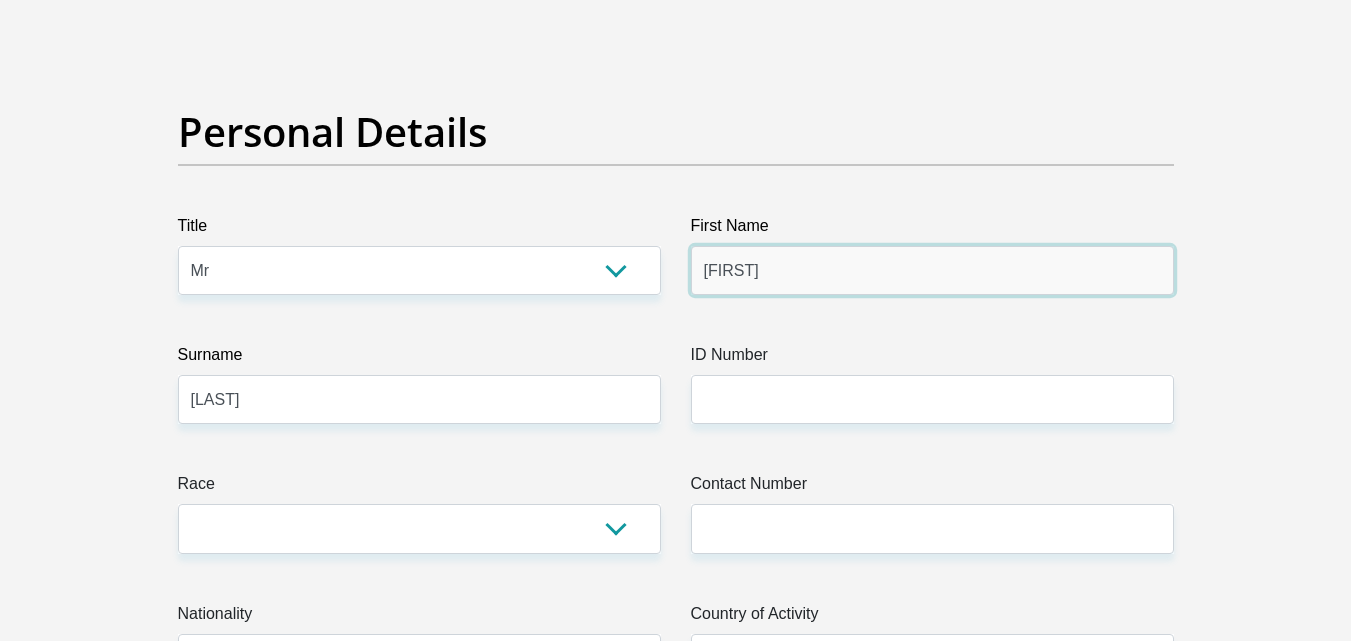 type on "[FIRST]" 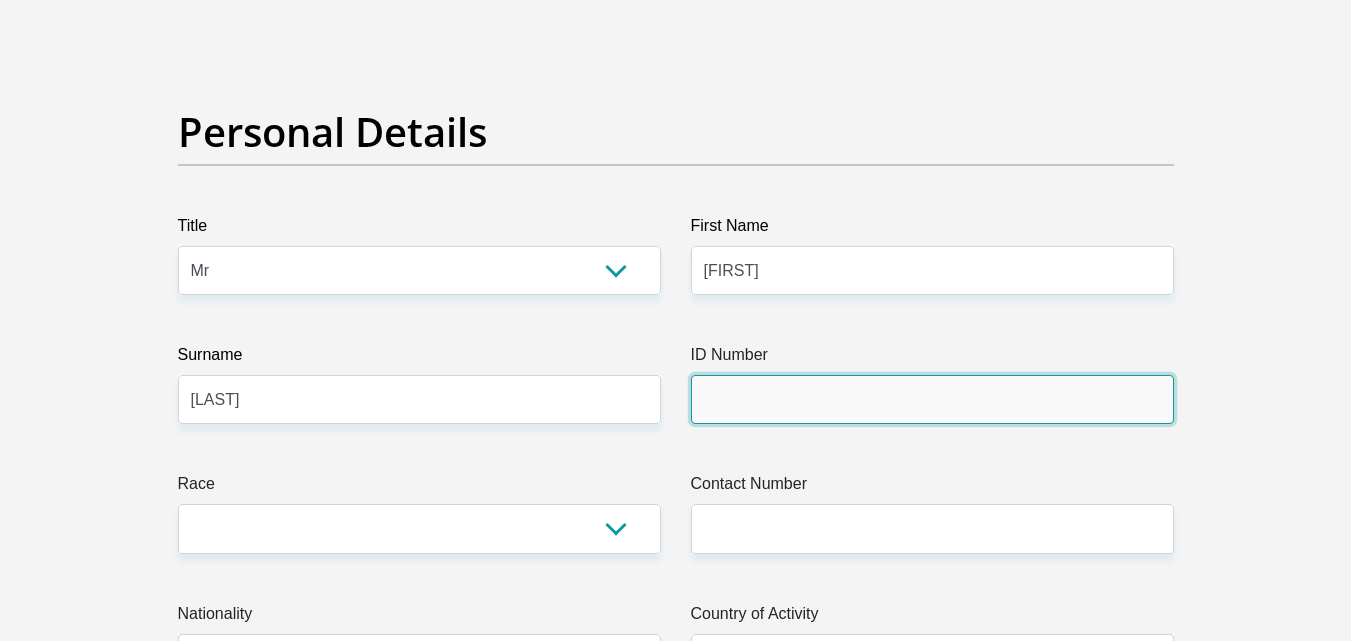 click on "ID Number" at bounding box center [932, 399] 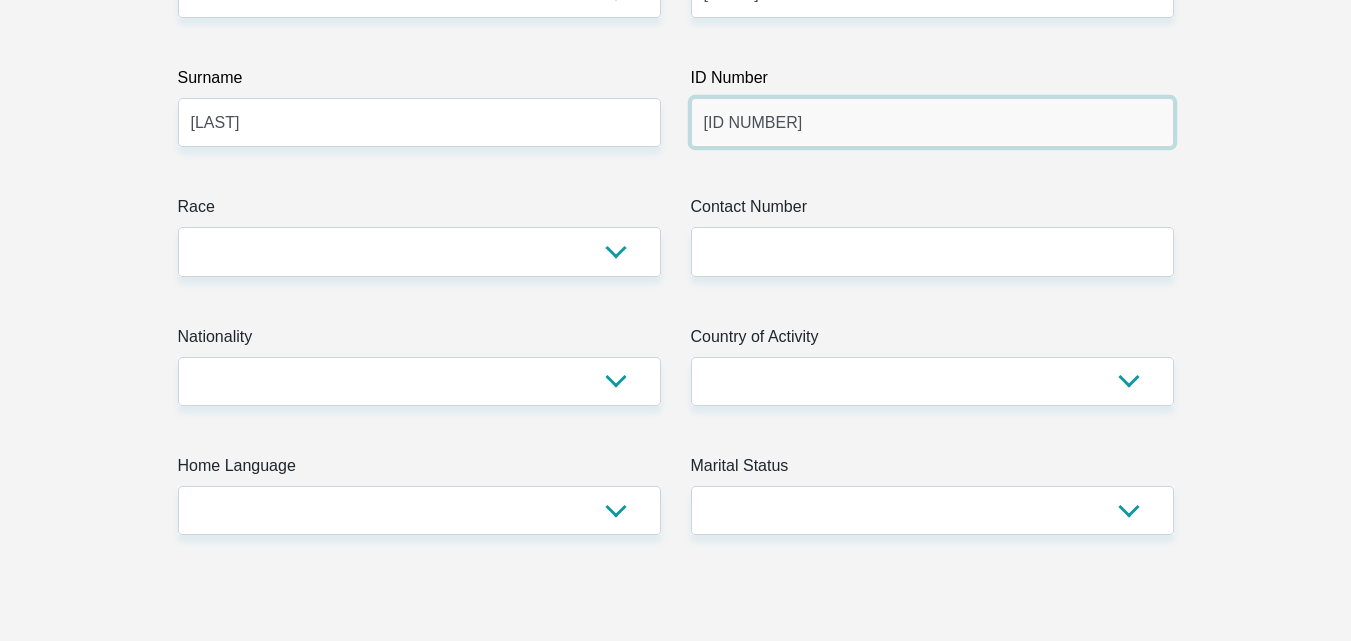 scroll, scrollTop: 400, scrollLeft: 0, axis: vertical 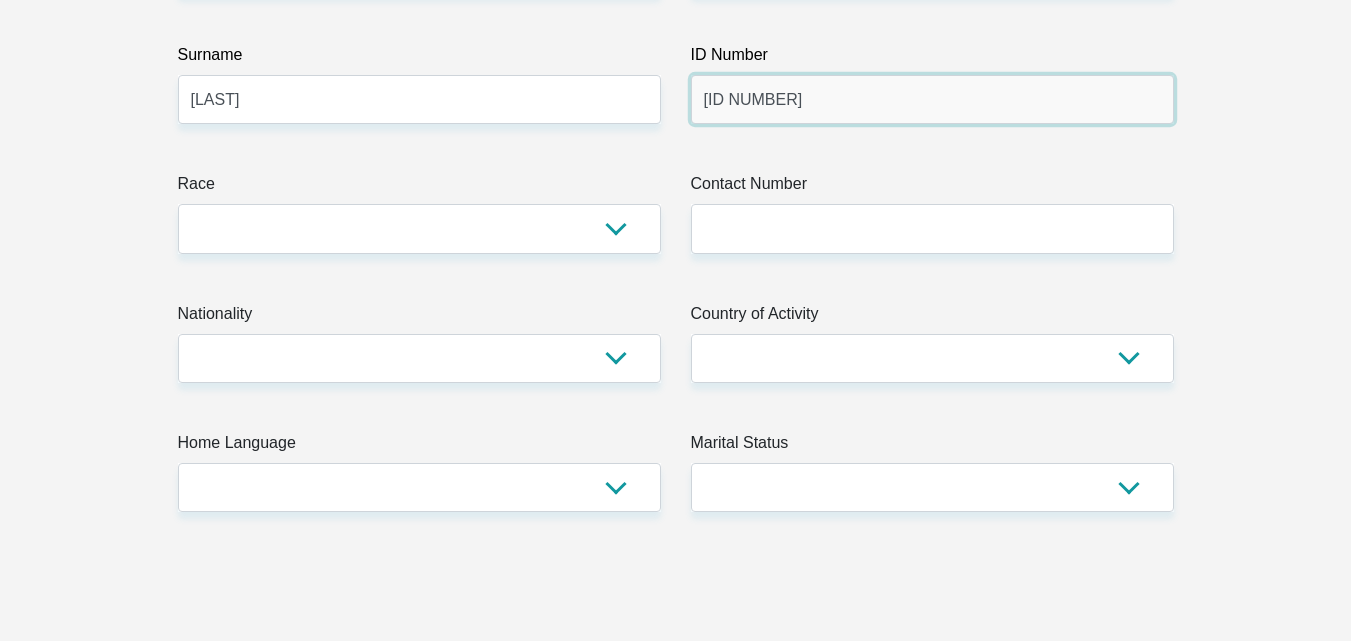 type on "[ID NUMBER]" 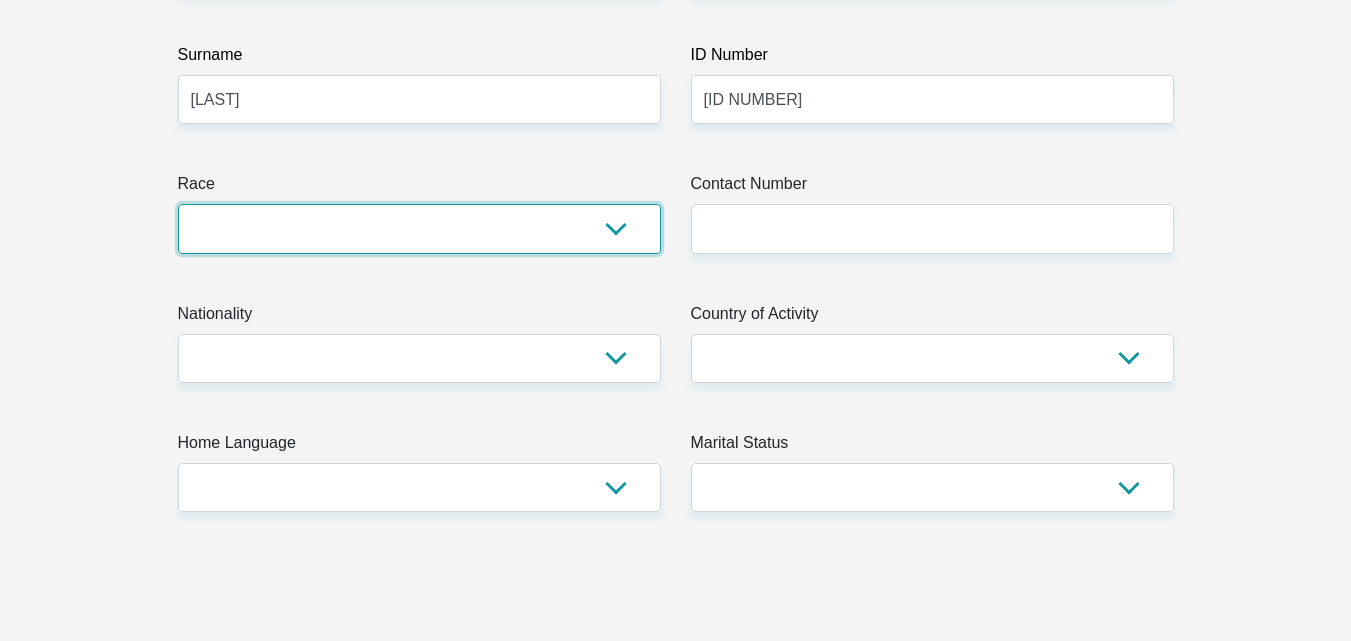 click on "Black
Coloured
Indian
White
Other" at bounding box center [419, 228] 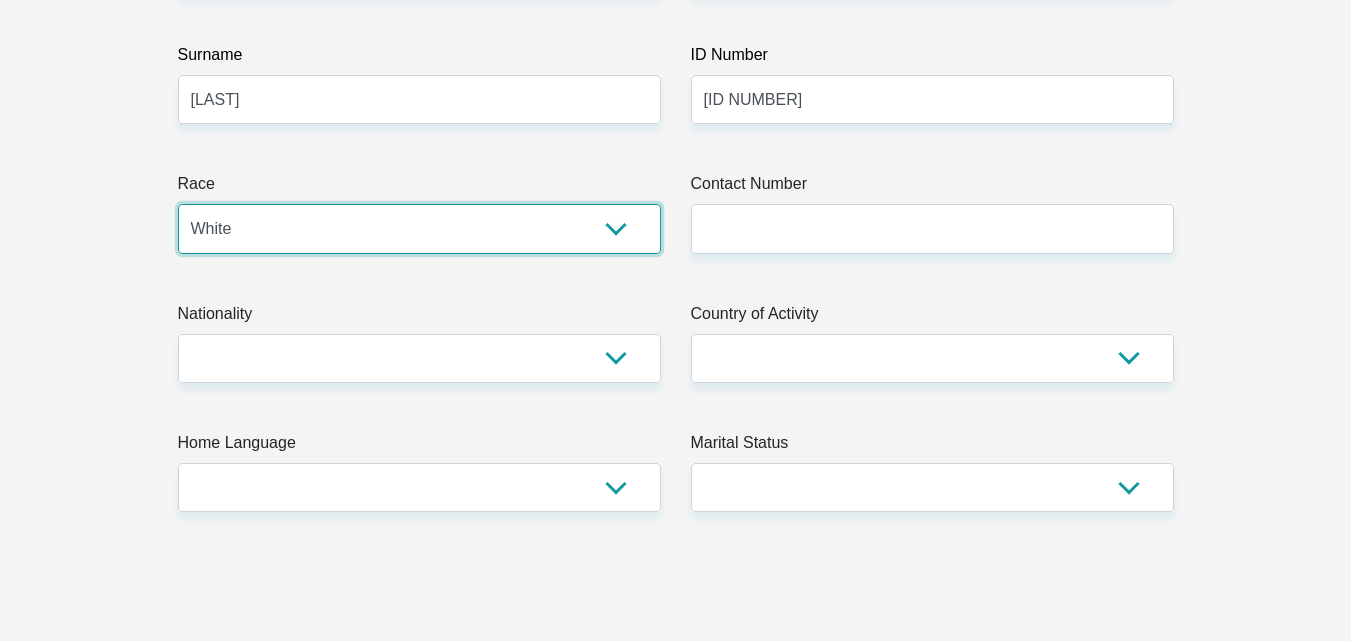 click on "Black
Coloured
Indian
White
Other" at bounding box center [419, 228] 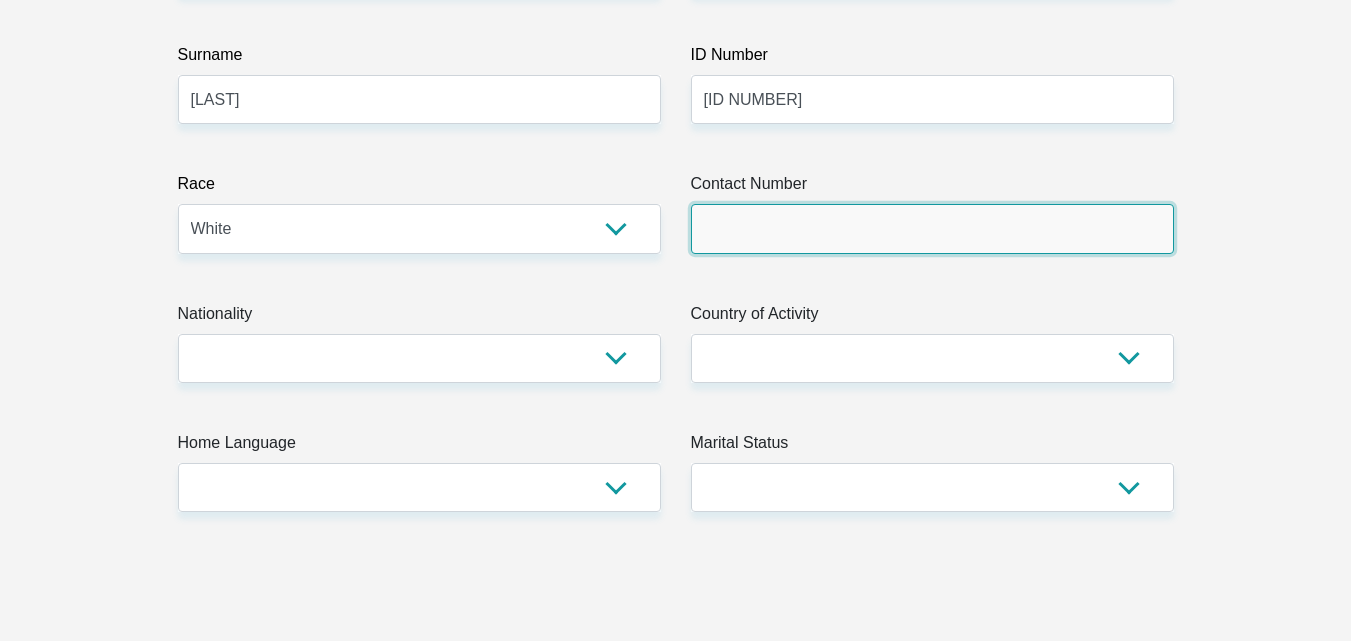 click on "Contact Number" at bounding box center (932, 228) 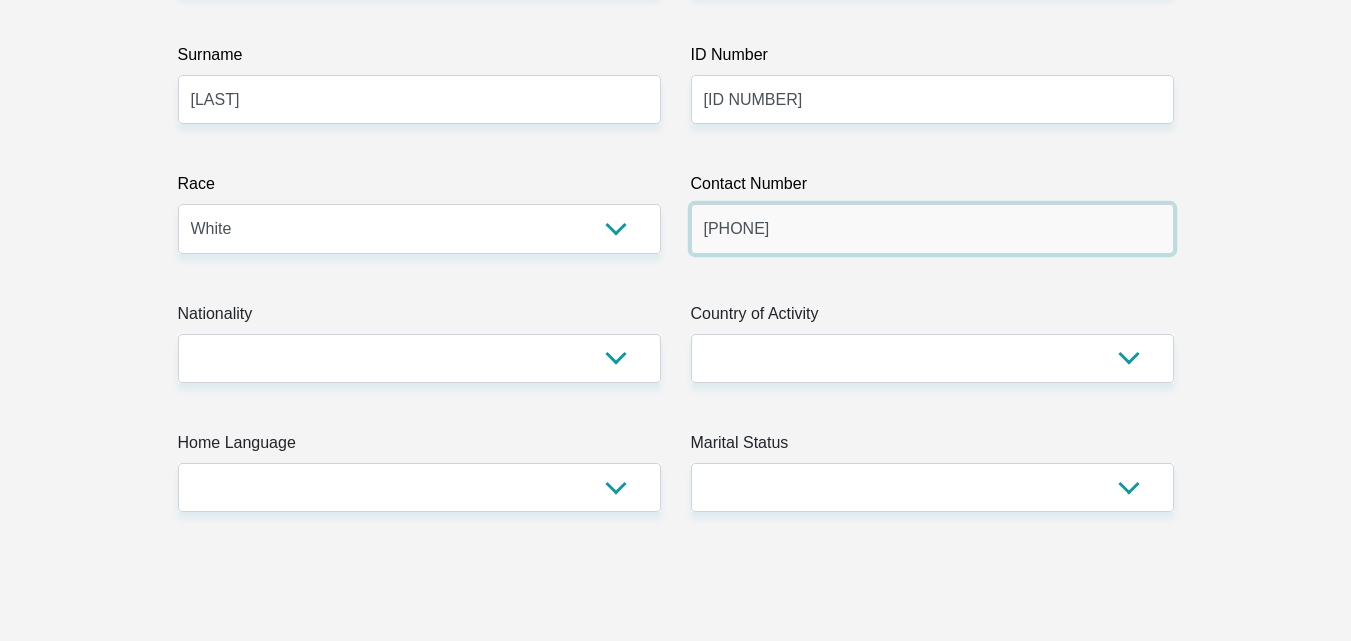 type on "[PHONE]" 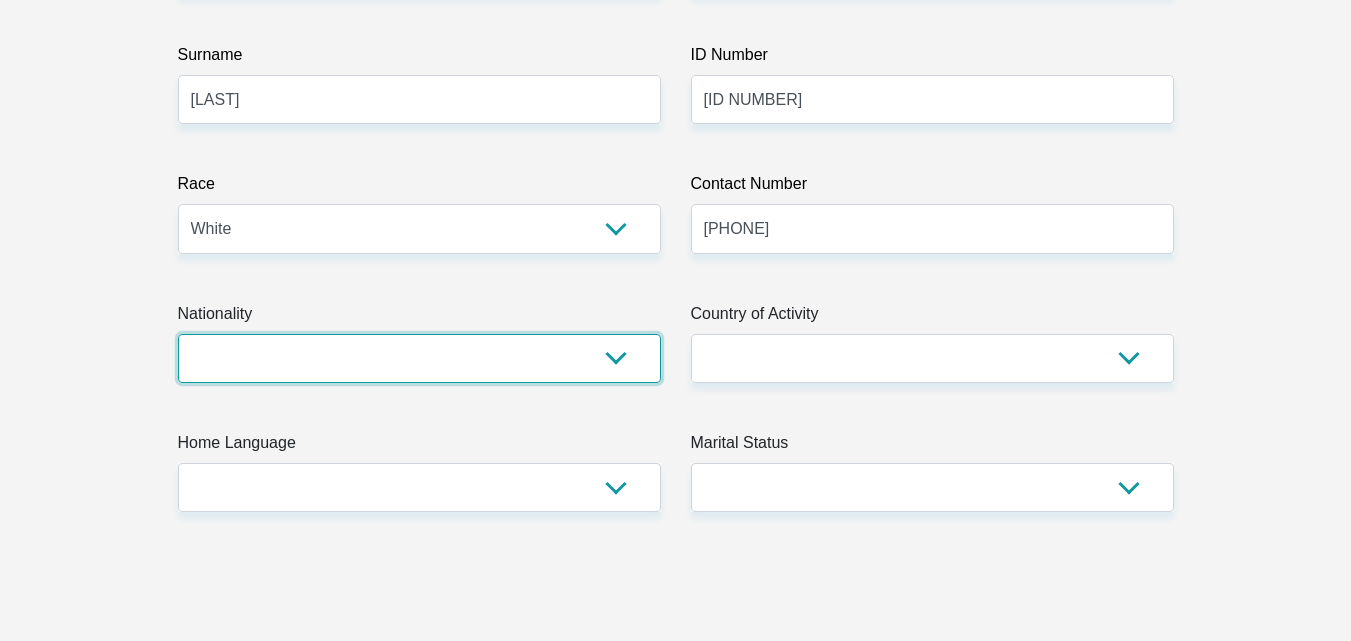 click on "South Africa
Afghanistan
Aland Islands
Albania
Algeria
America Samoa
American Virgin Islands
Andorra
Angola
Anguilla
Antarctica
Antigua and Barbuda
Argentina
Armenia
Aruba
Ascension Island
Australia
Austria
Azerbaijan
Bahamas
Bahrain
Bangladesh
Barbados
Chad" at bounding box center (419, 358) 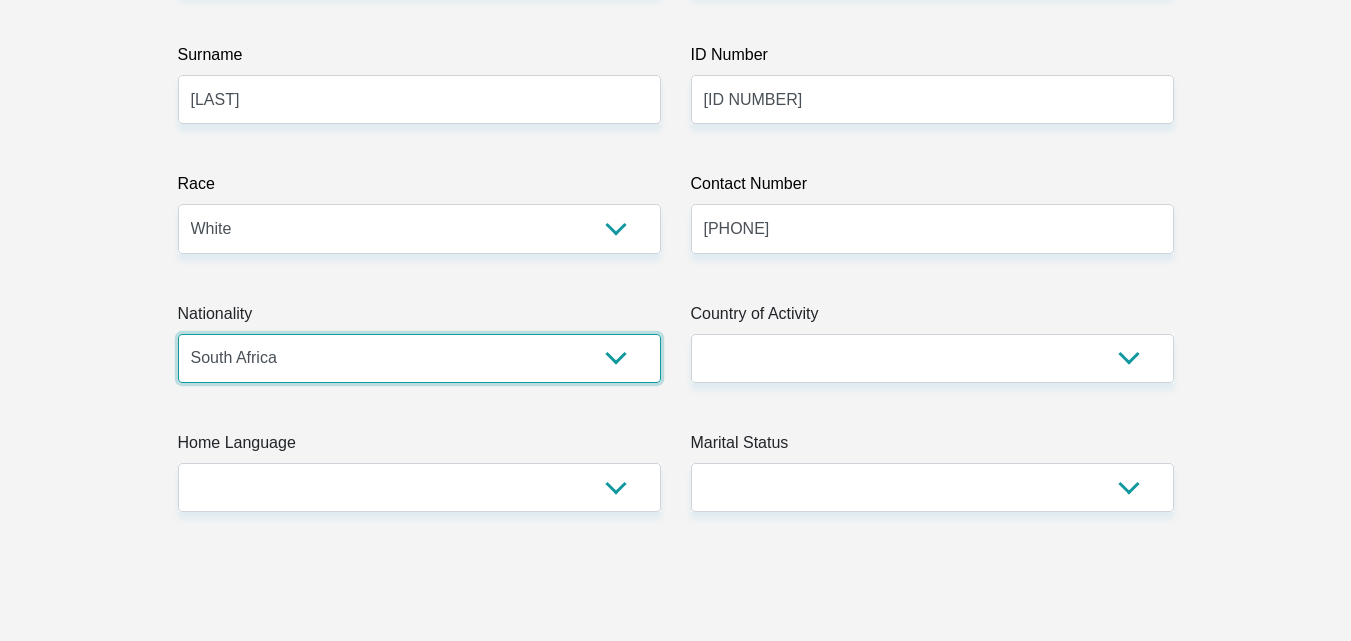 click on "South Africa
Afghanistan
Aland Islands
Albania
Algeria
America Samoa
American Virgin Islands
Andorra
Angola
Anguilla
Antarctica
Antigua and Barbuda
Argentina
Armenia
Aruba
Ascension Island
Australia
Austria
Azerbaijan
Bahamas
Bahrain
Bangladesh
Barbados
Chad" at bounding box center [419, 358] 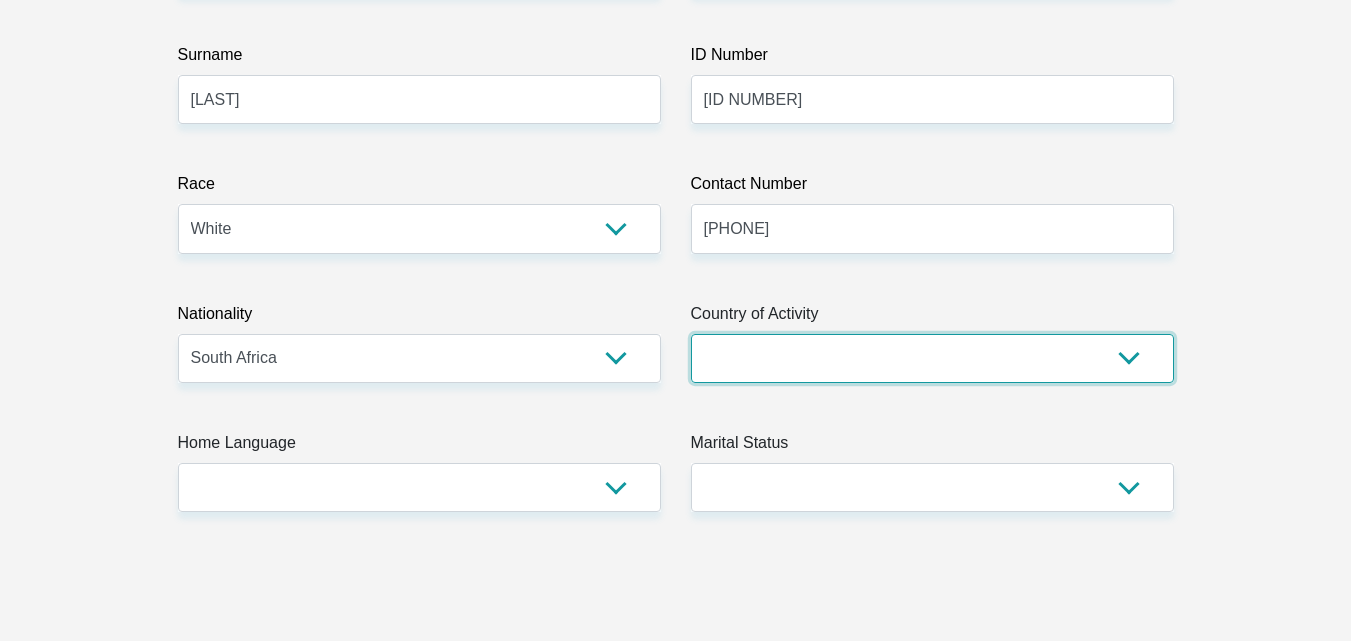 drag, startPoint x: 913, startPoint y: 358, endPoint x: 848, endPoint y: 334, distance: 69.289246 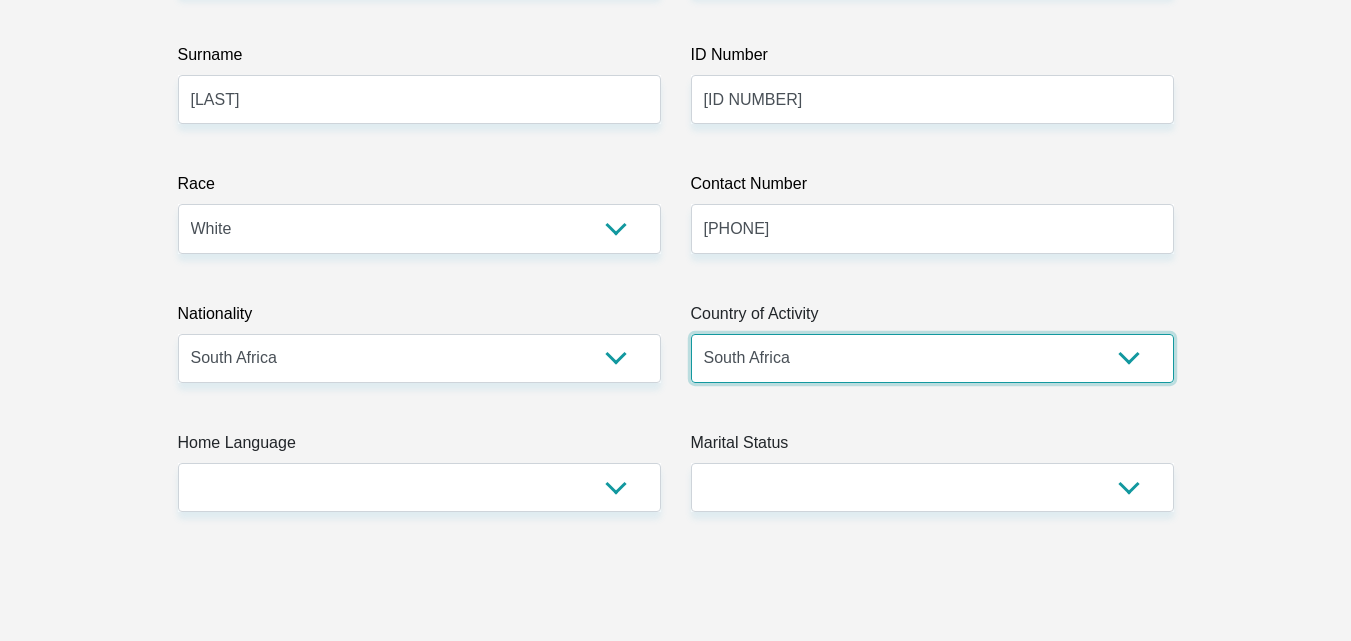 click on "South Africa
Afghanistan
Aland Islands
Albania
Algeria
America Samoa
American Virgin Islands
Andorra
Angola
Anguilla
Antarctica
Antigua and Barbuda
Argentina
Armenia
Aruba
Ascension Island
Australia
Austria
Azerbaijan
Chad" at bounding box center [932, 358] 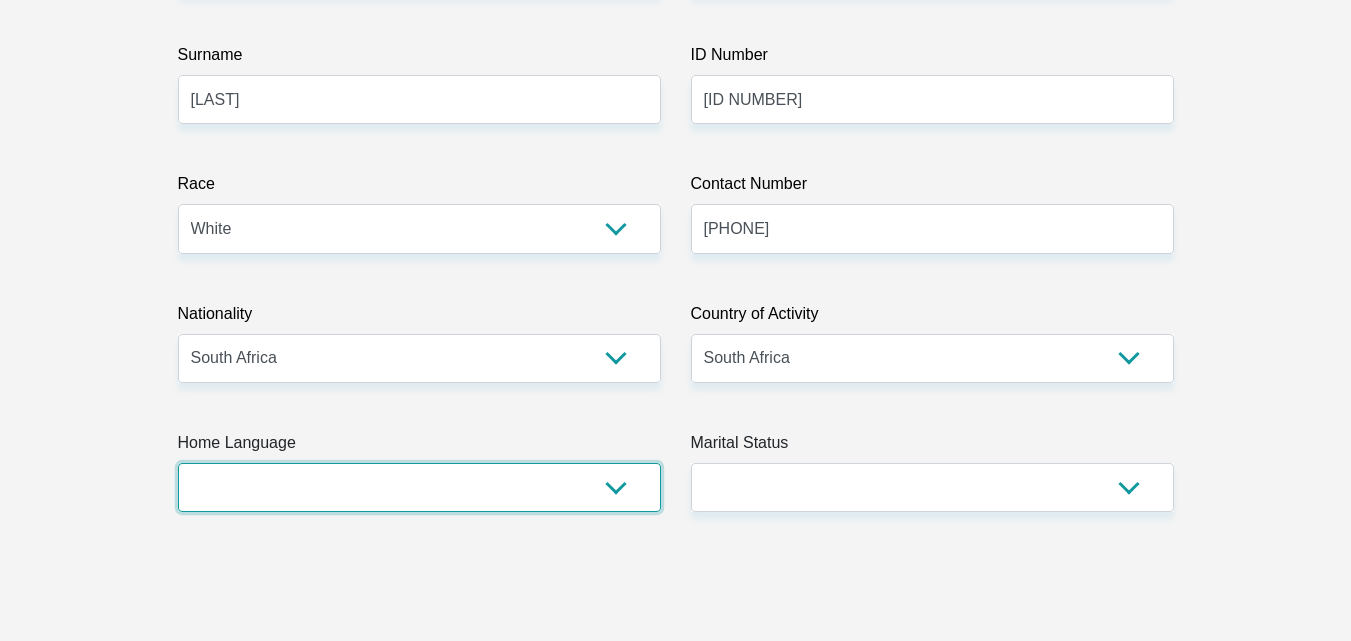 click on "Afrikaans
English
Sepedi
South Ndebele
Southern Sotho
Swati
Tsonga
Tswana
Venda
Xhosa
Zulu
Other" at bounding box center (419, 487) 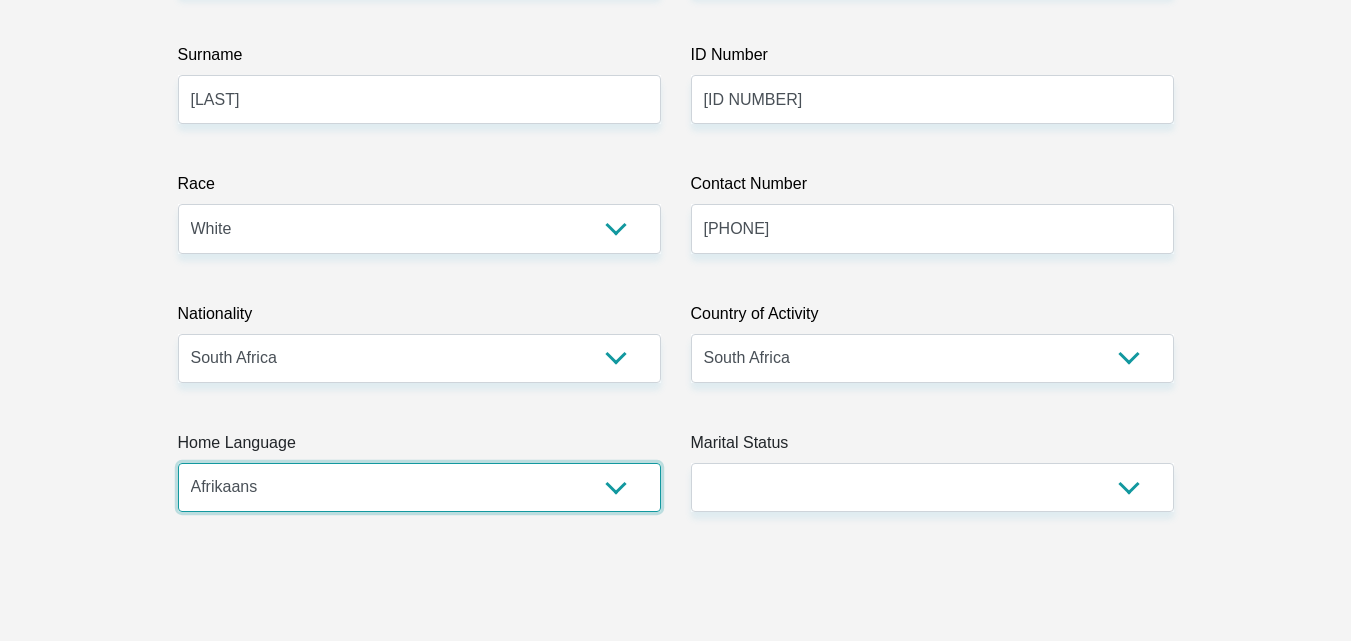 click on "Afrikaans
English
Sepedi
South Ndebele
Southern Sotho
Swati
Tsonga
Tswana
Venda
Xhosa
Zulu
Other" at bounding box center (419, 487) 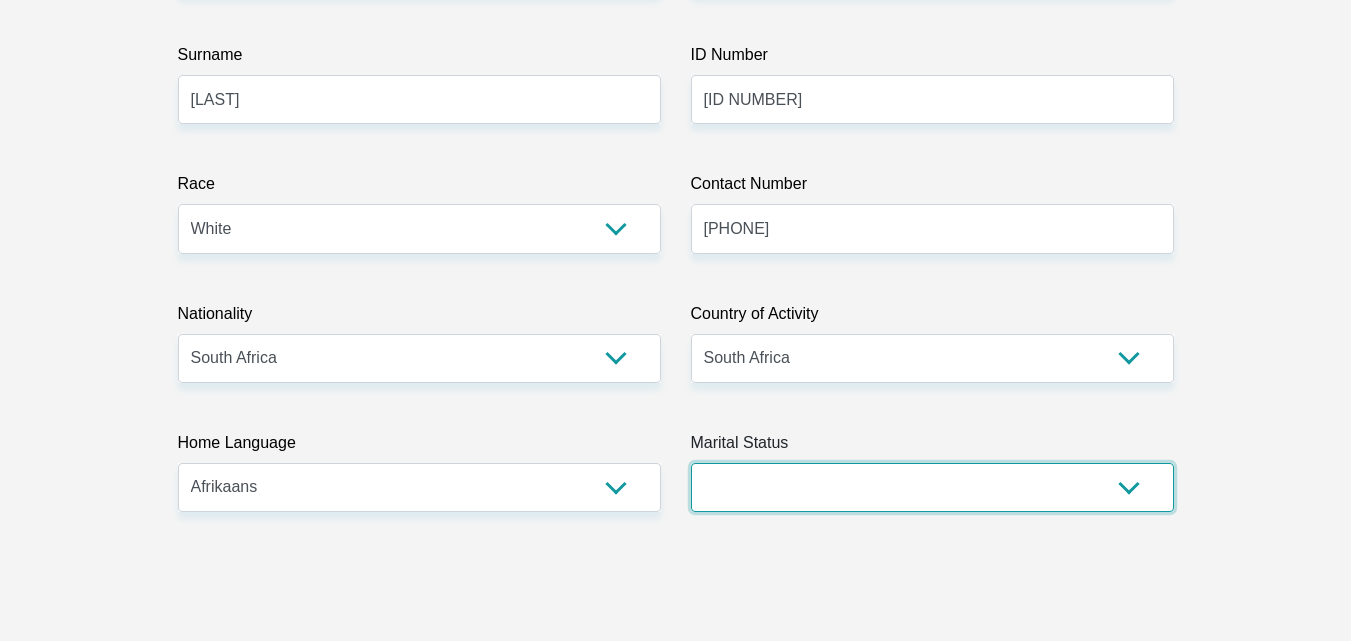 drag, startPoint x: 840, startPoint y: 485, endPoint x: 819, endPoint y: 468, distance: 27.018513 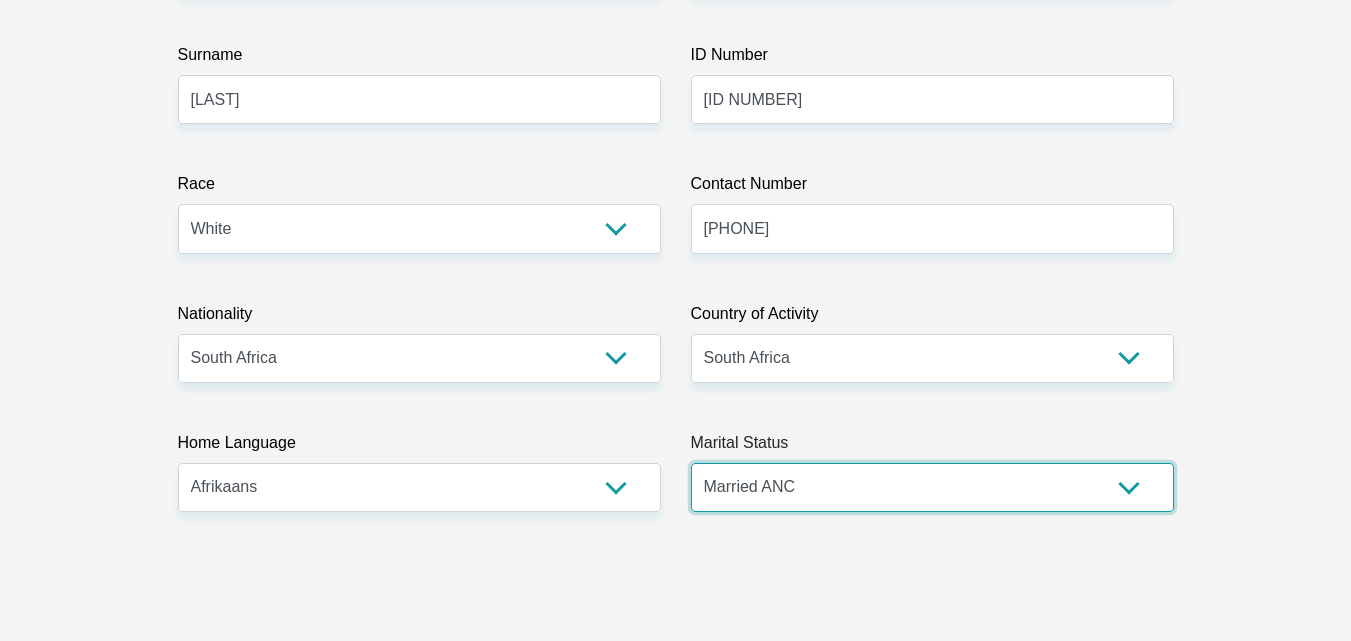click on "Married ANC
Single
Divorced
Widowed
Married COP or Customary Law" at bounding box center [932, 487] 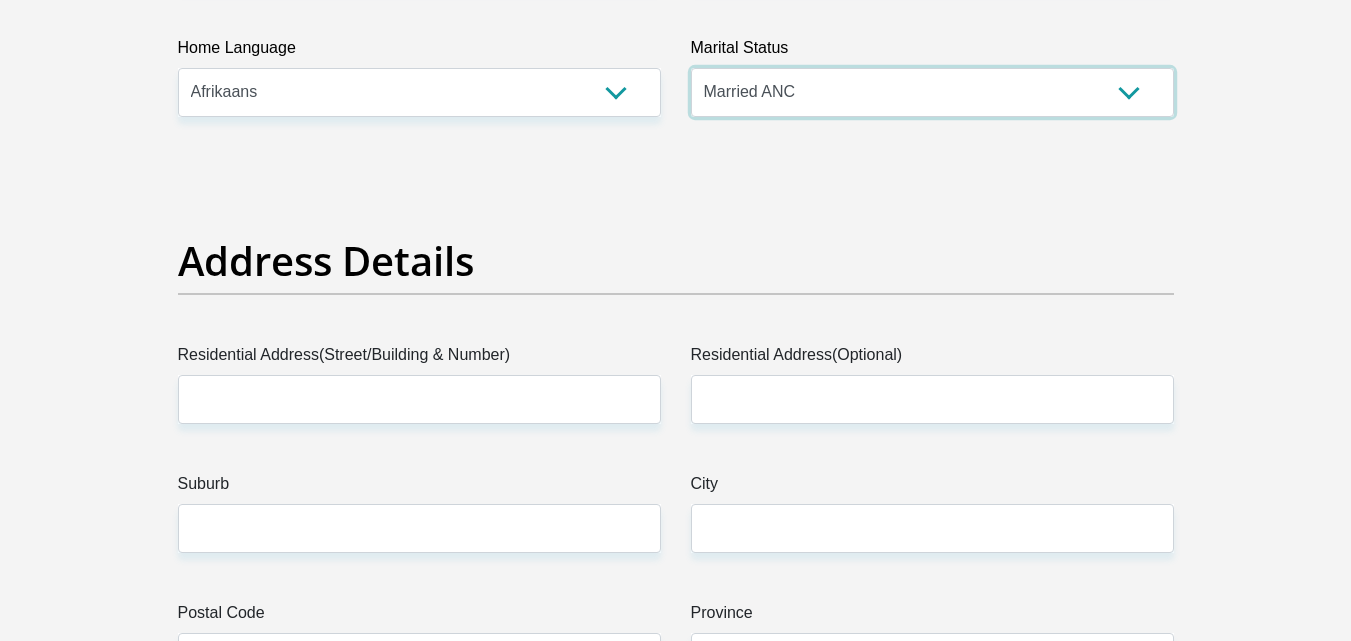 scroll, scrollTop: 800, scrollLeft: 0, axis: vertical 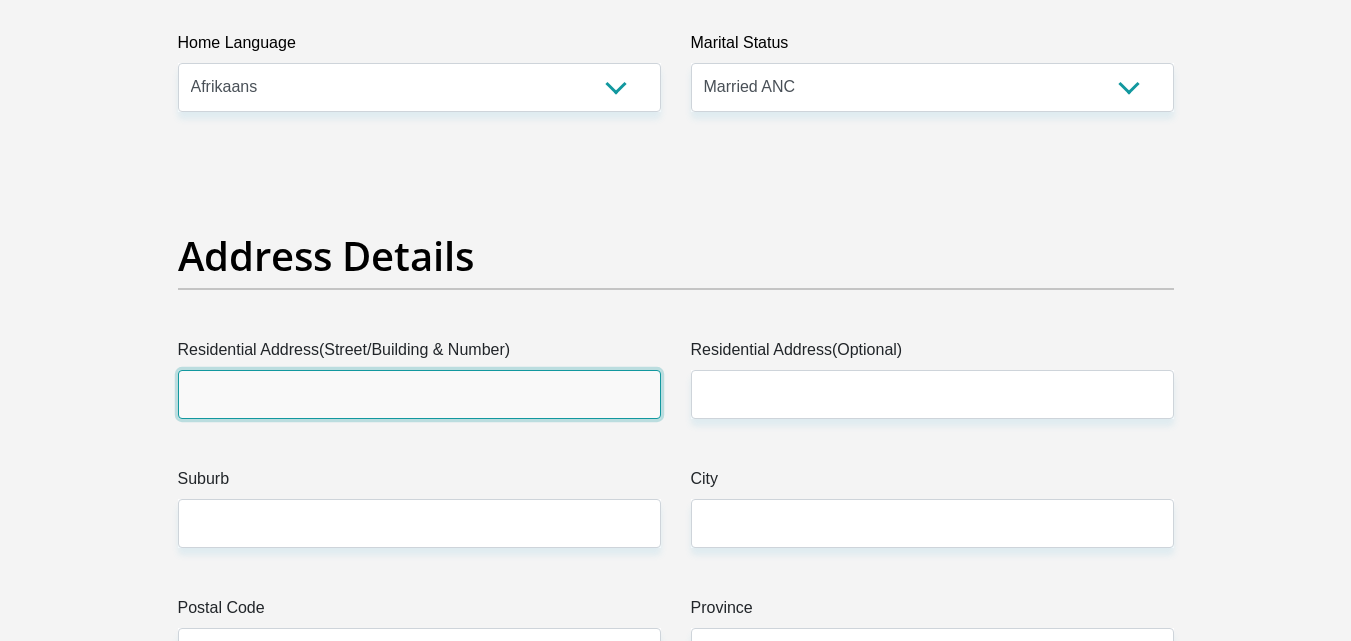 click on "Residential Address(Street/Building & Number)" at bounding box center [419, 394] 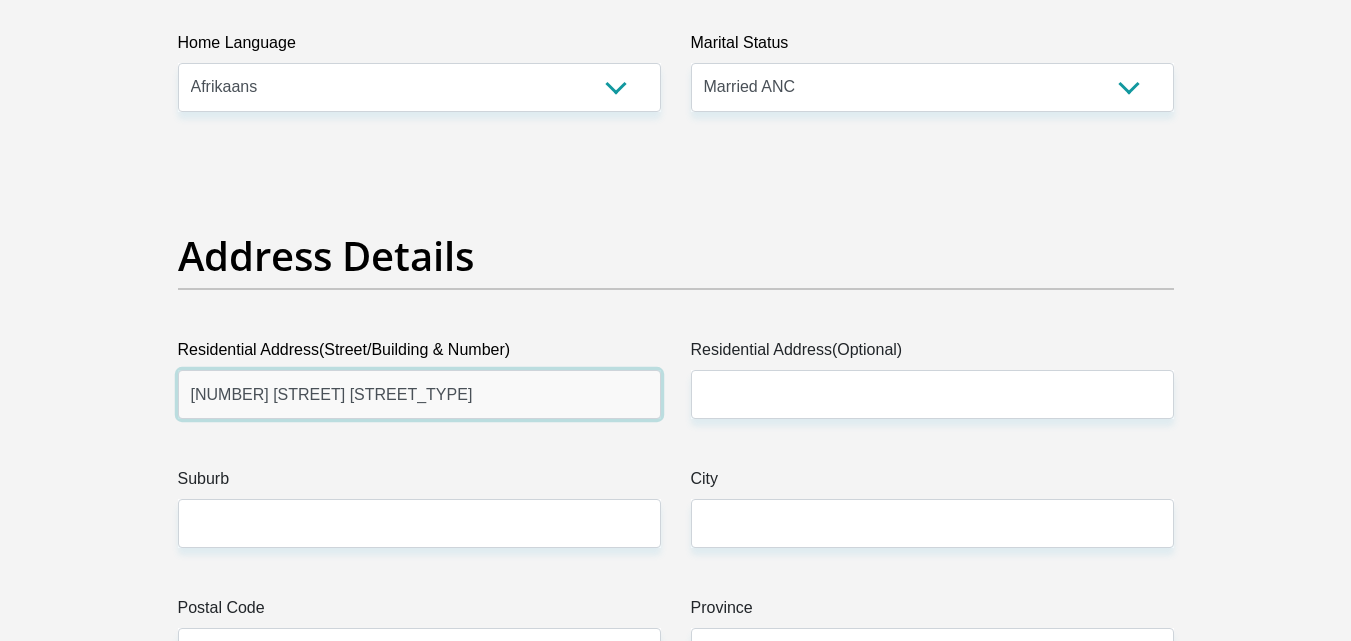 type on "[NUMBER] [STREET] [STREET_TYPE]" 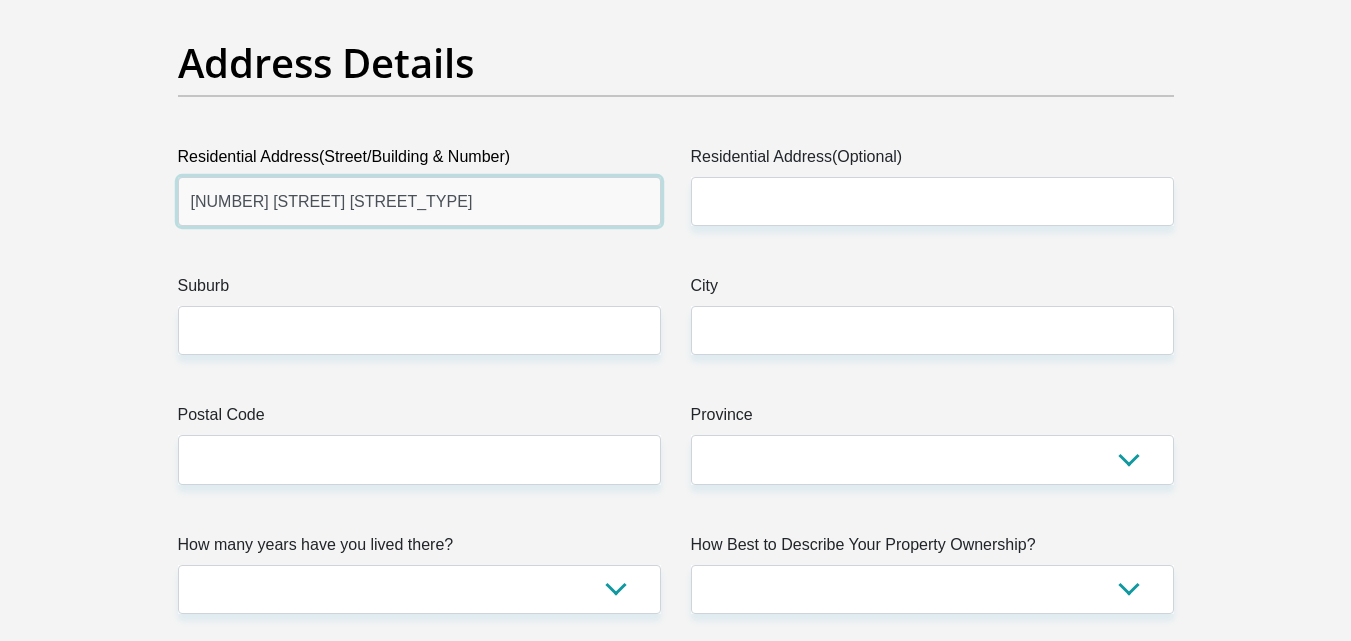 scroll, scrollTop: 1000, scrollLeft: 0, axis: vertical 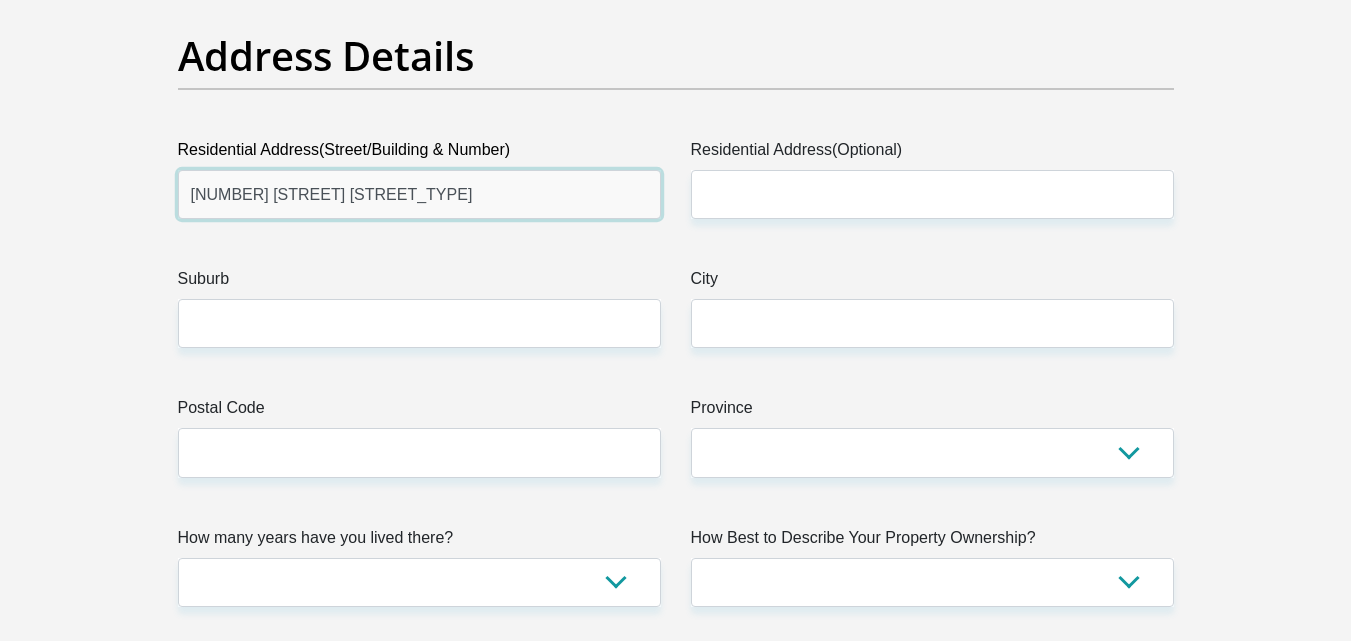 drag, startPoint x: 350, startPoint y: 196, endPoint x: 187, endPoint y: 190, distance: 163.1104 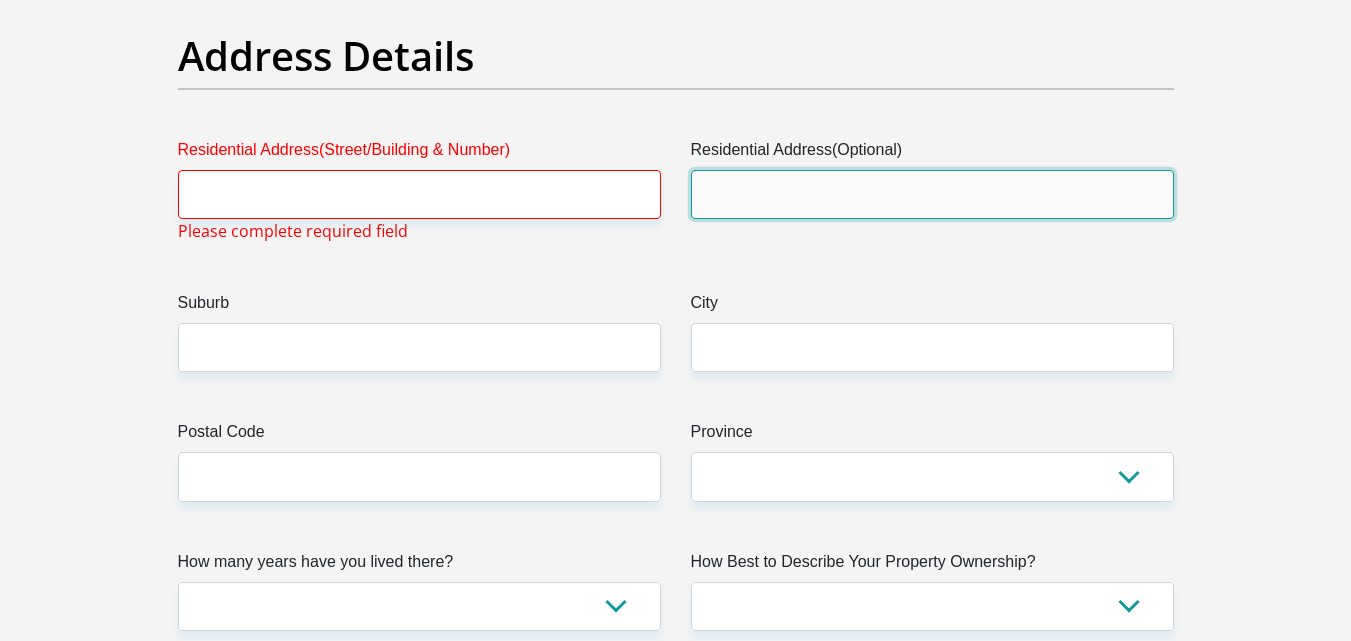 paste on "[NUMBER] [STREET] [STREET_TYPE]" 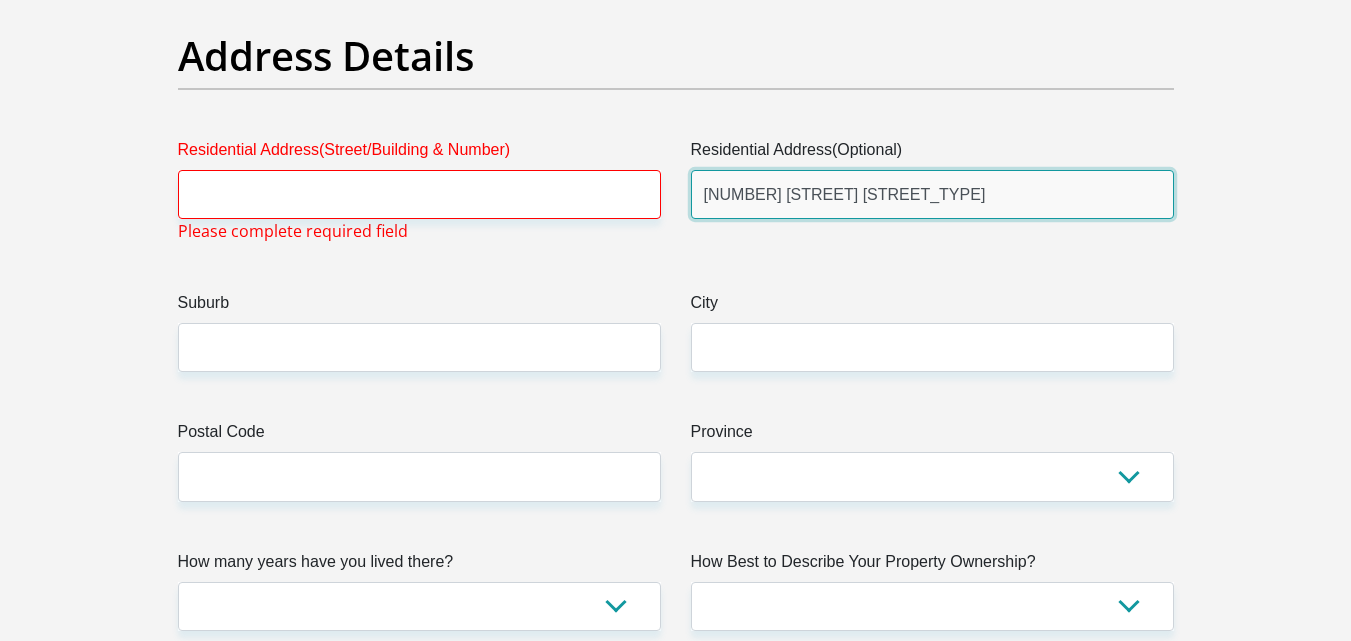 type on "[NUMBER] [STREET] [STREET_TYPE]" 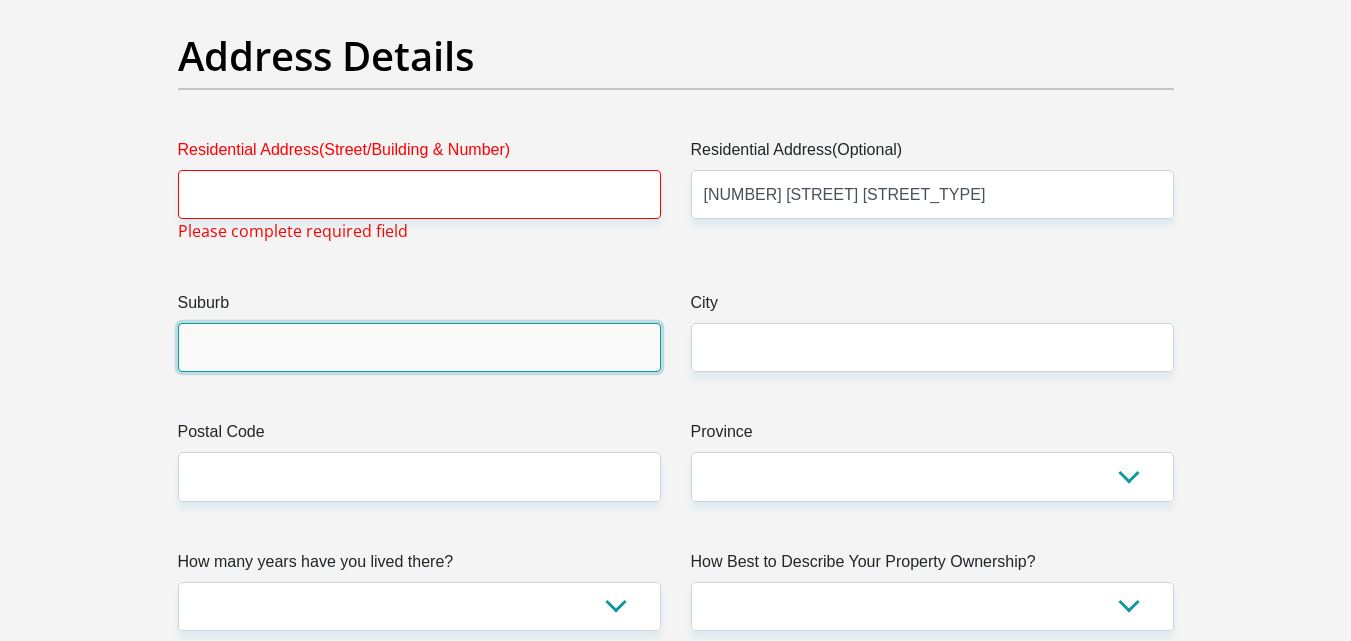 click on "Suburb" at bounding box center [419, 347] 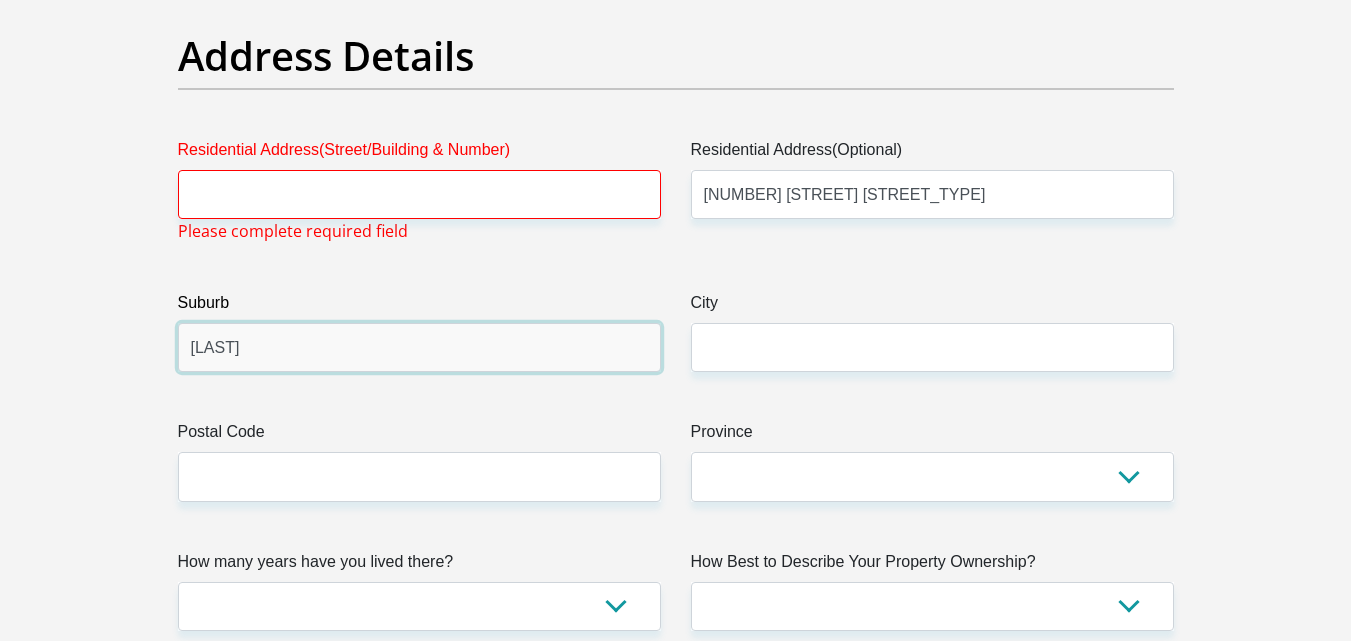 type on "[FIRST]" 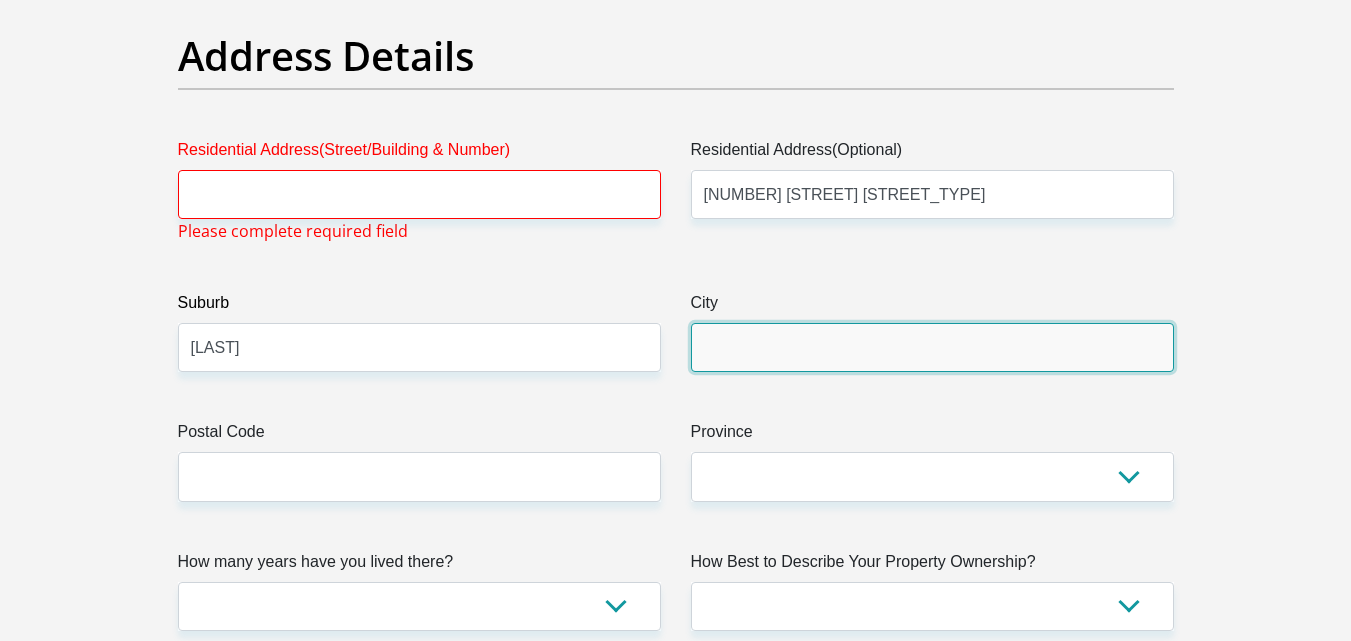 click on "City" at bounding box center (932, 347) 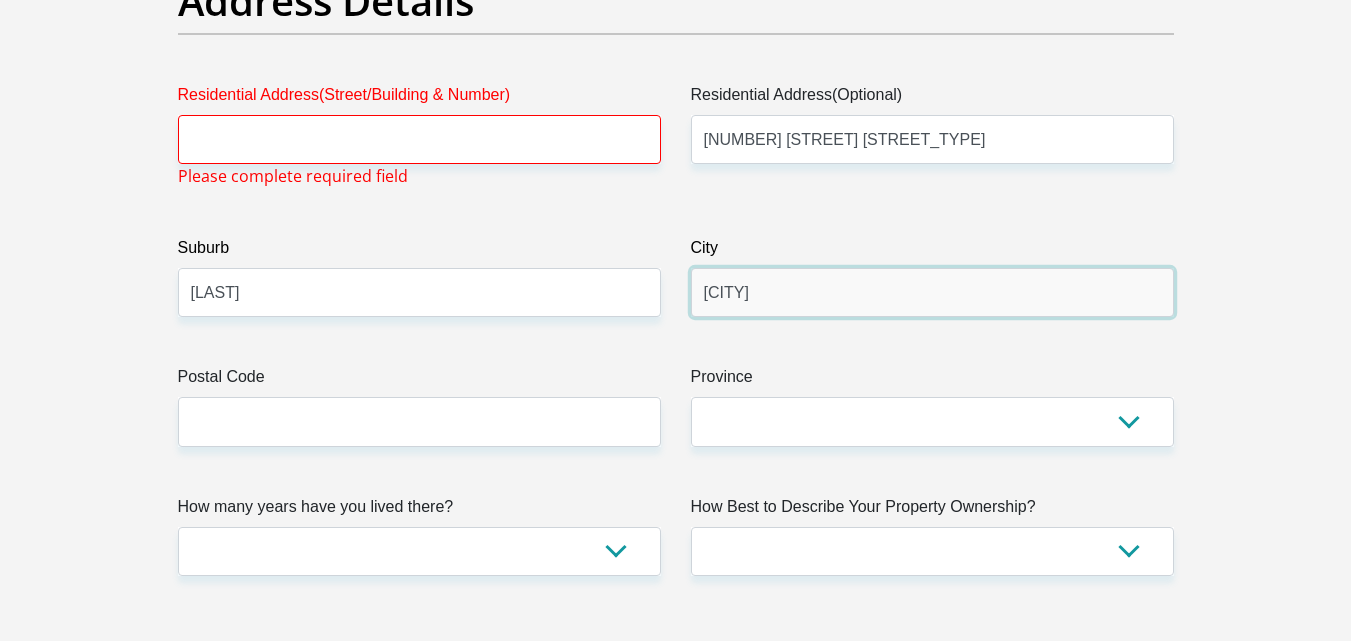 scroll, scrollTop: 1100, scrollLeft: 0, axis: vertical 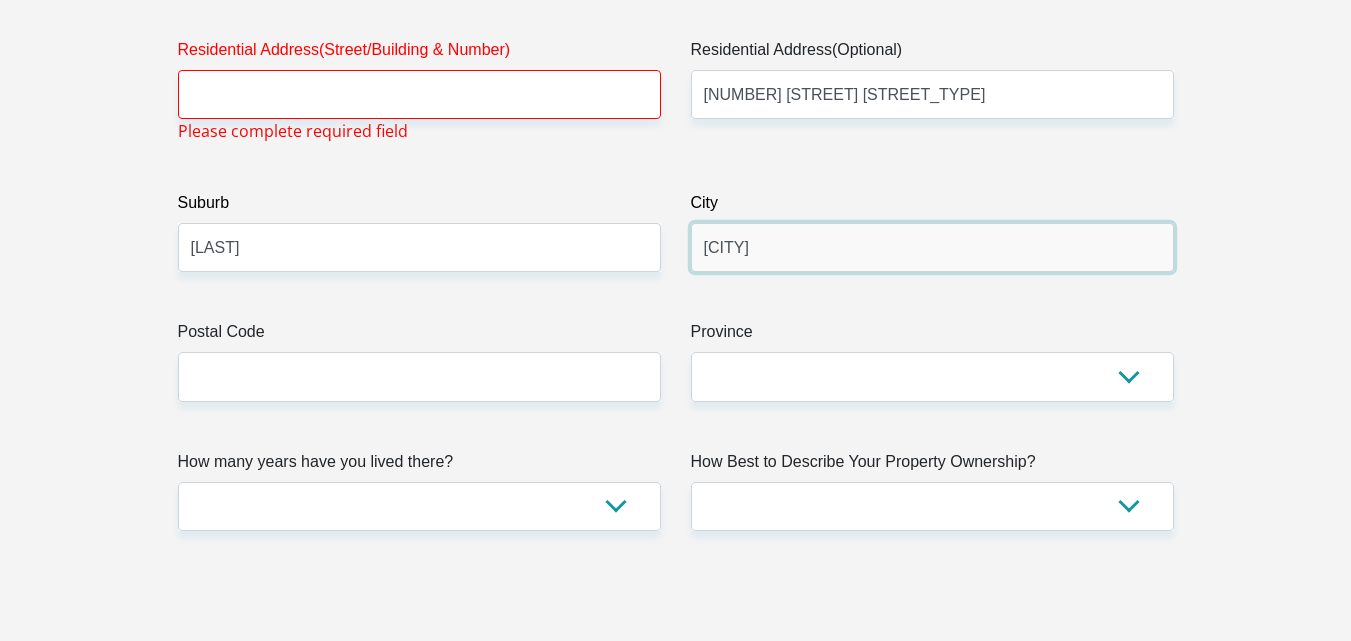 type on "[CITY]" 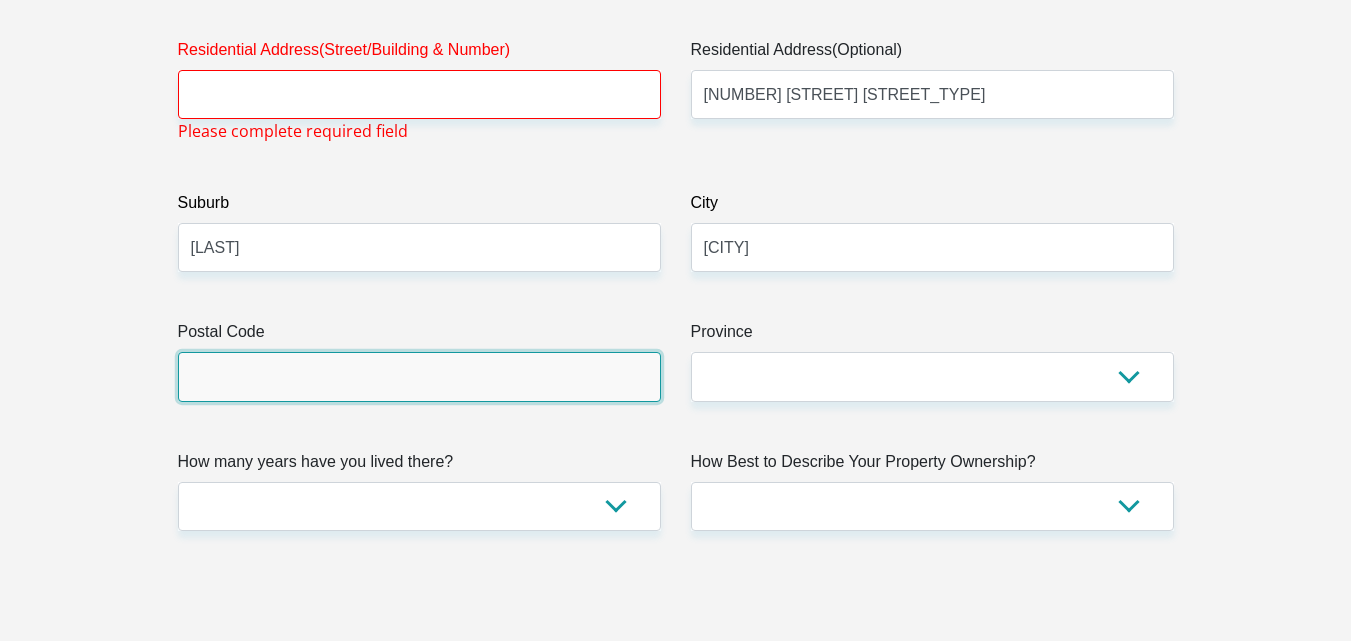 click on "Postal Code" at bounding box center (419, 376) 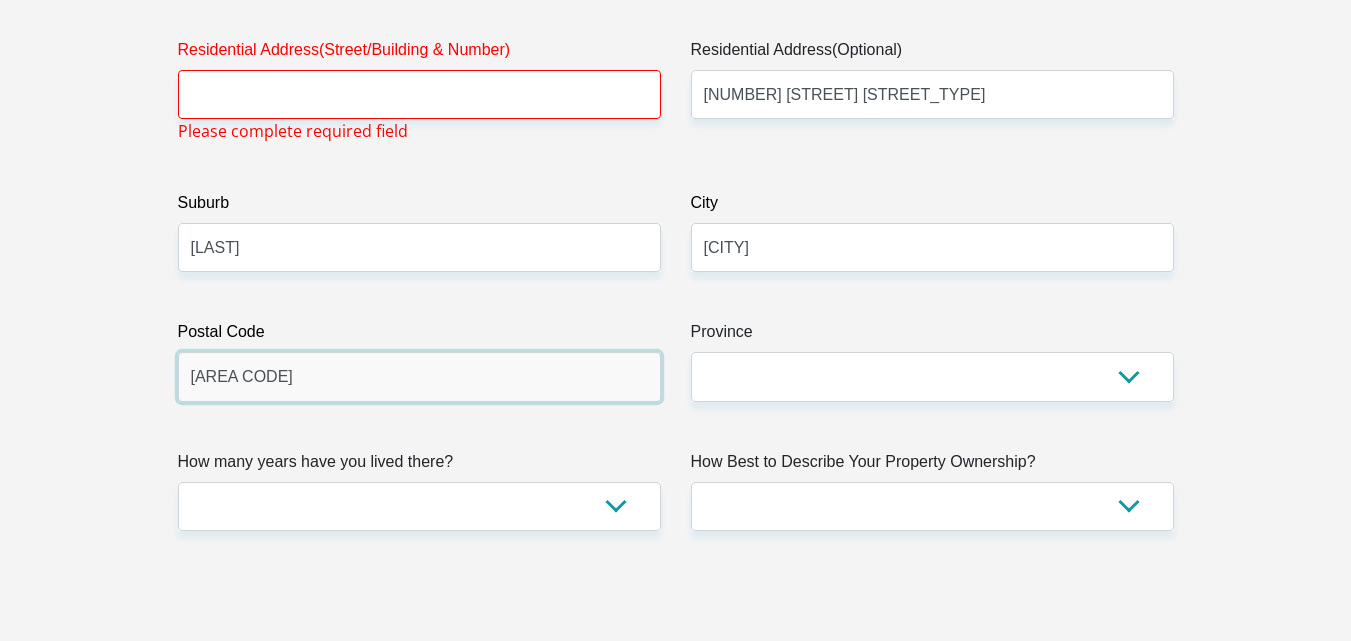 type on "[AREA CODE]" 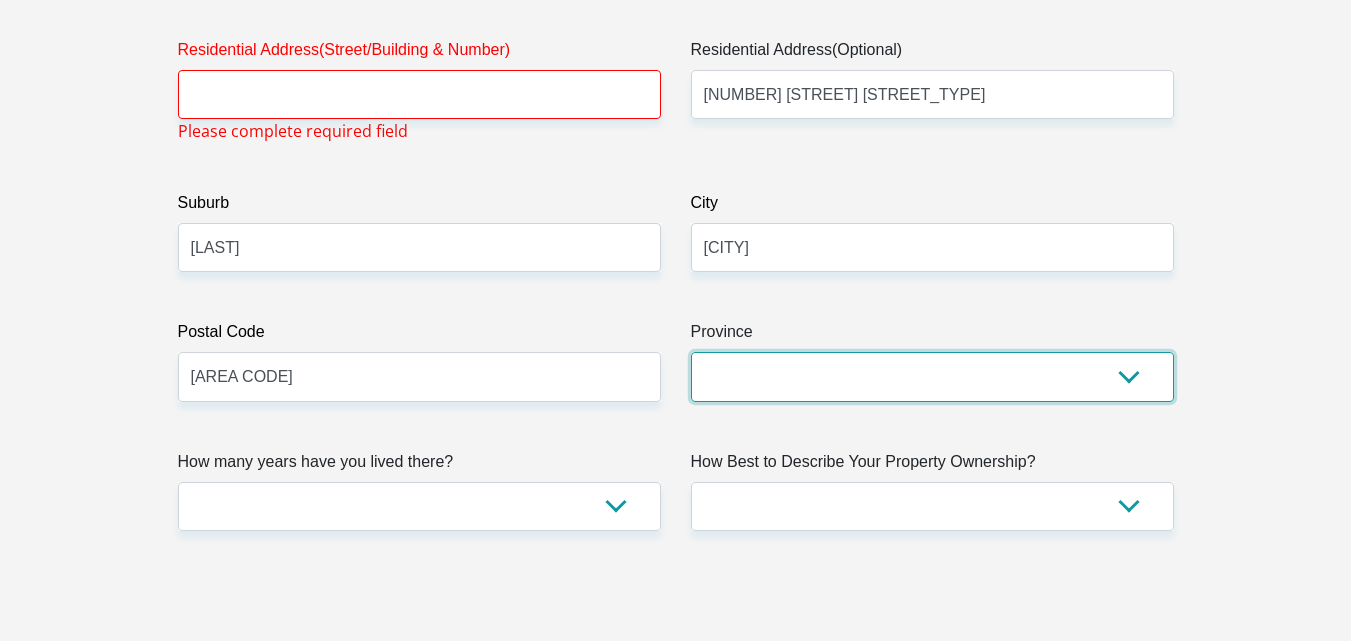 drag, startPoint x: 830, startPoint y: 385, endPoint x: 820, endPoint y: 372, distance: 16.40122 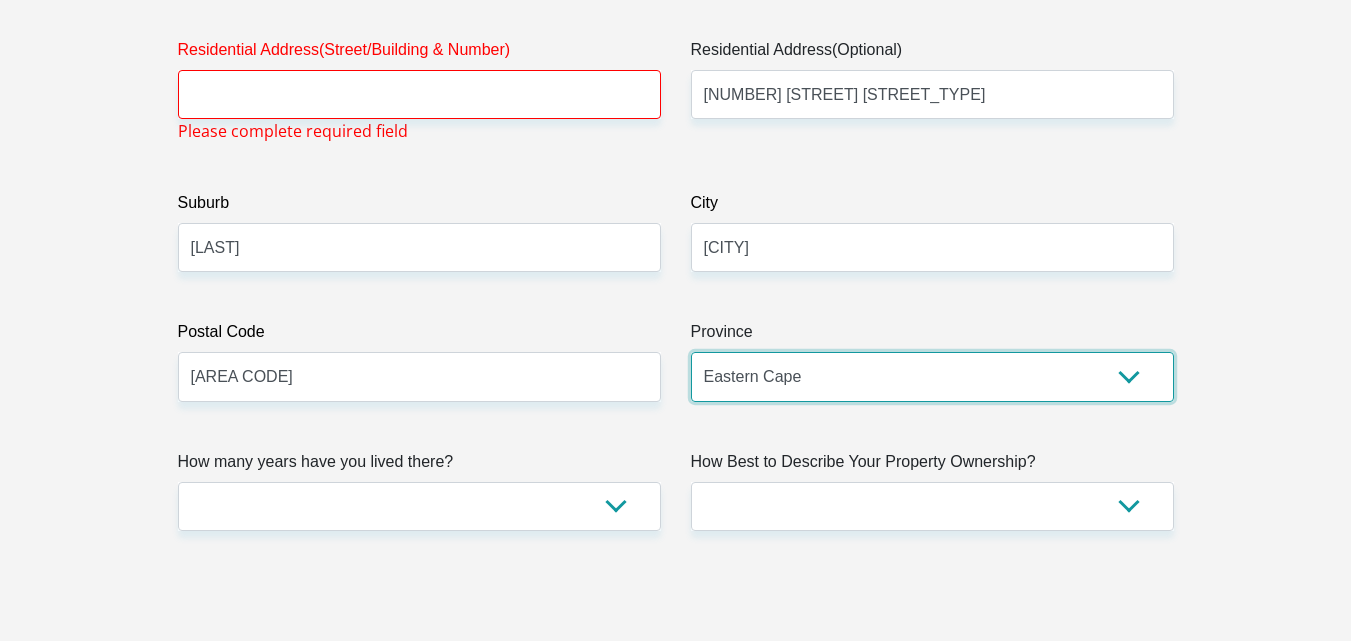 click on "Eastern Cape
Free State
Gauteng
KwaZulu-Natal
Limpopo
Mpumalanga
Northern Cape
North West
Western Cape" at bounding box center (932, 376) 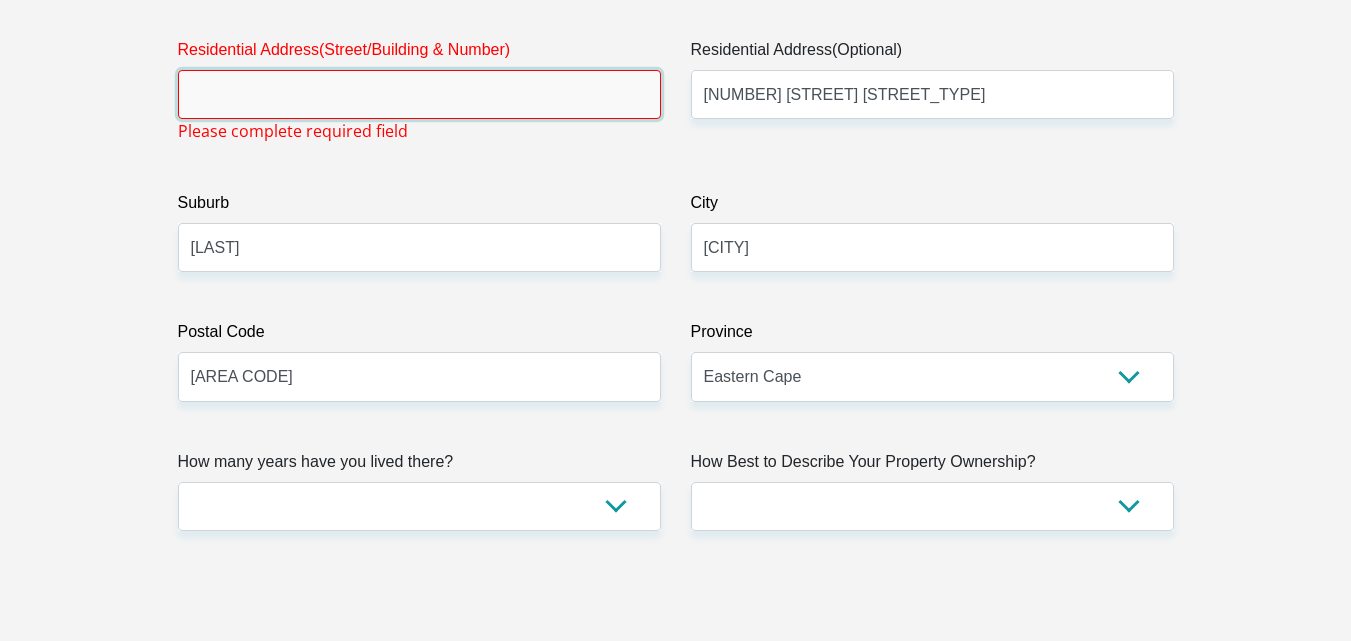 click on "Residential Address(Street/Building & Number)" at bounding box center (419, 94) 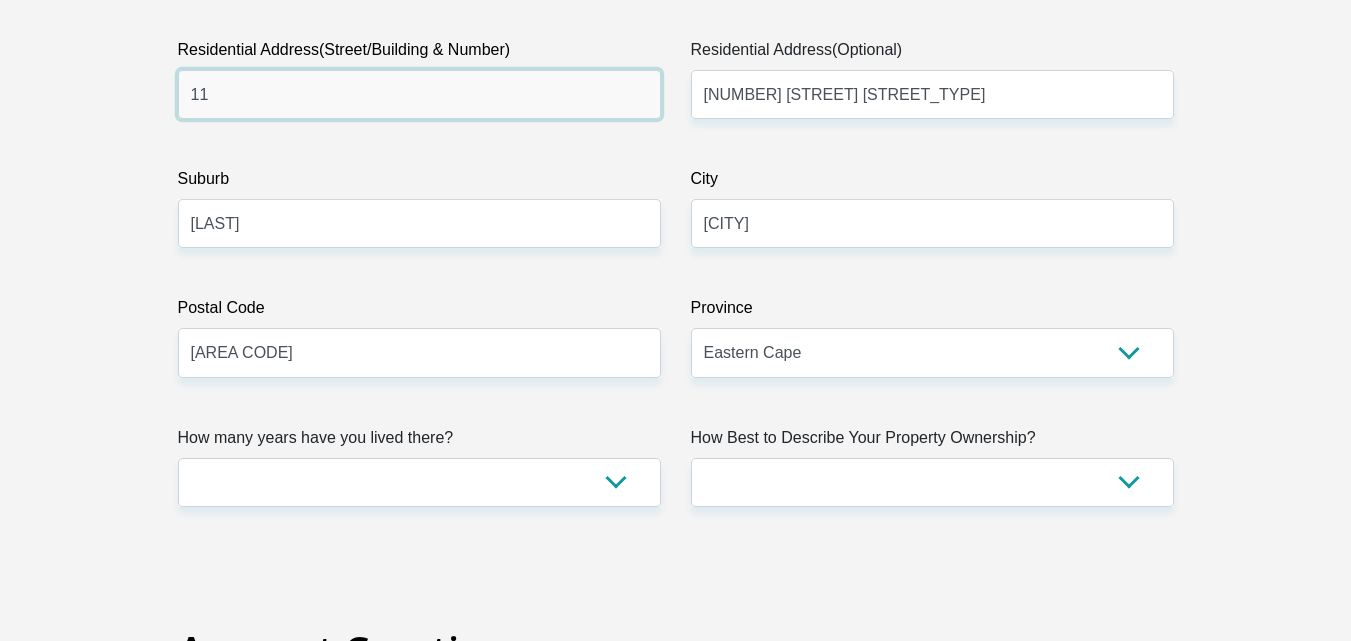 type on "11" 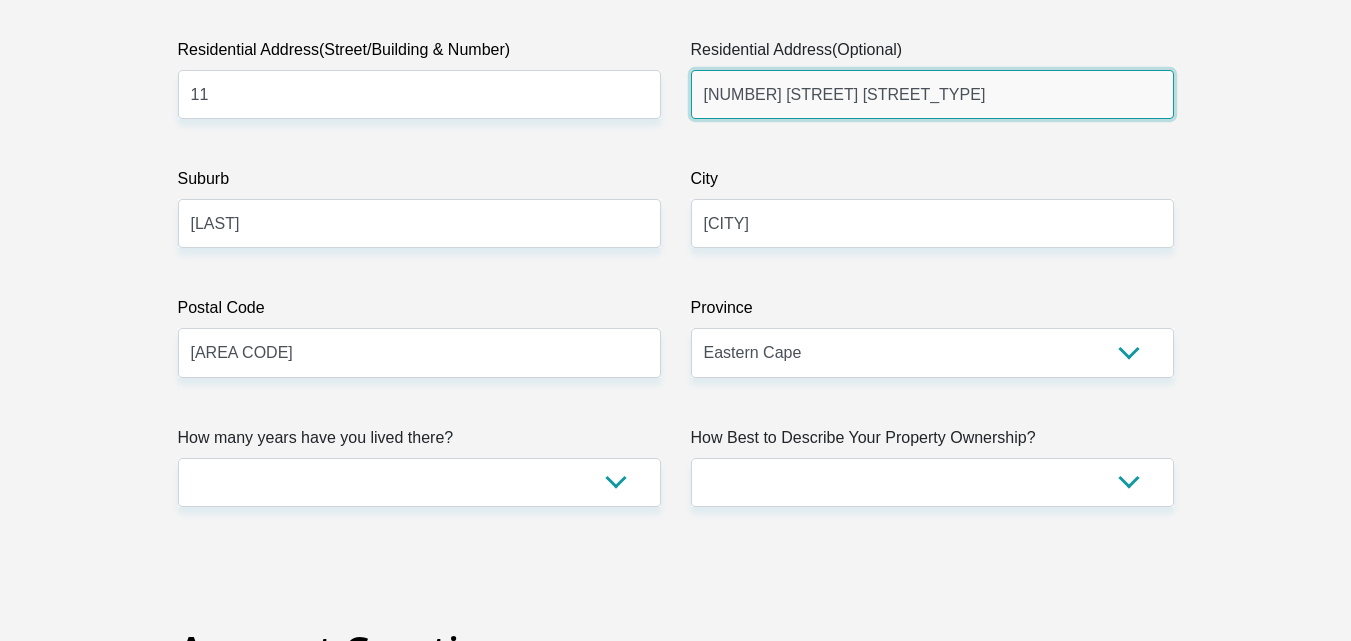 drag, startPoint x: 868, startPoint y: 97, endPoint x: 679, endPoint y: 90, distance: 189.12958 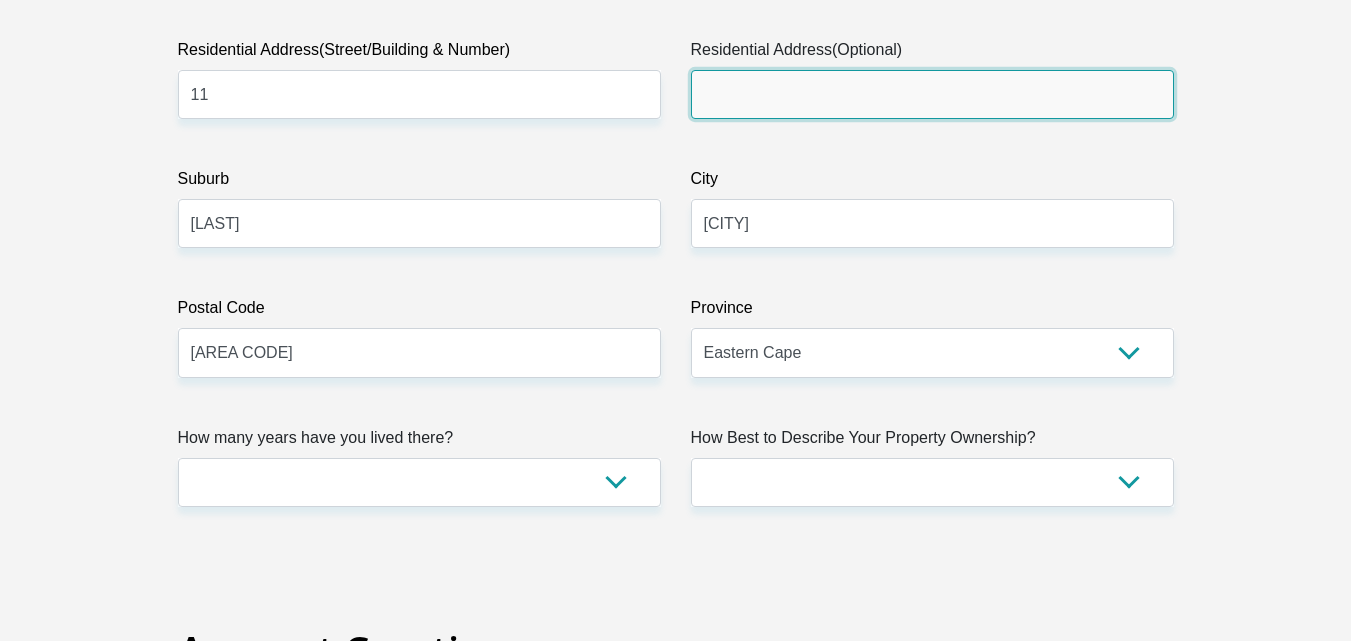 type 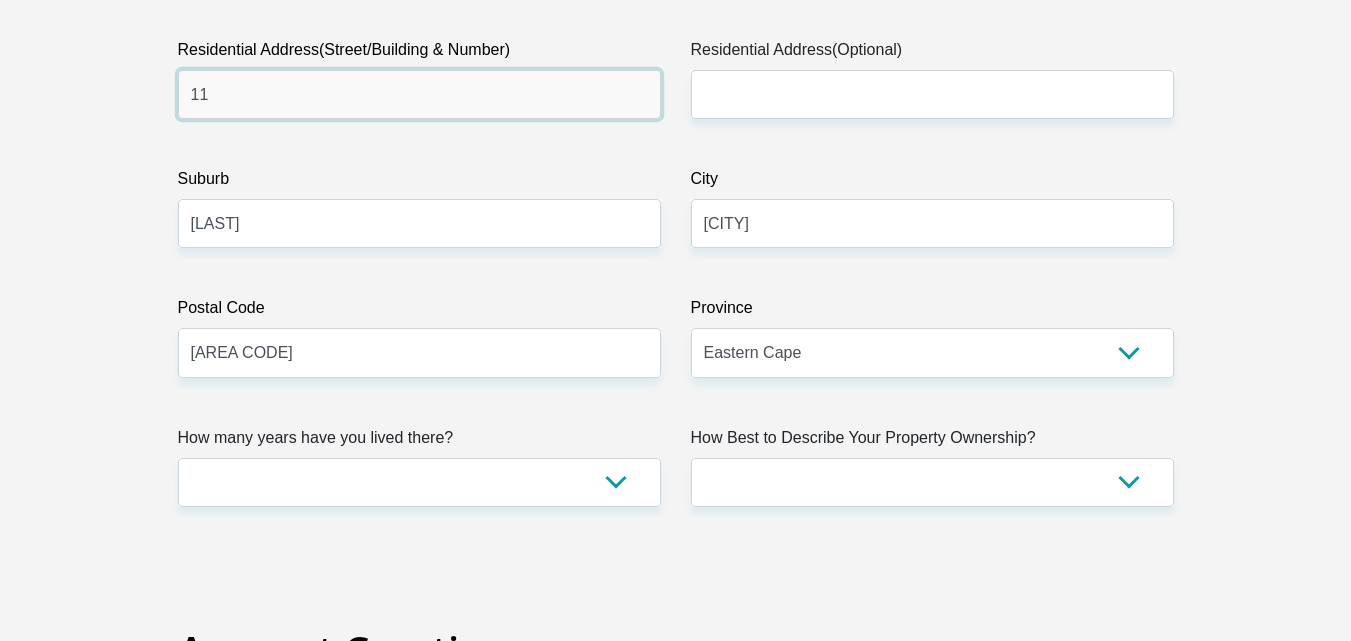 drag, startPoint x: 203, startPoint y: 103, endPoint x: 181, endPoint y: 106, distance: 22.203604 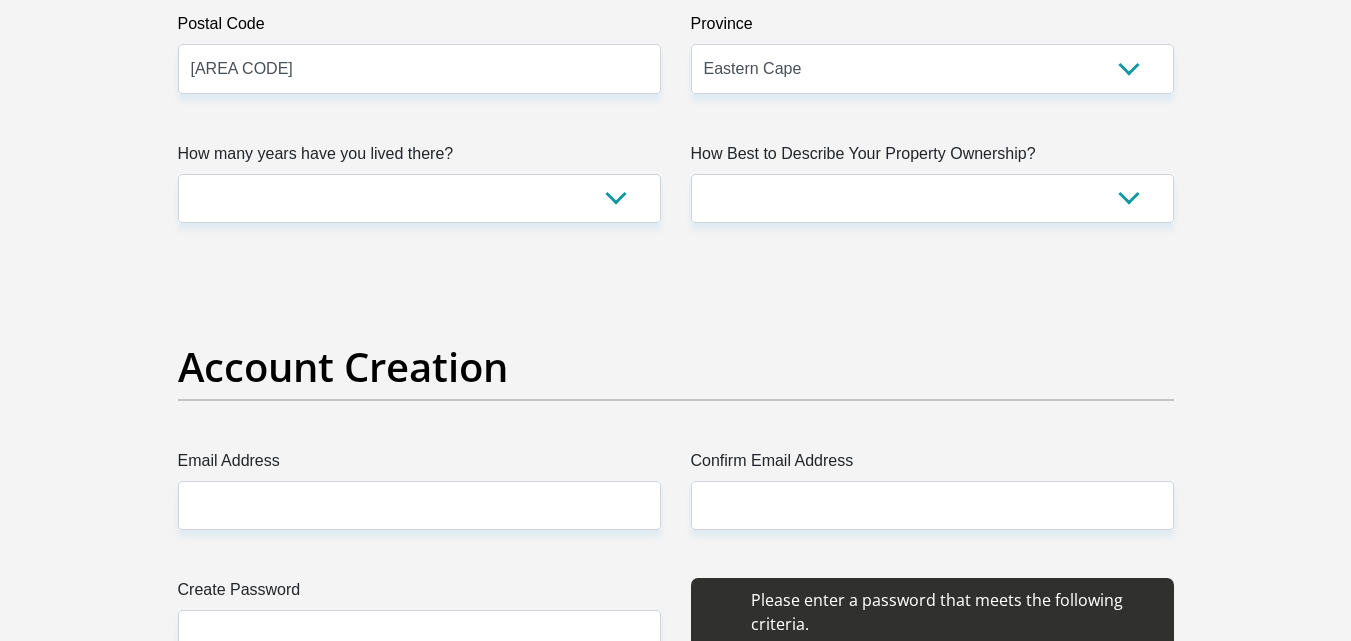 scroll, scrollTop: 1400, scrollLeft: 0, axis: vertical 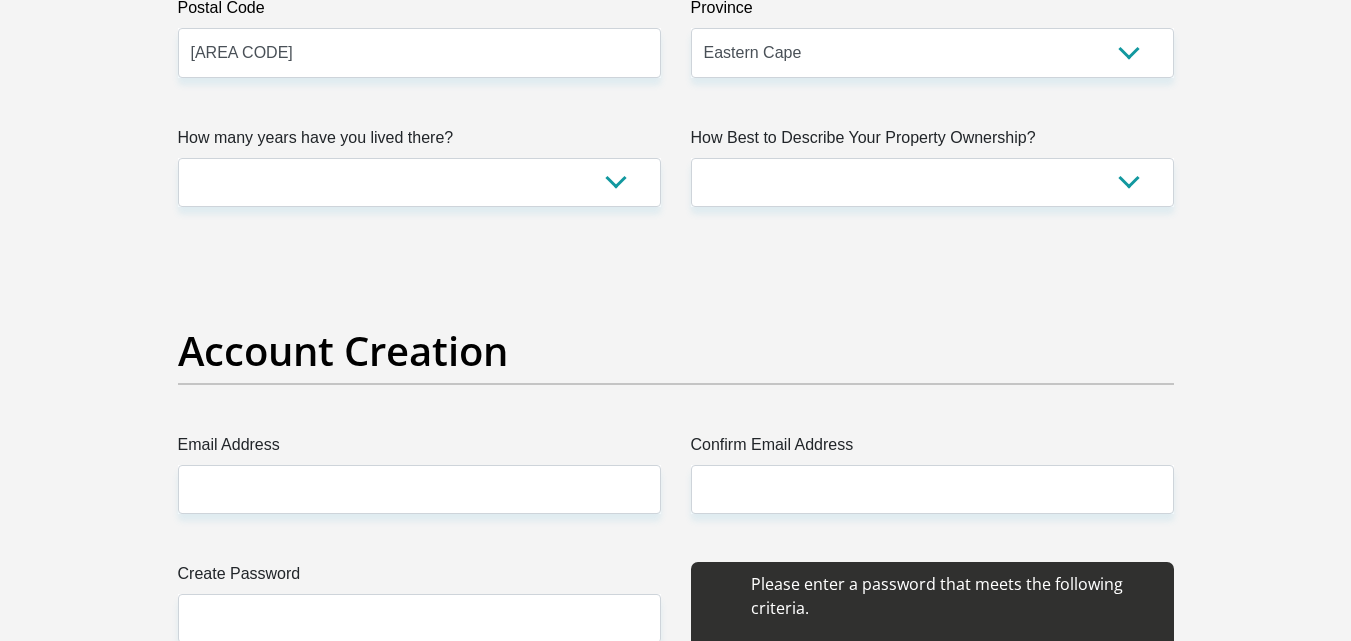 type on "[NUMBER] [STREET] [STREET_TYPE]" 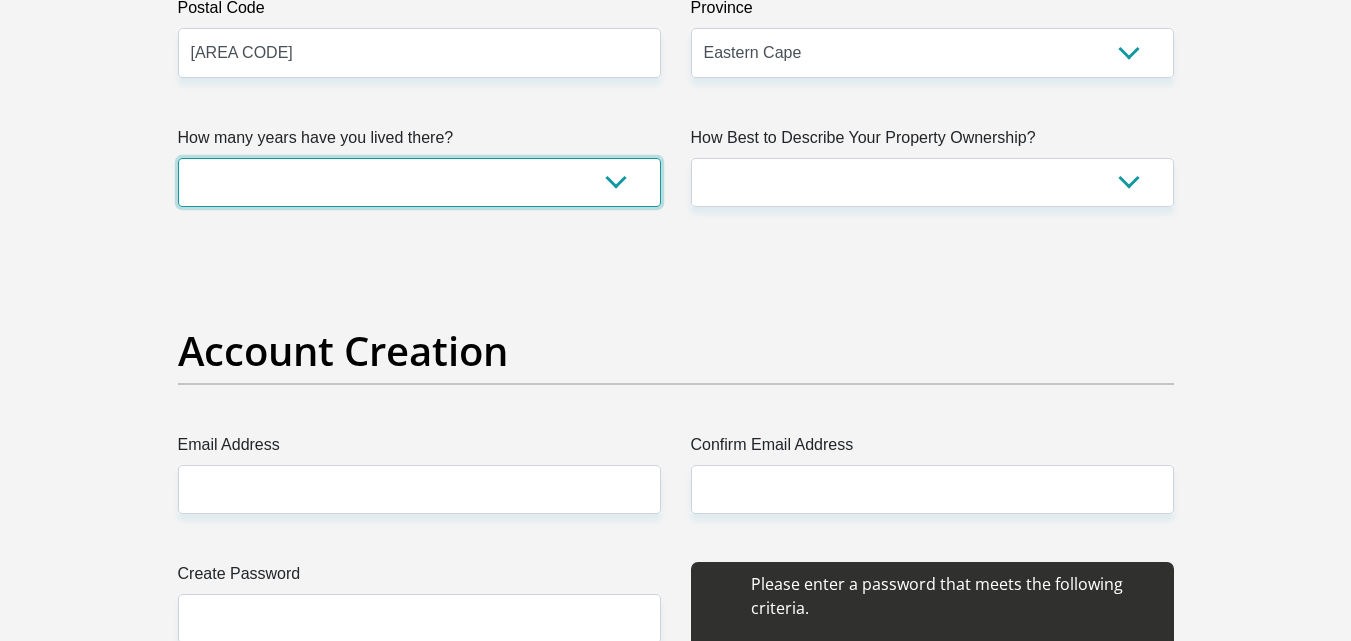 click on "less than 1 year
1-3 years
3-5 years
5+ years" at bounding box center (419, 182) 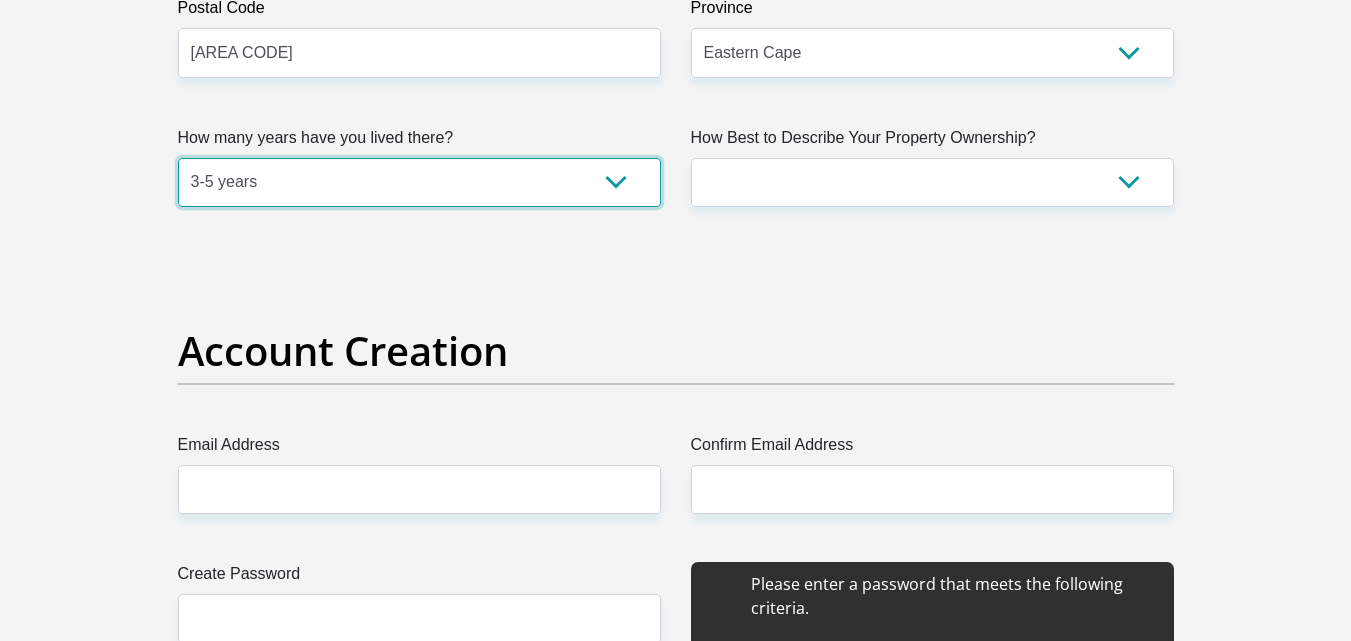 click on "less than 1 year
1-3 years
3-5 years
5+ years" at bounding box center (419, 182) 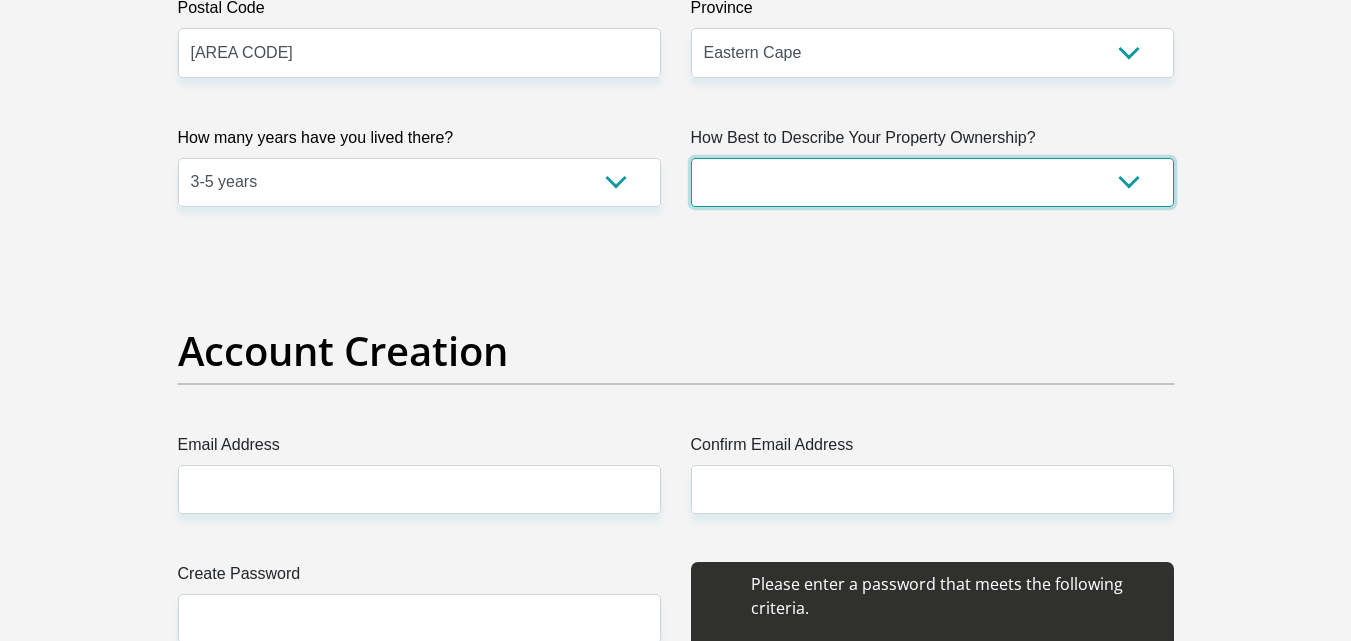 click on "Owned
Rented
Family Owned
Company Dwelling" at bounding box center [932, 182] 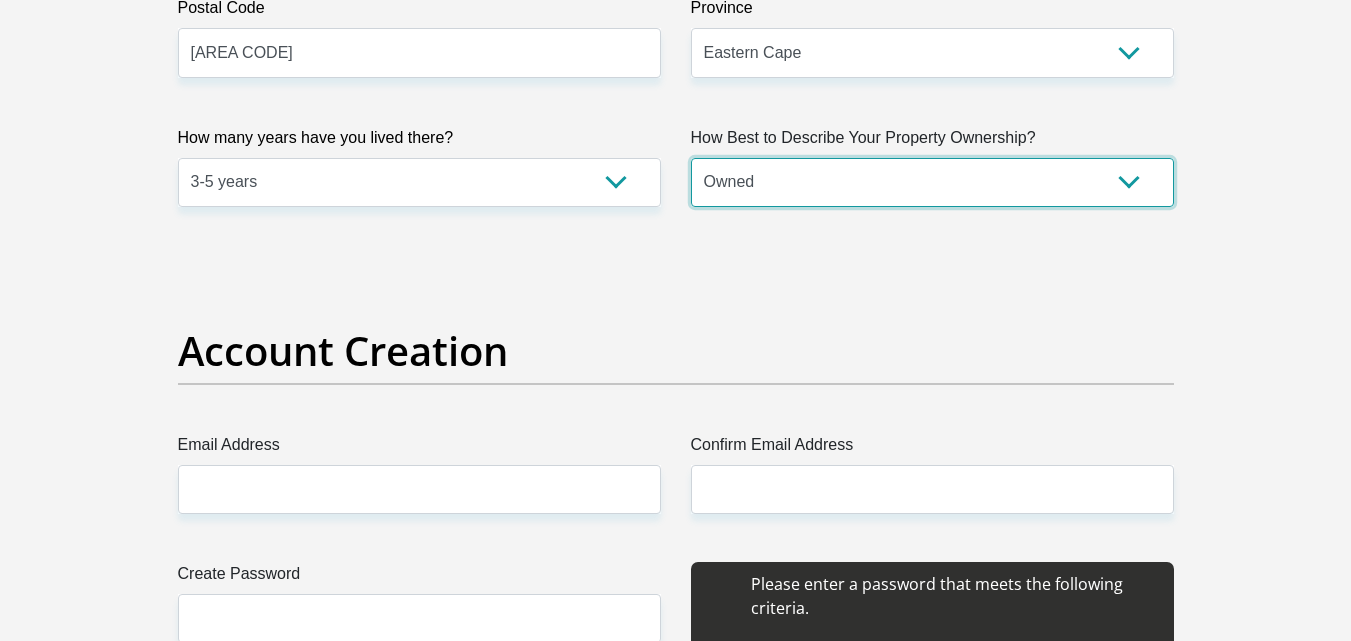 click on "Owned
Rented
Family Owned
Company Dwelling" at bounding box center [932, 182] 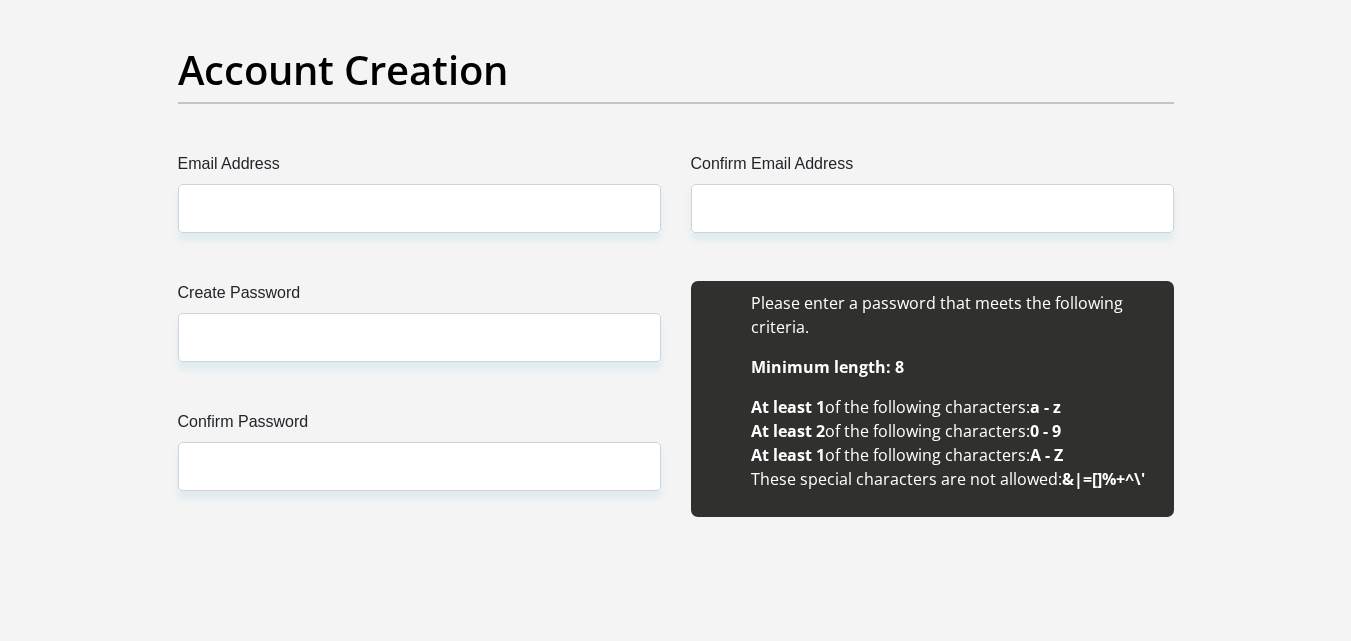 scroll, scrollTop: 1700, scrollLeft: 0, axis: vertical 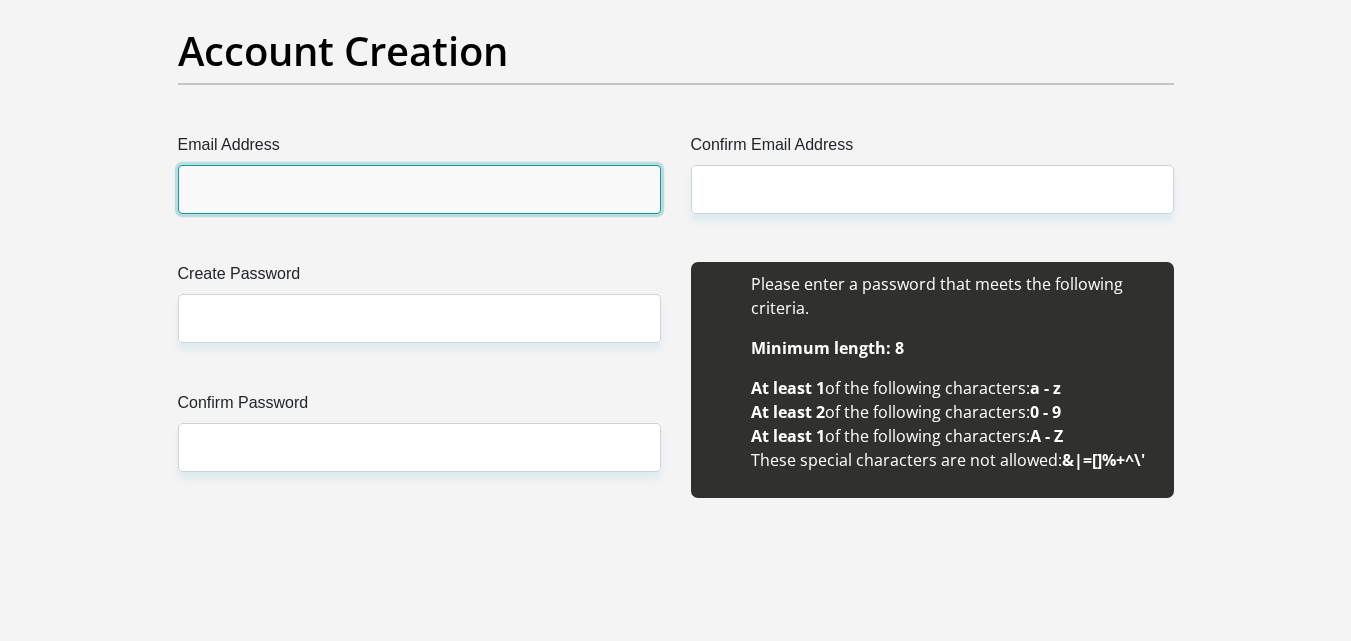 click on "Email Address" at bounding box center (419, 189) 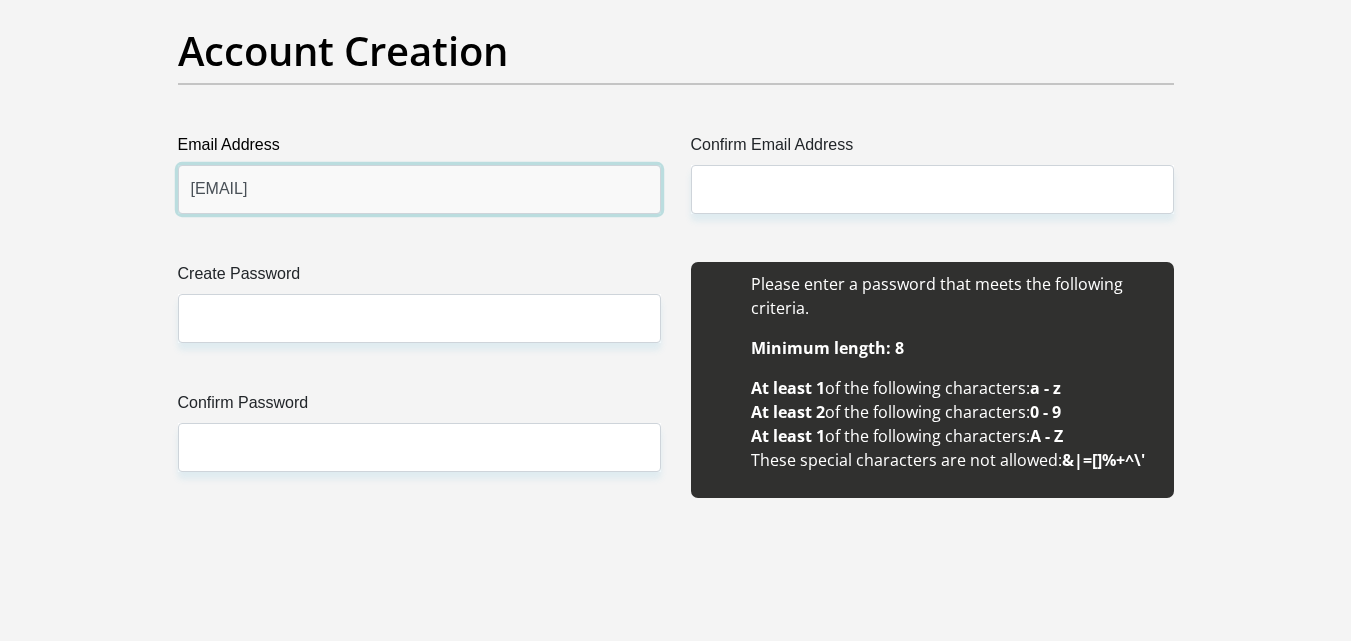 type on "[EMAIL]" 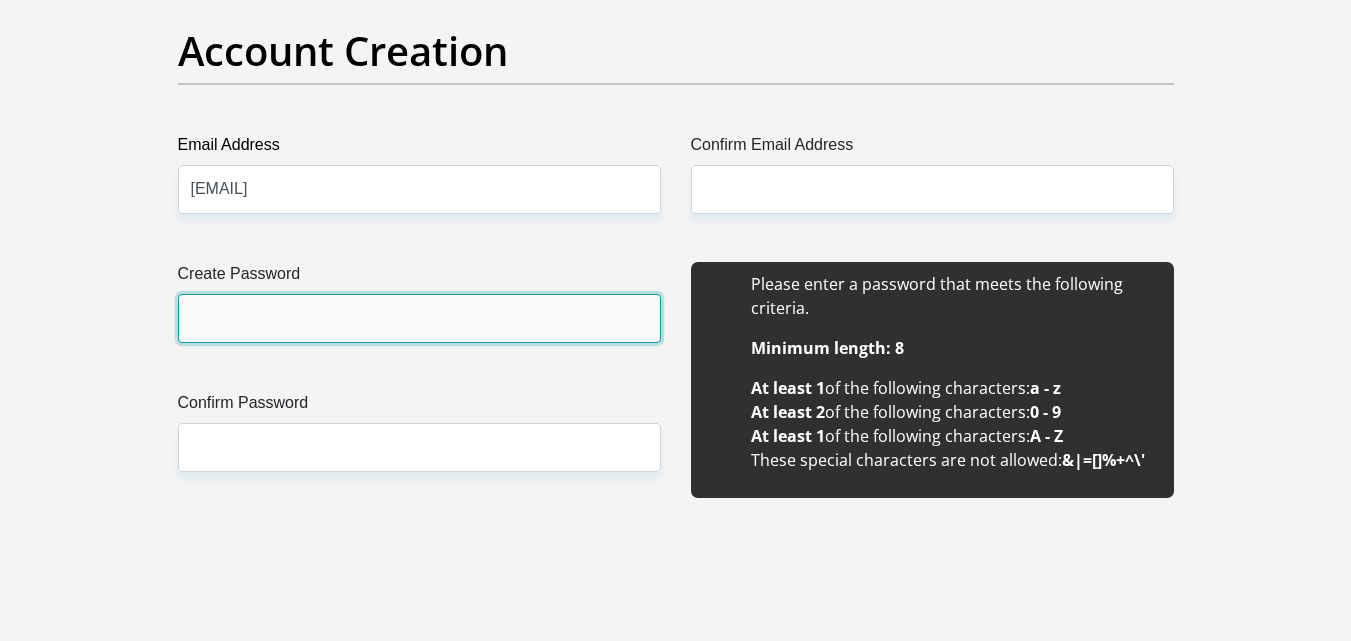 click on "Create Password" at bounding box center (419, 318) 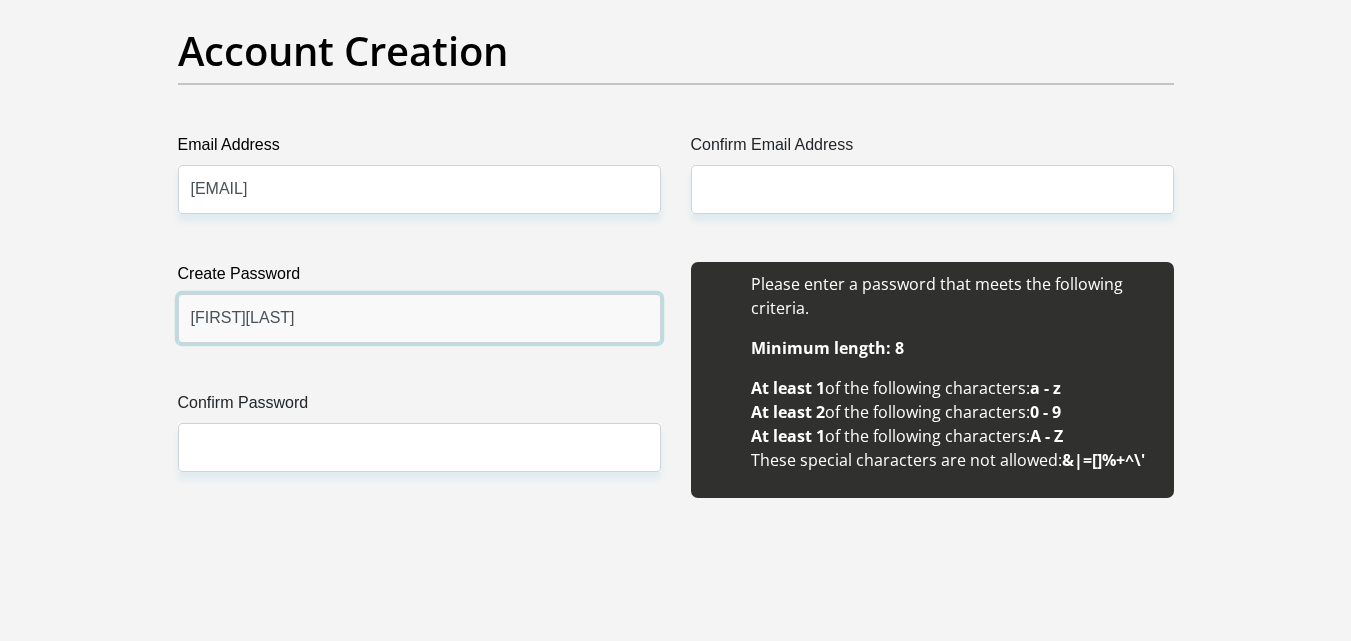 type on "[FIRST][LAST]" 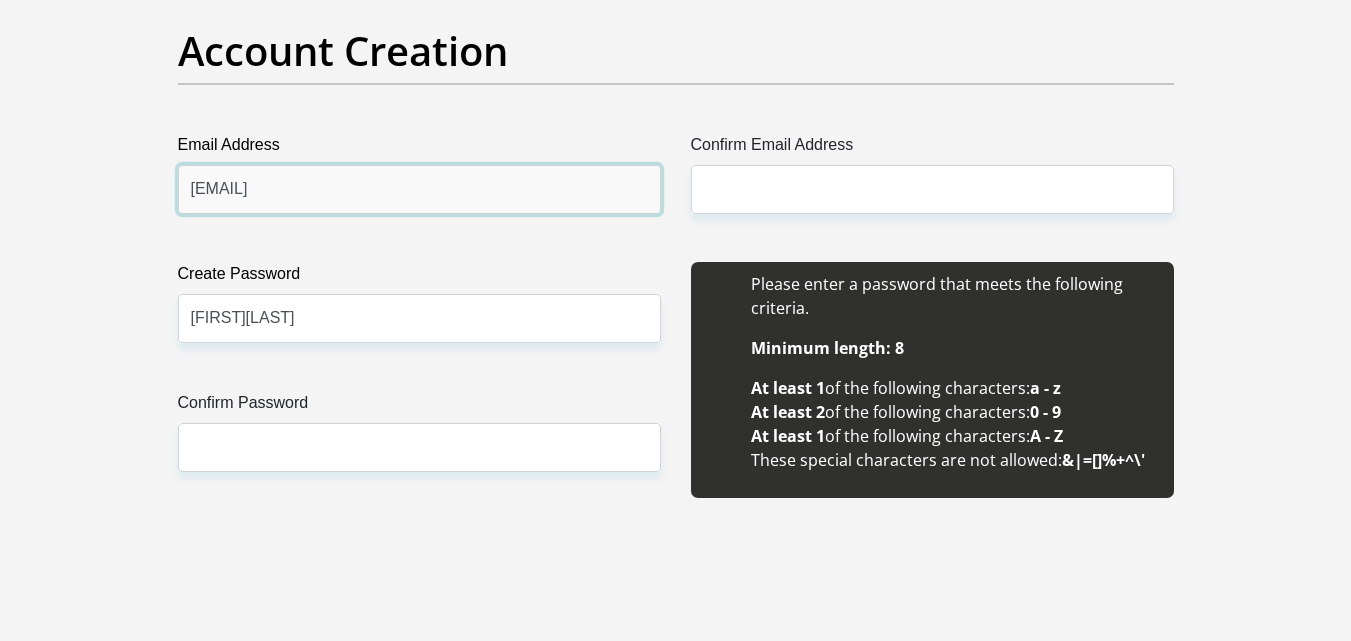 click on "[EMAIL]" at bounding box center [419, 189] 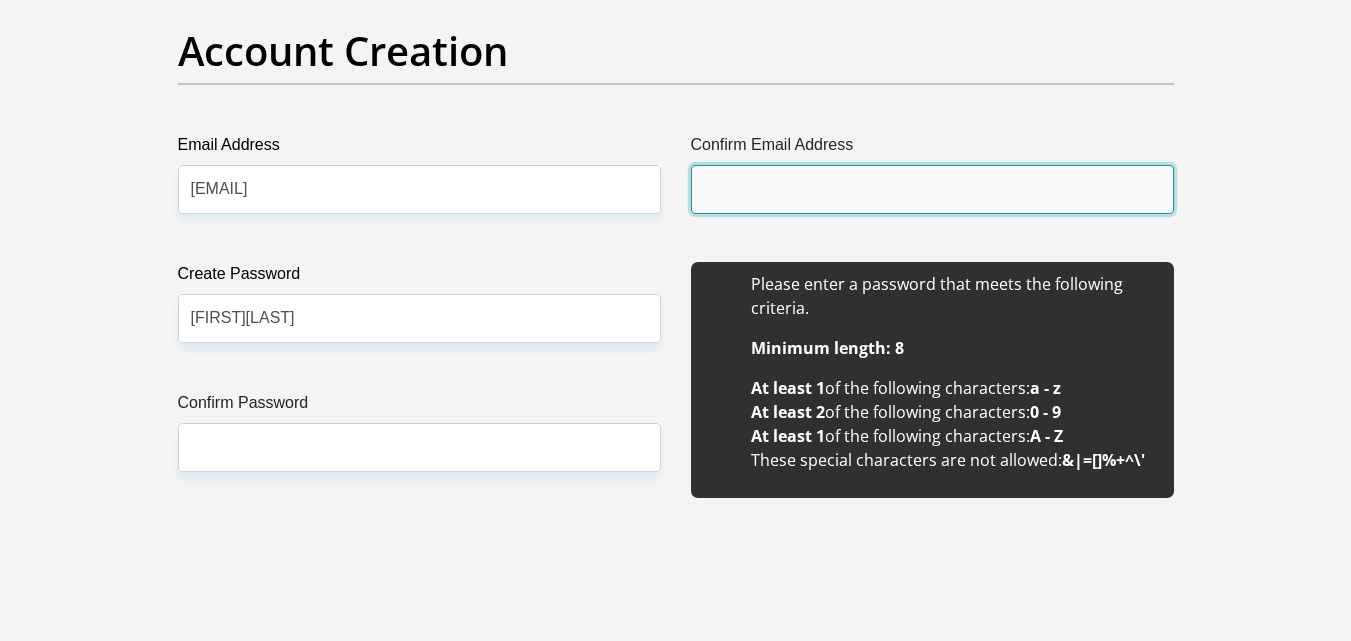 paste on "[EMAIL]" 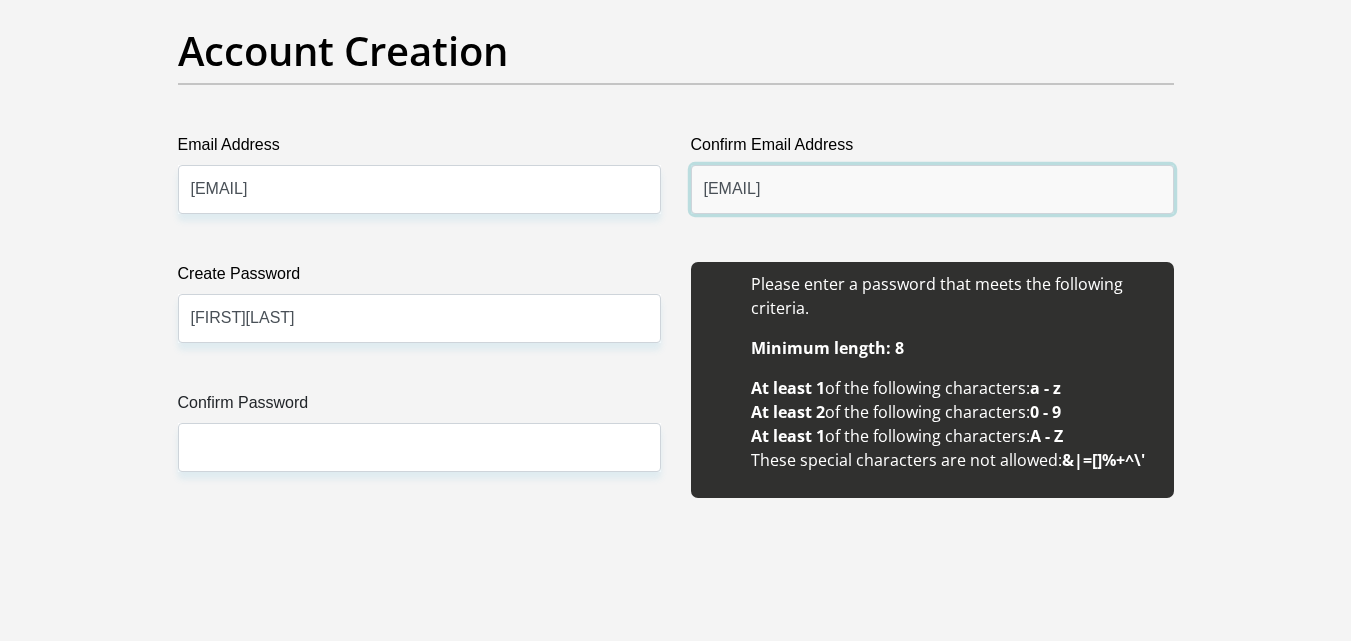 type on "[EMAIL]" 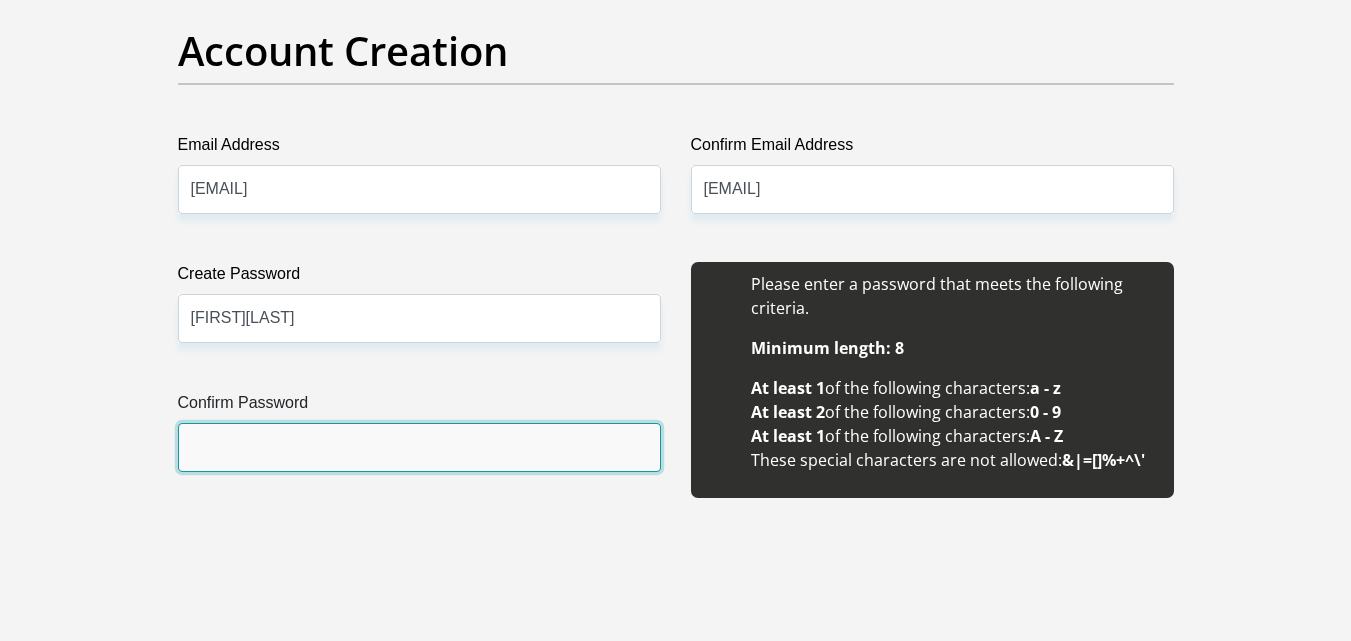 click on "Confirm Password" at bounding box center [419, 447] 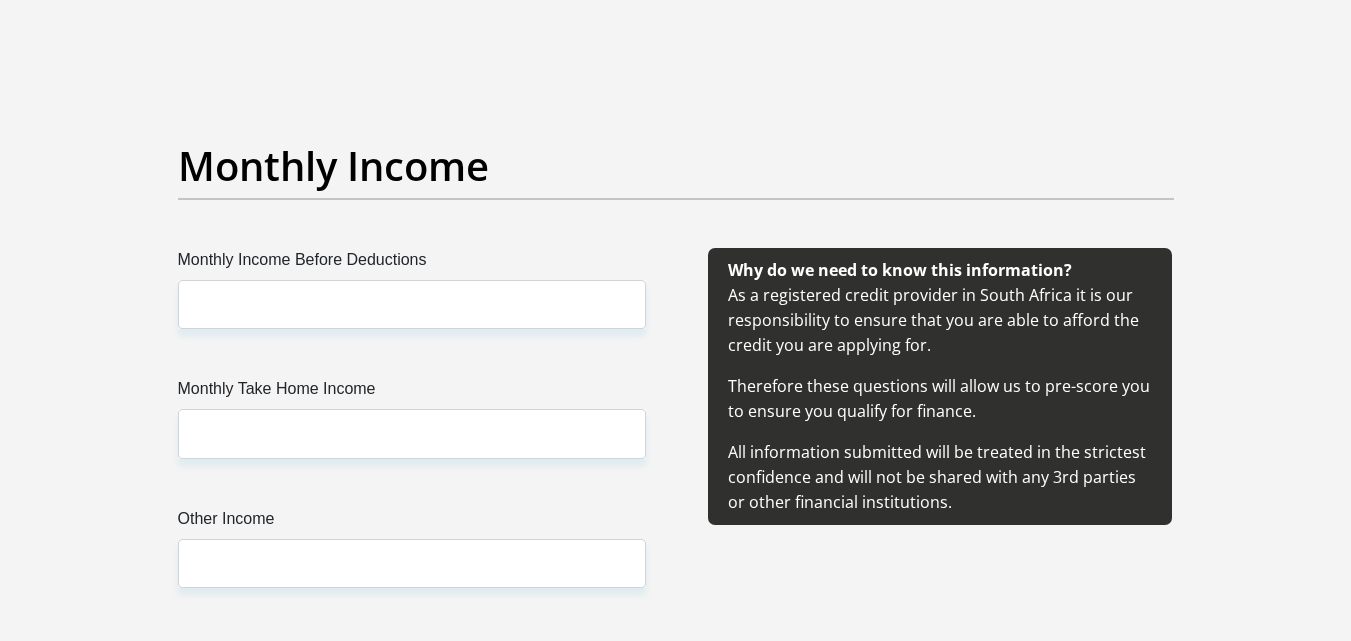 scroll, scrollTop: 2200, scrollLeft: 0, axis: vertical 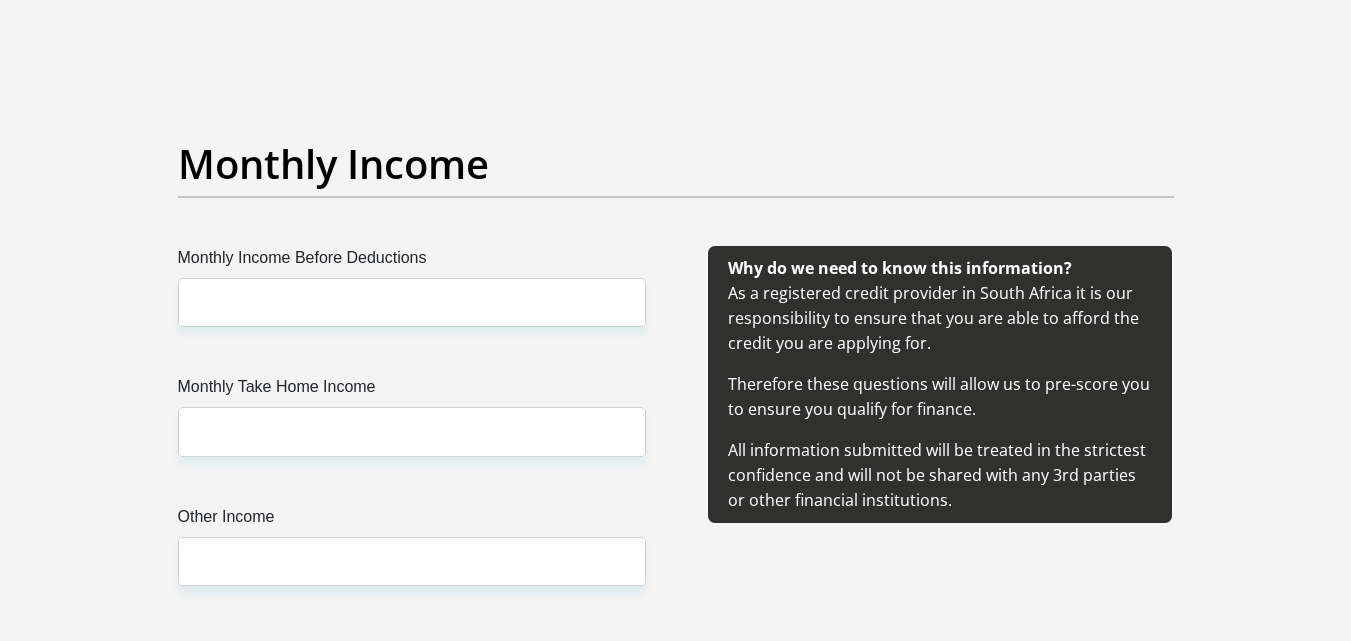 type on "[FIRST][LAST]" 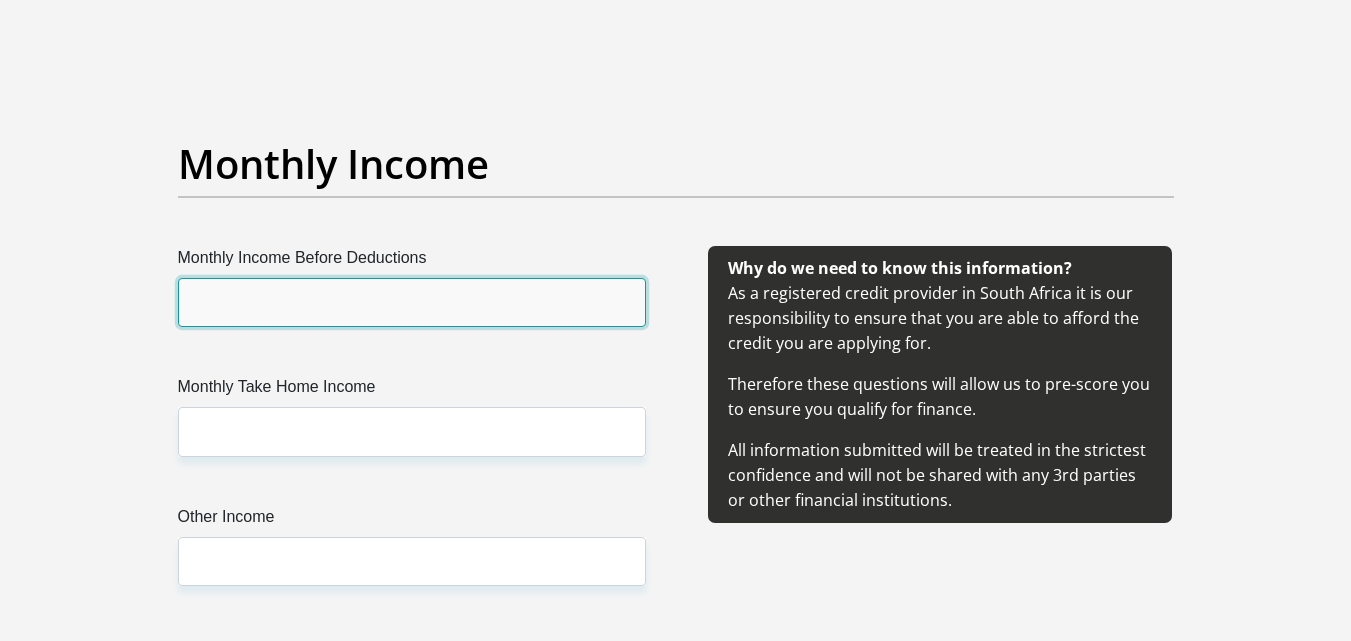 click on "Monthly Income Before Deductions" at bounding box center (412, 302) 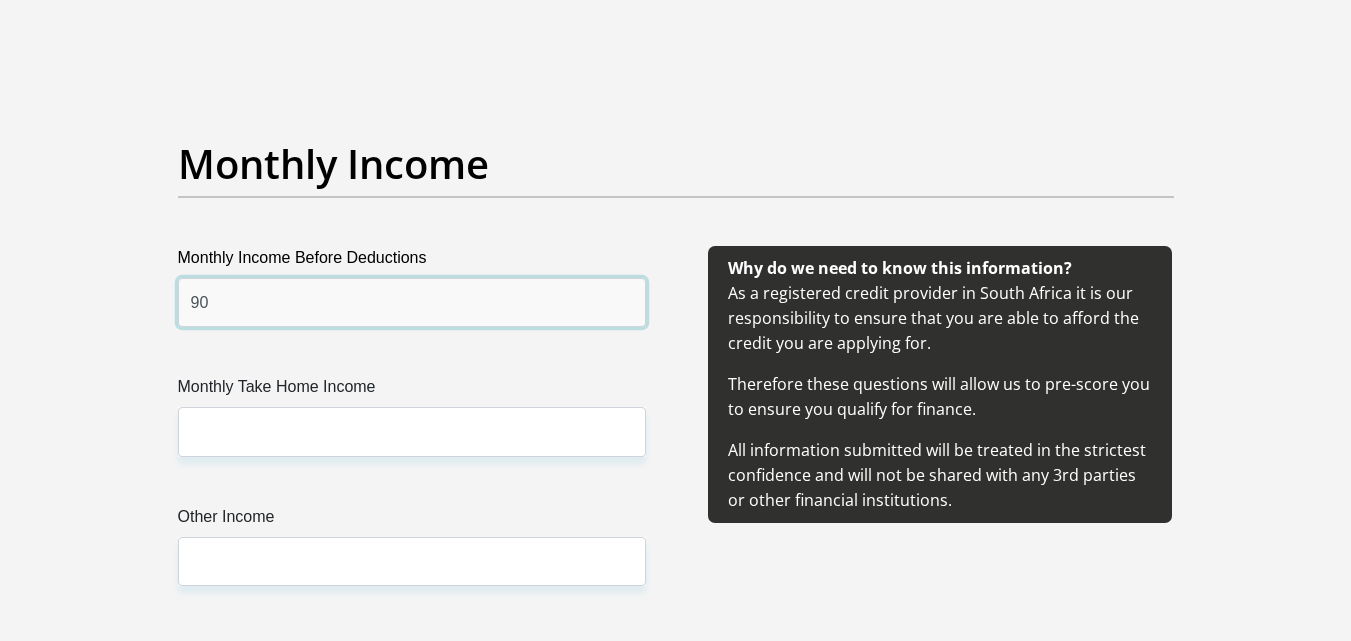 type on "9" 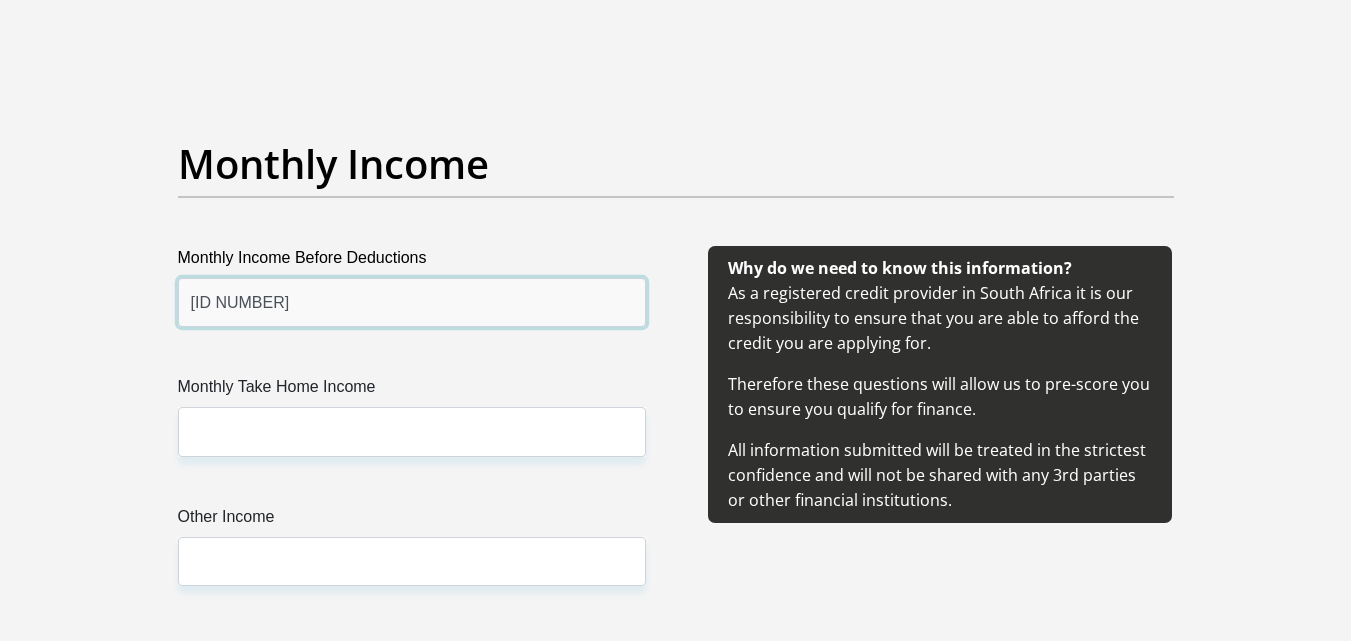 type on "[ID NUMBER]" 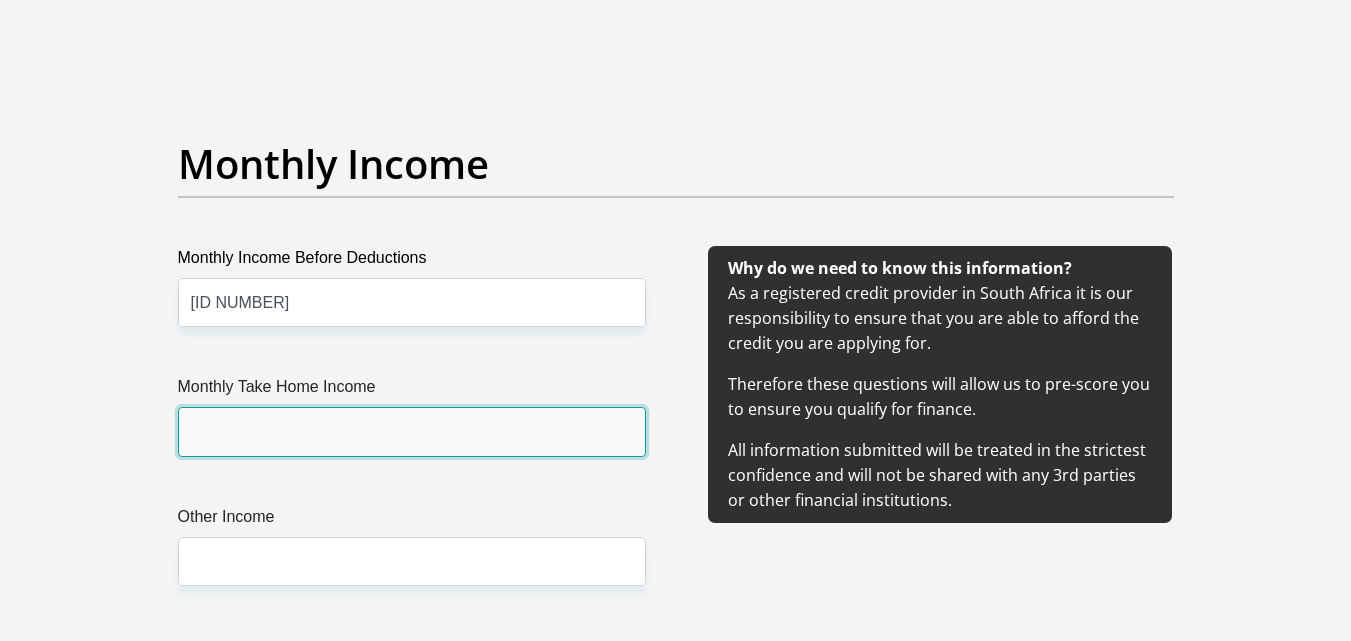 click on "Monthly Take Home Income" at bounding box center (412, 431) 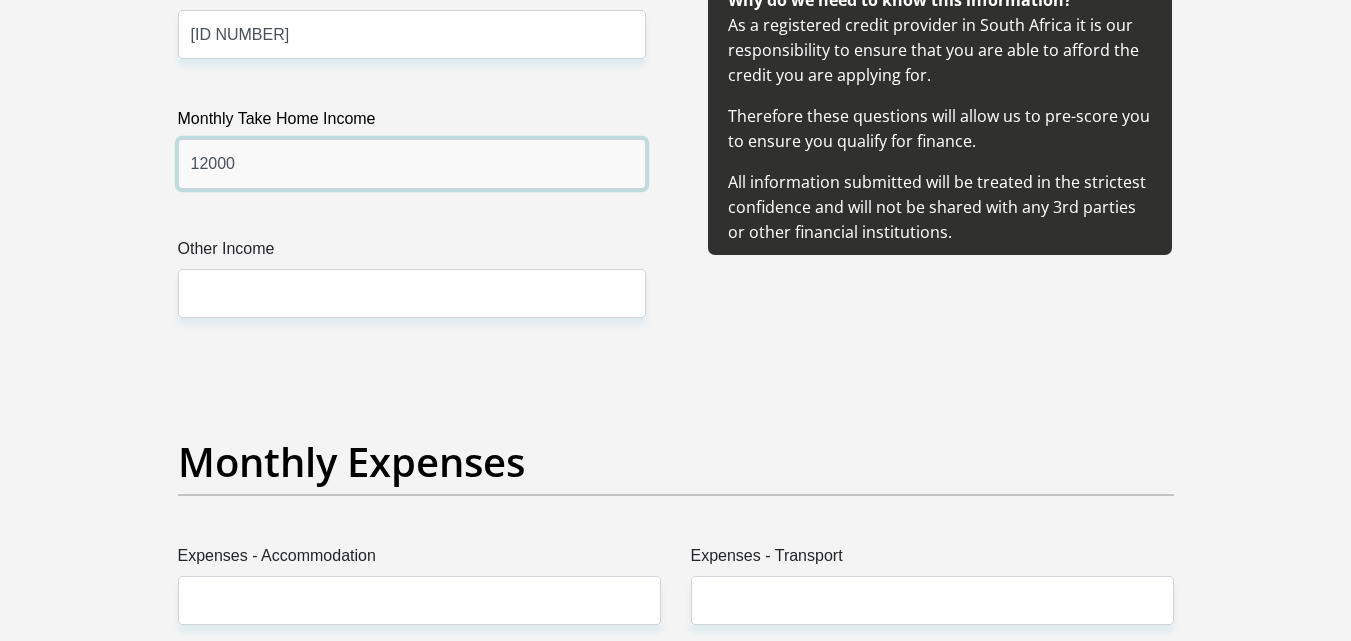 scroll, scrollTop: 2500, scrollLeft: 0, axis: vertical 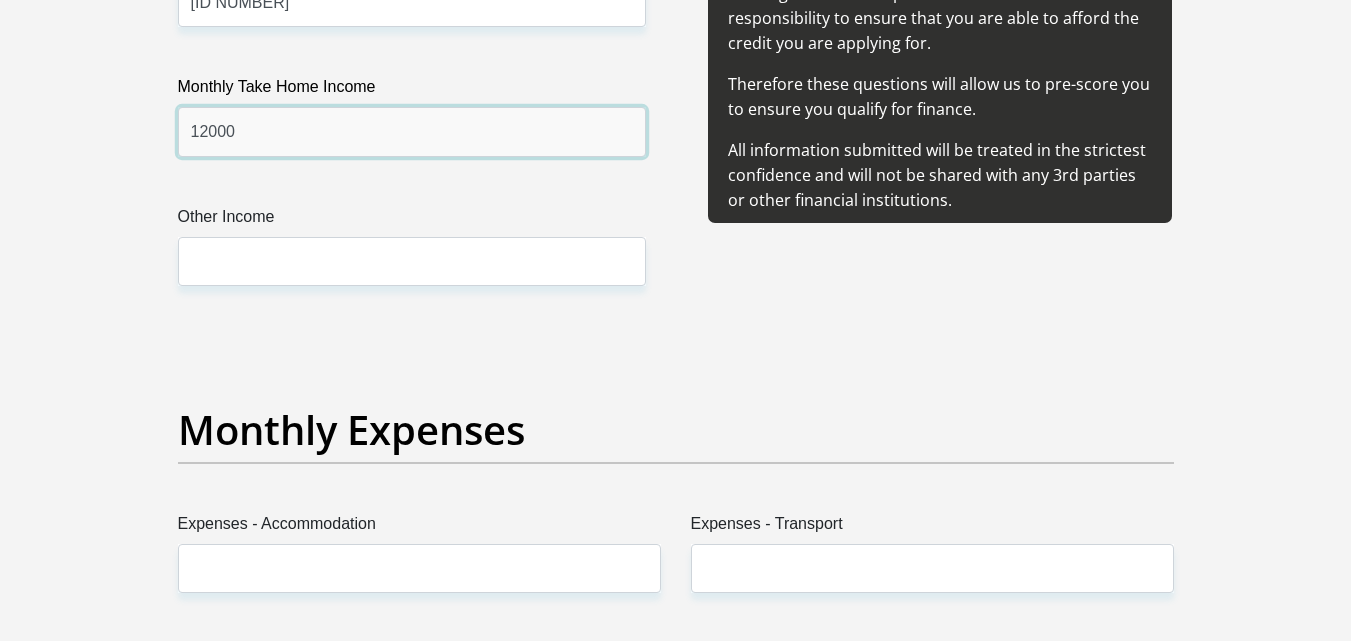 type on "12000" 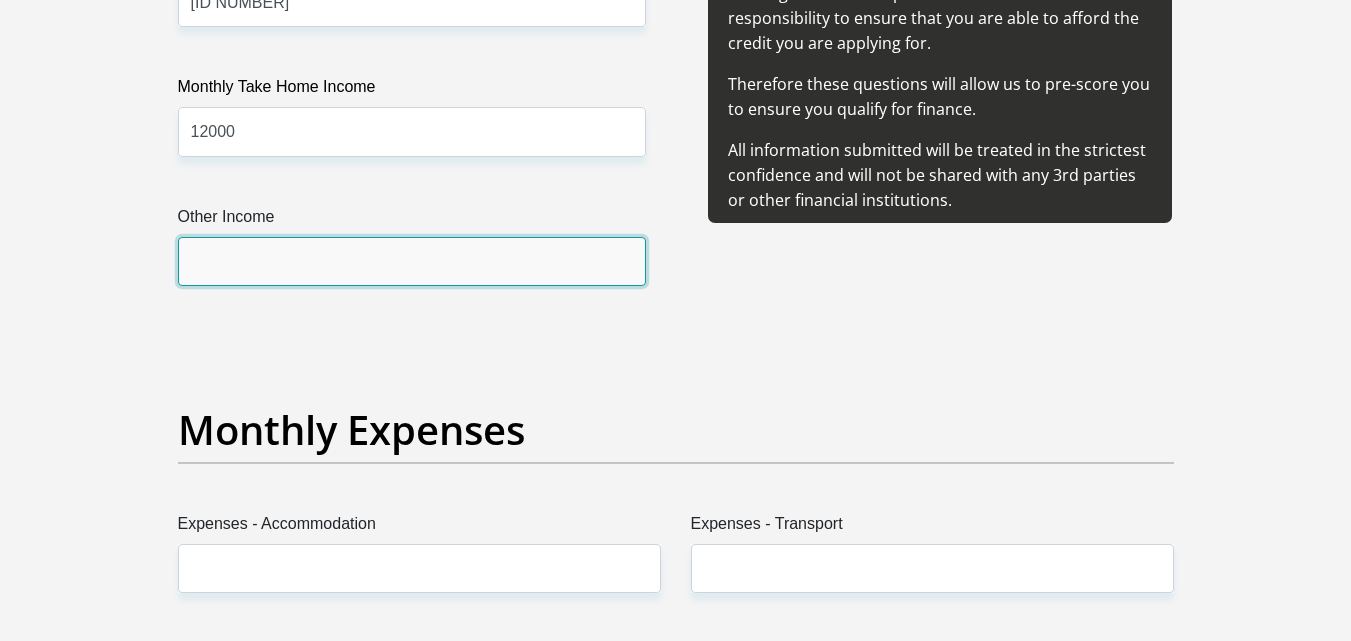 click on "Other Income" at bounding box center [412, 261] 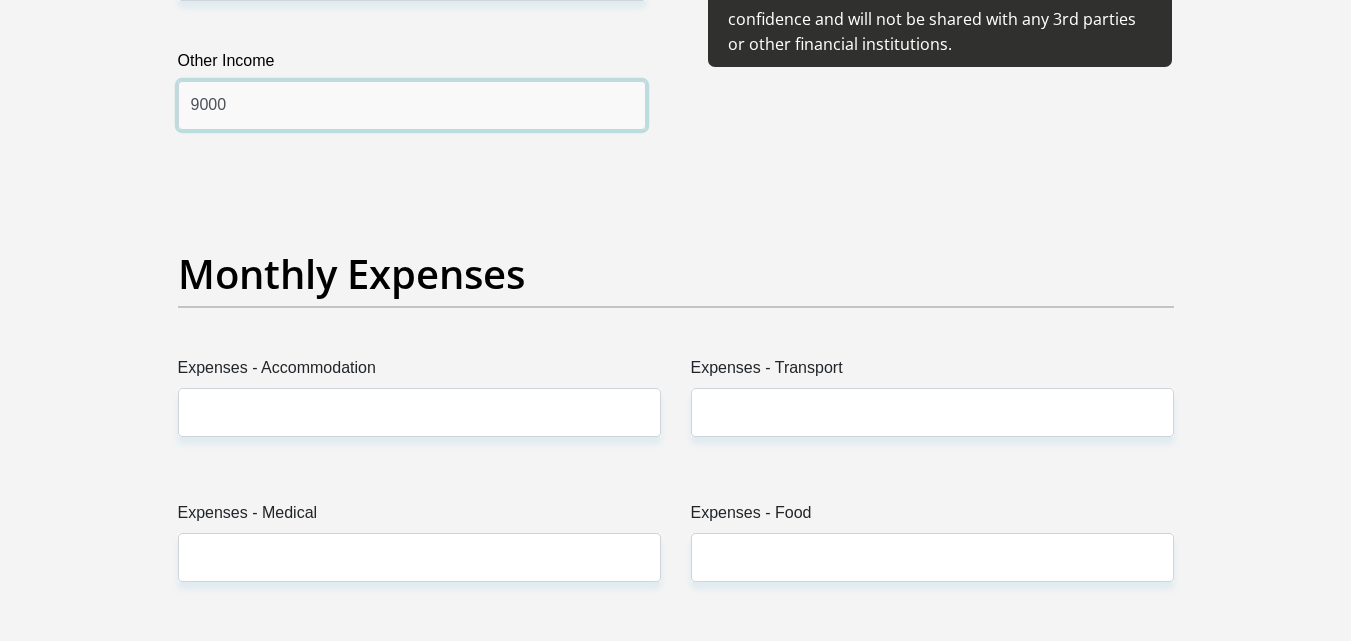 scroll, scrollTop: 2600, scrollLeft: 0, axis: vertical 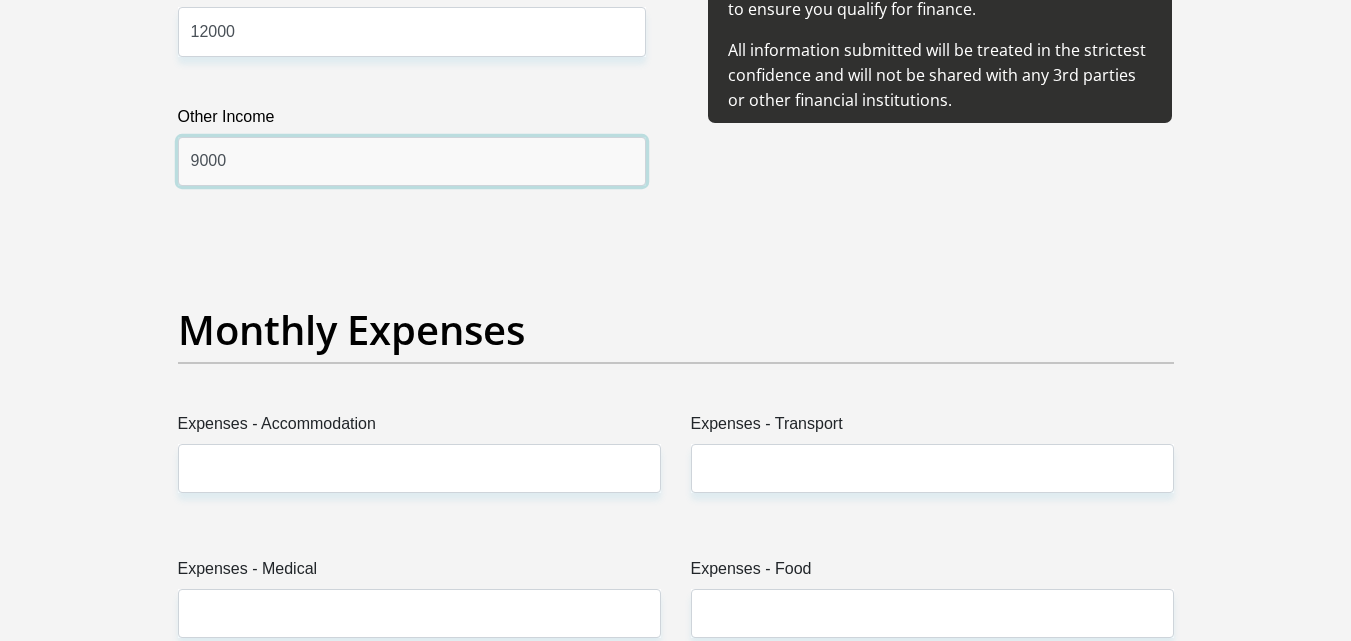 type on "9000" 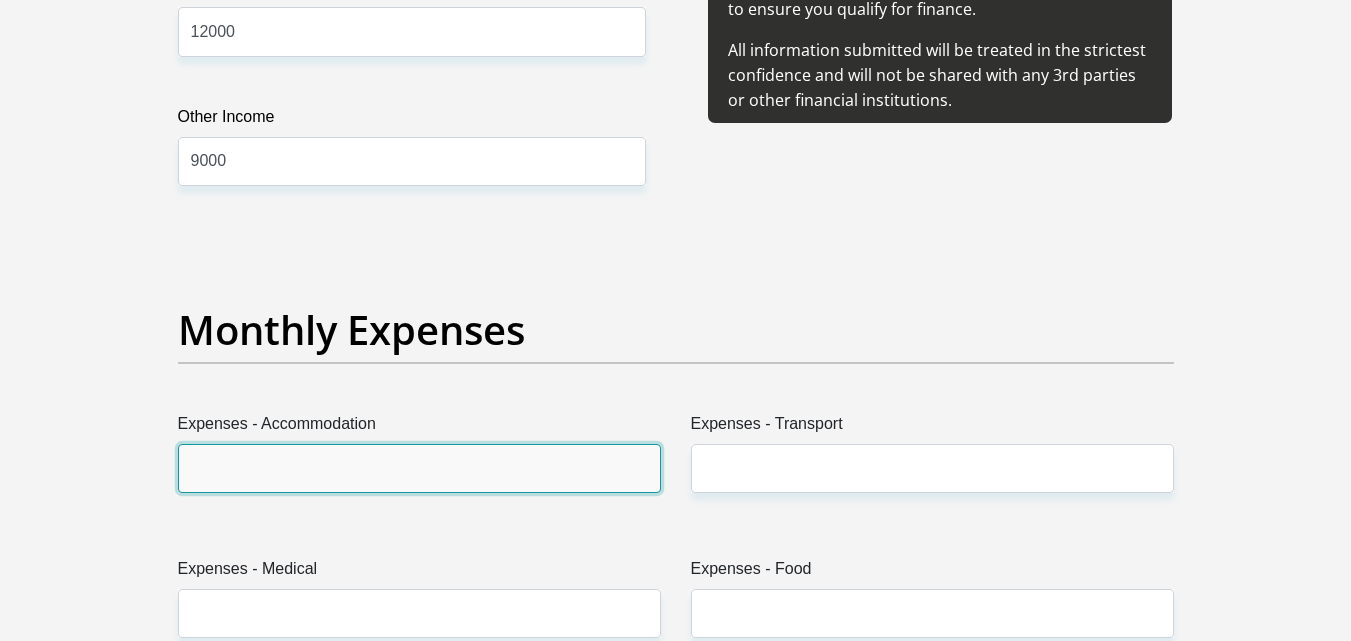 click on "Expenses - Accommodation" at bounding box center (419, 468) 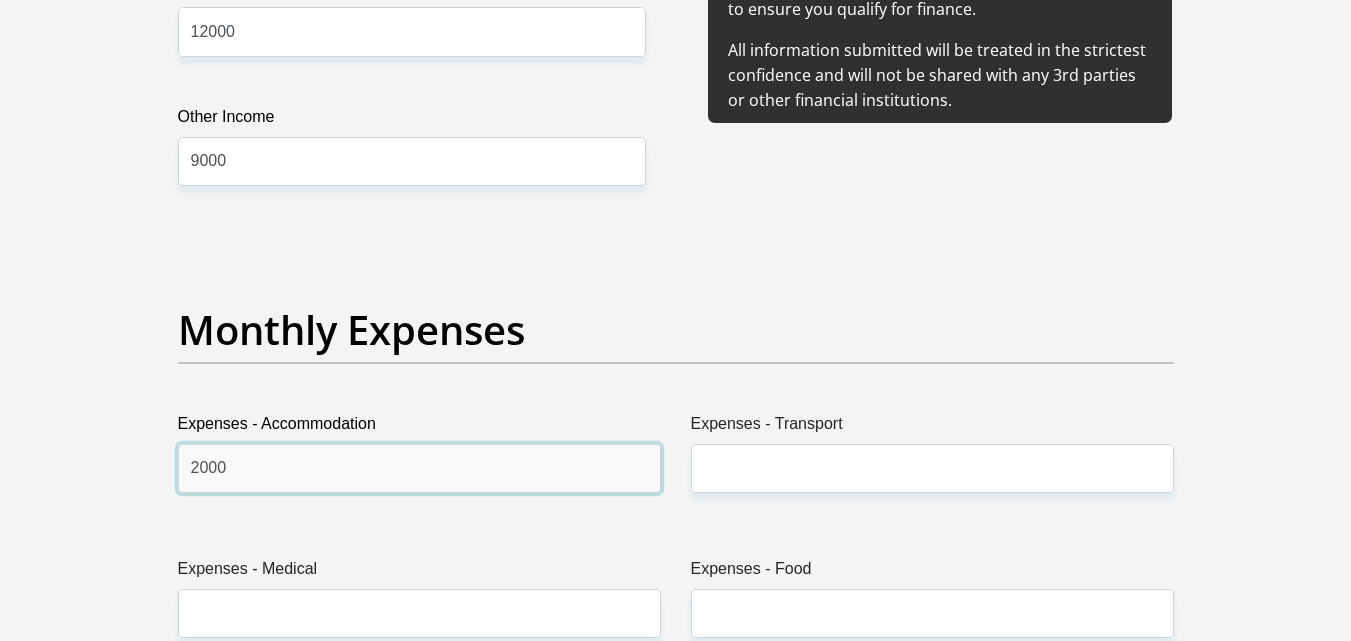 type on "2000" 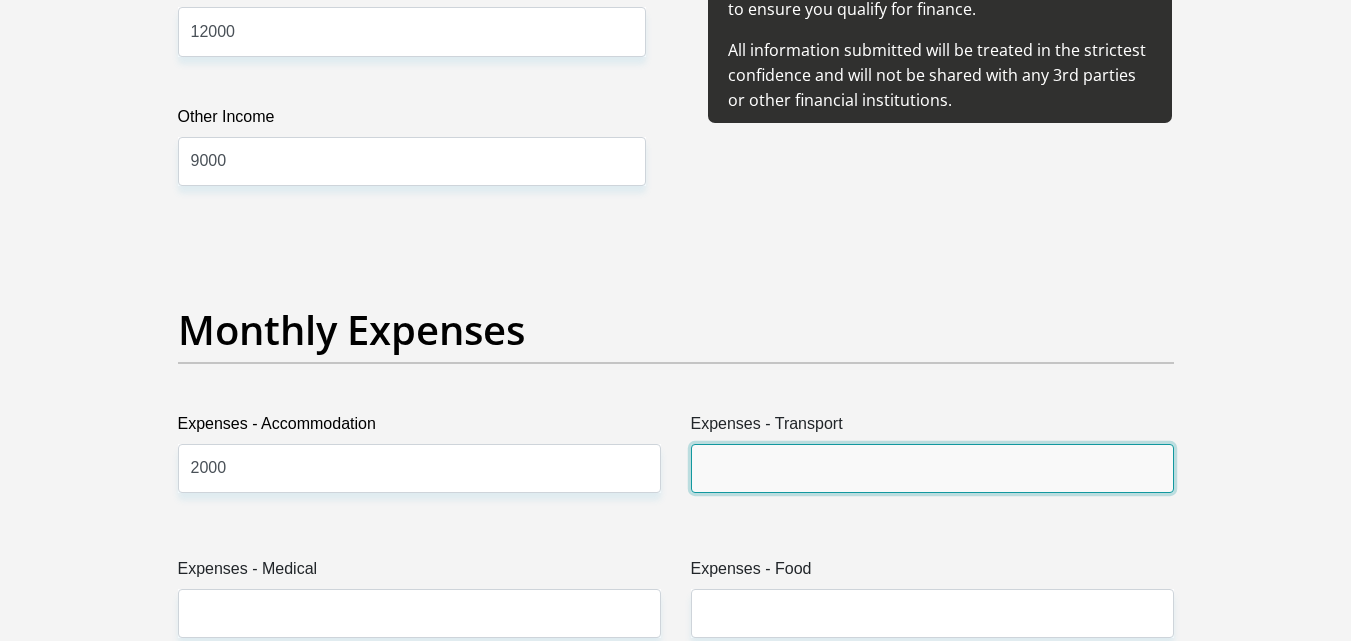 click on "Expenses - Transport" at bounding box center (932, 468) 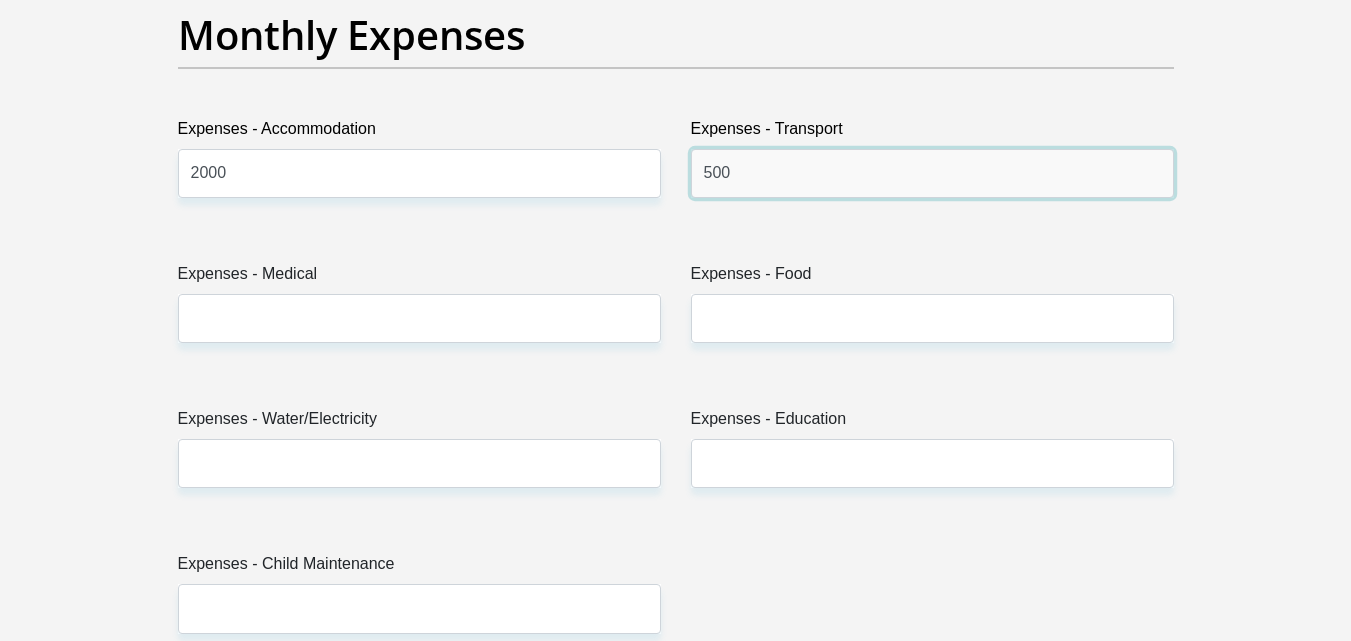 scroll, scrollTop: 2900, scrollLeft: 0, axis: vertical 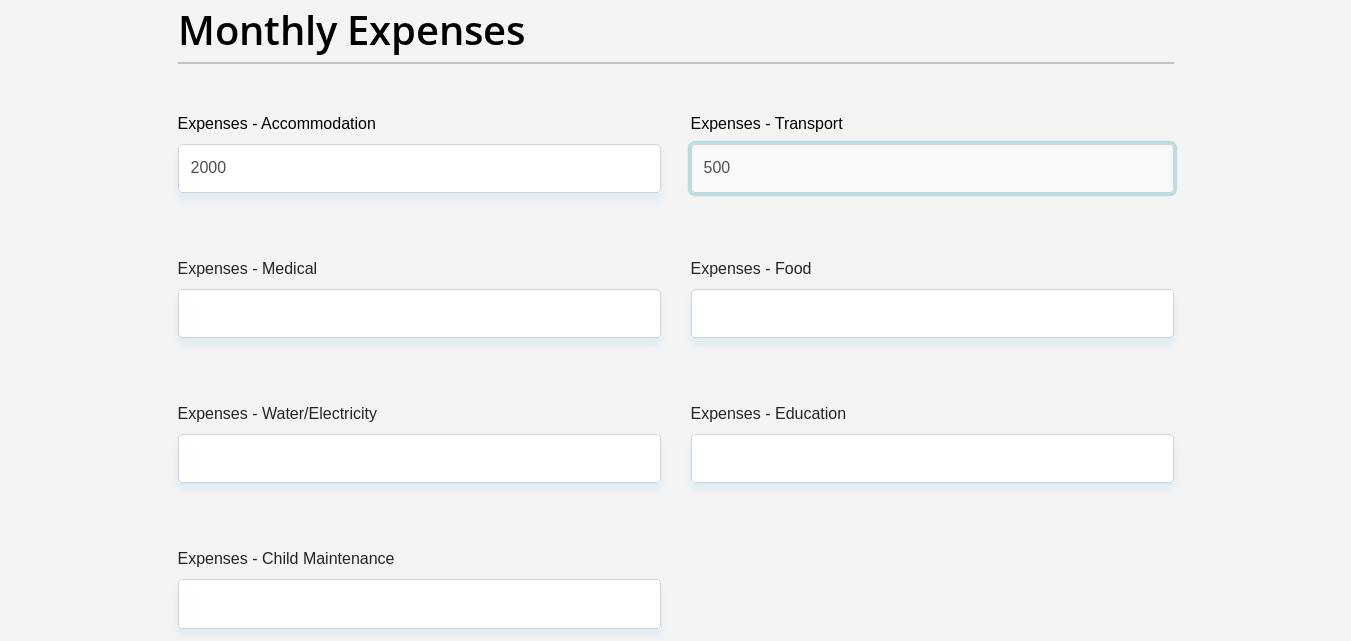 type on "500" 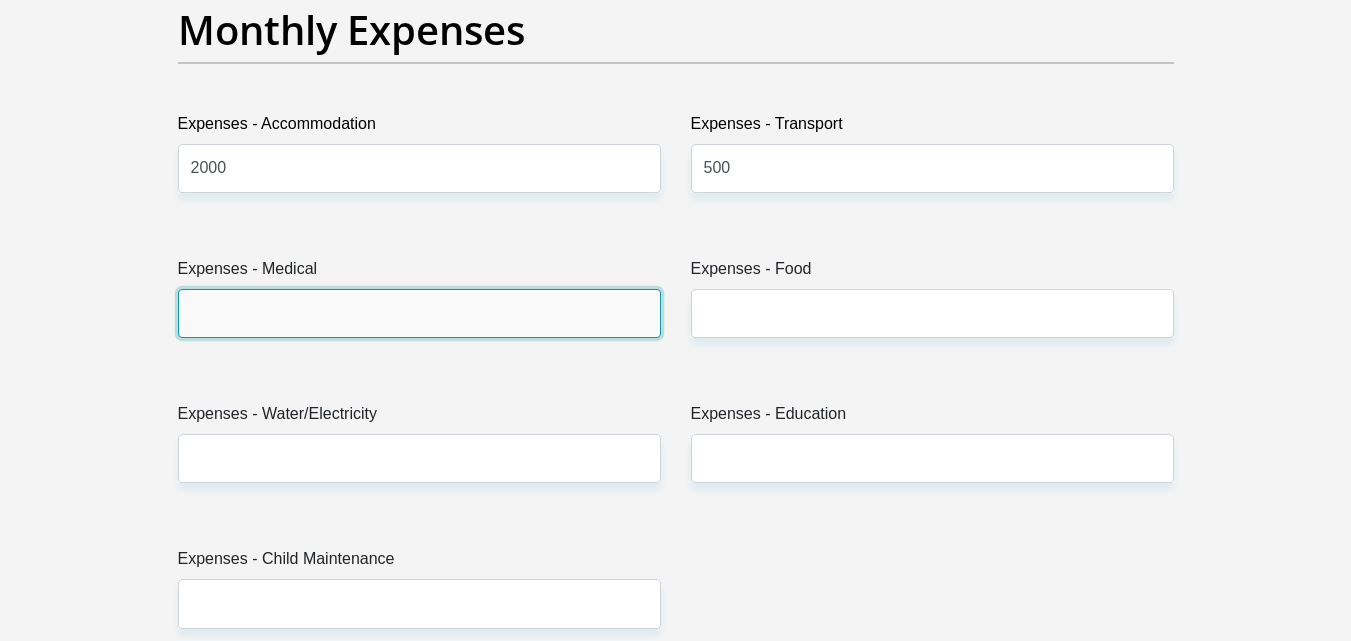 click on "Expenses - Medical" at bounding box center (419, 313) 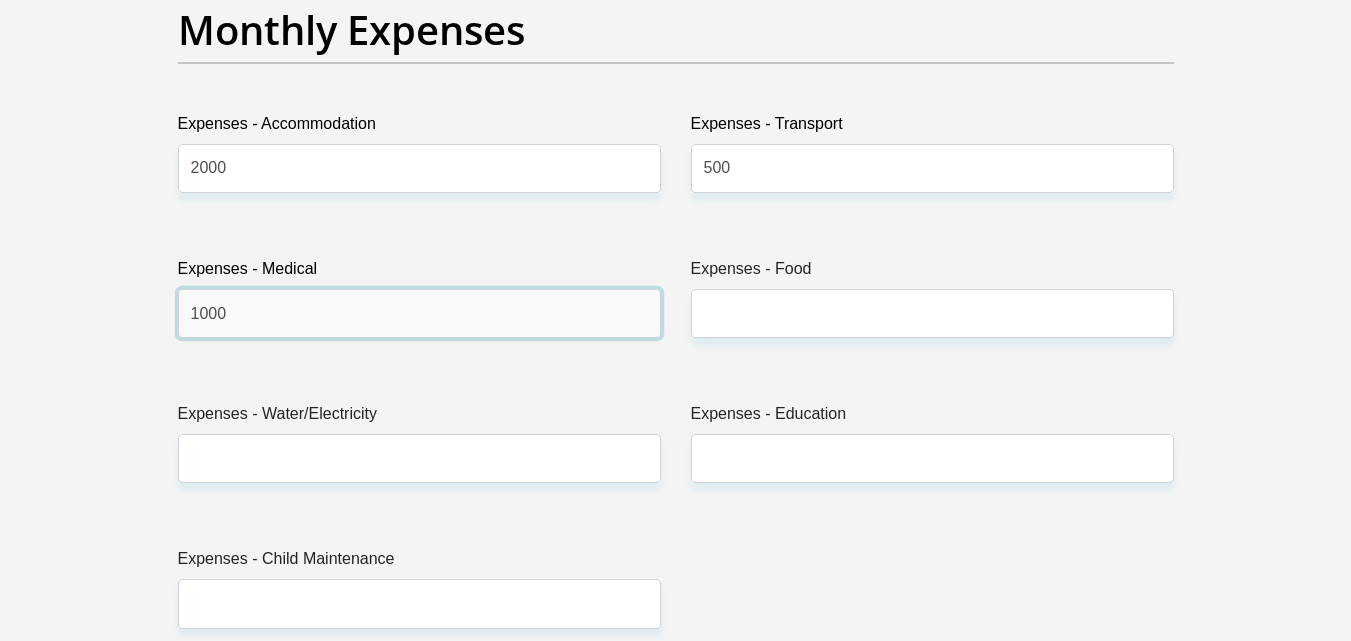 type on "1000" 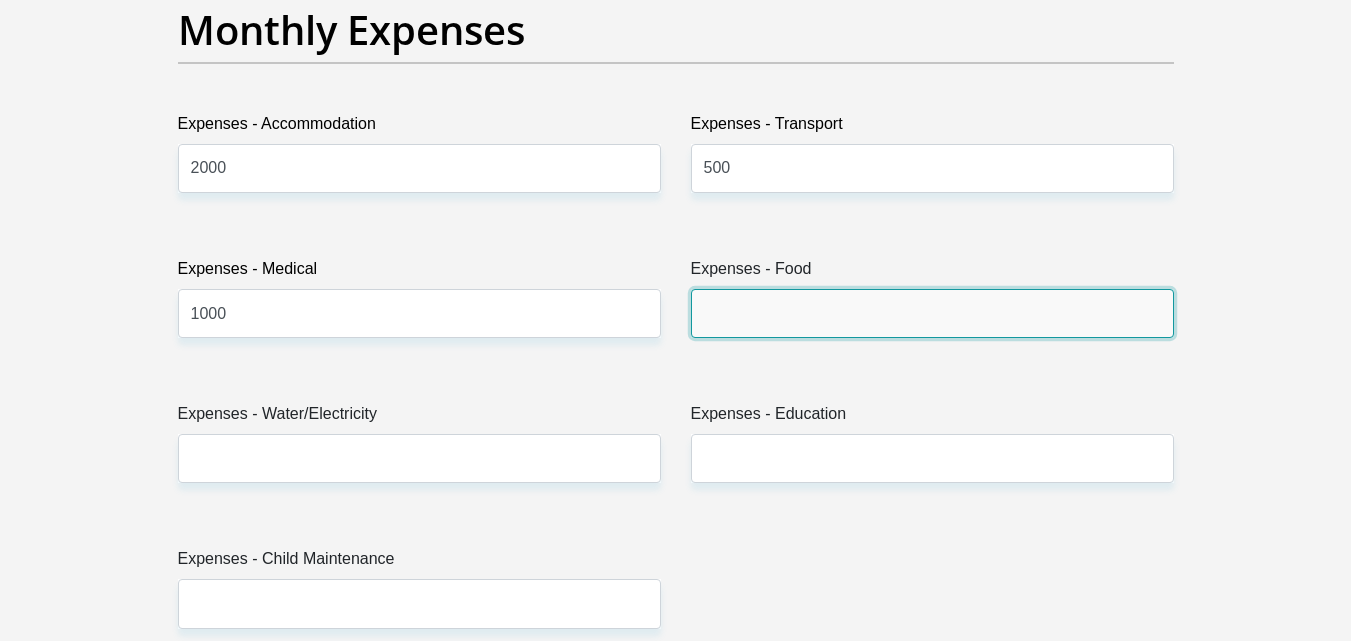 click on "Expenses - Food" at bounding box center [932, 313] 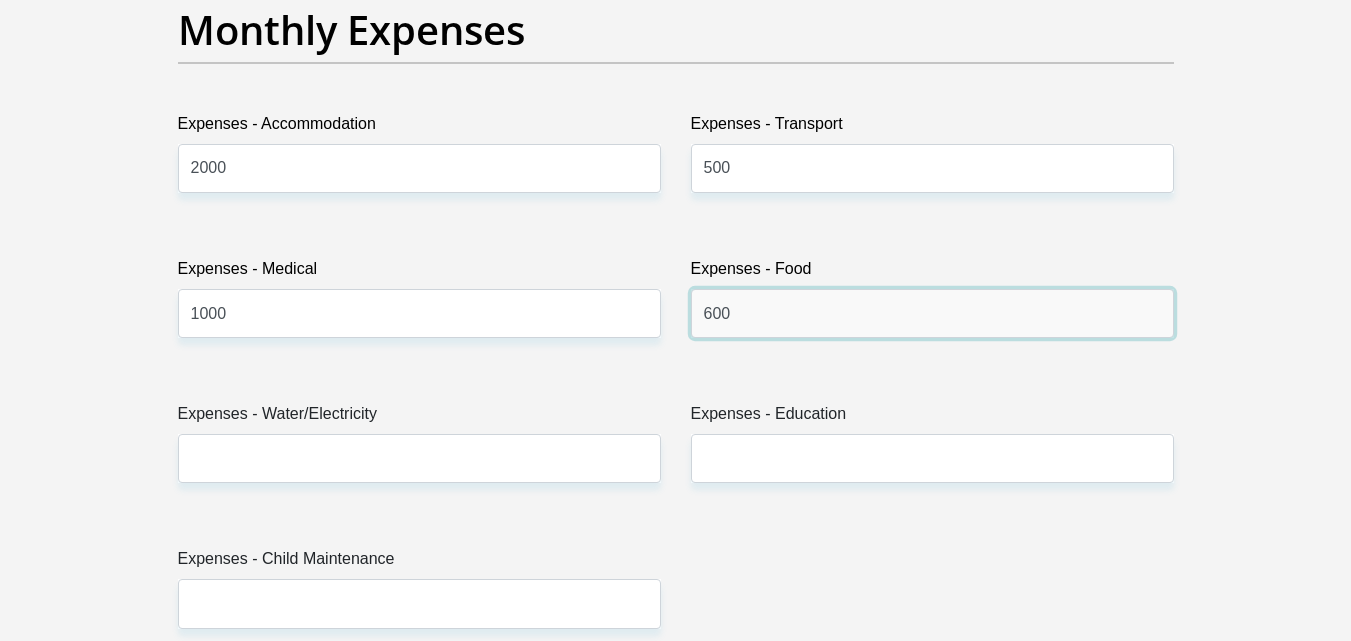 type on "600" 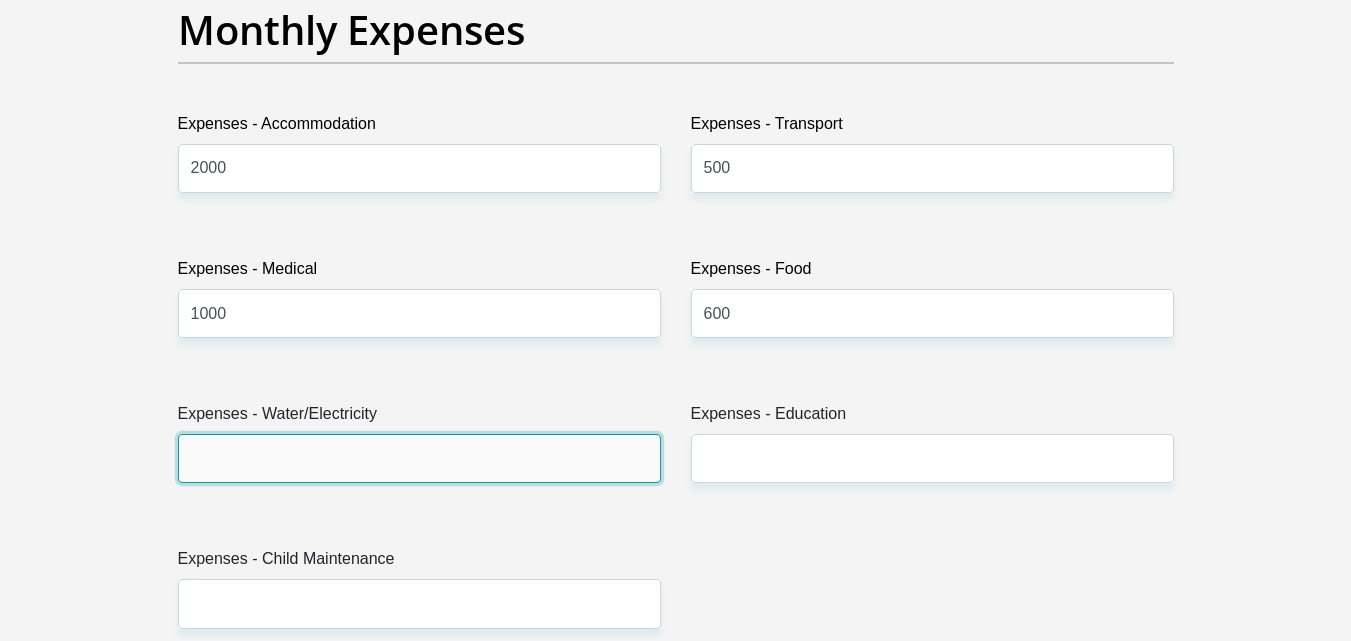 click on "Expenses - Water/Electricity" at bounding box center [419, 458] 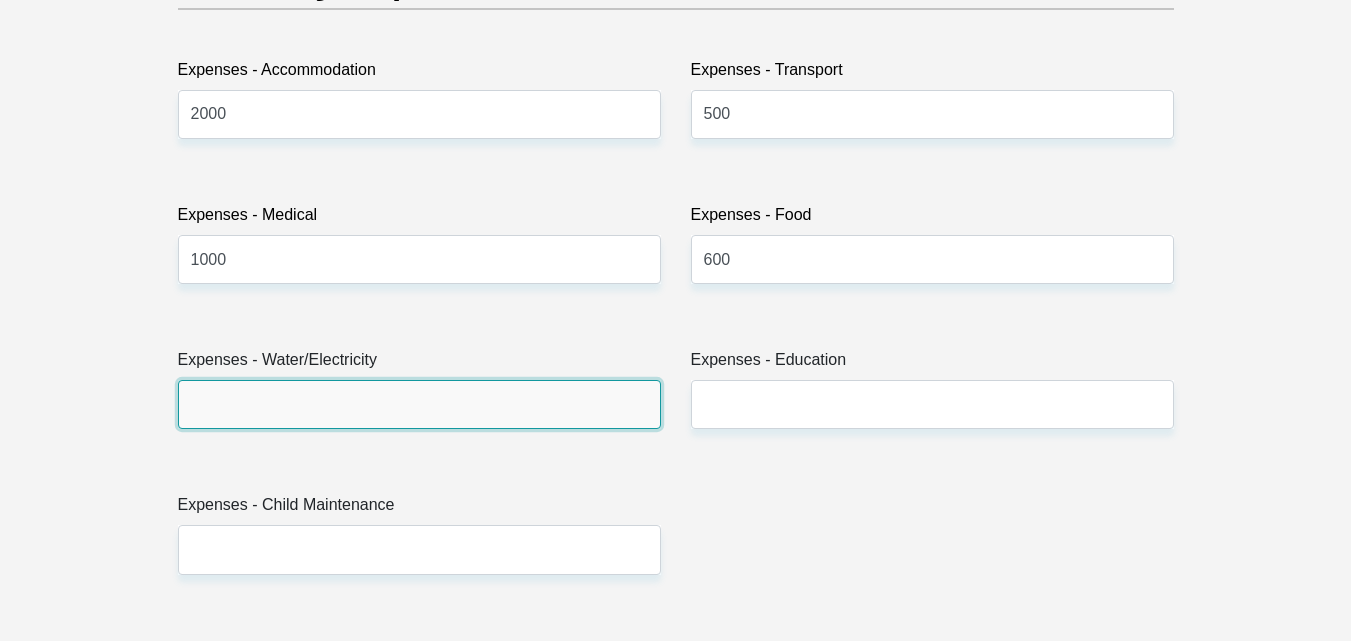 scroll, scrollTop: 3000, scrollLeft: 0, axis: vertical 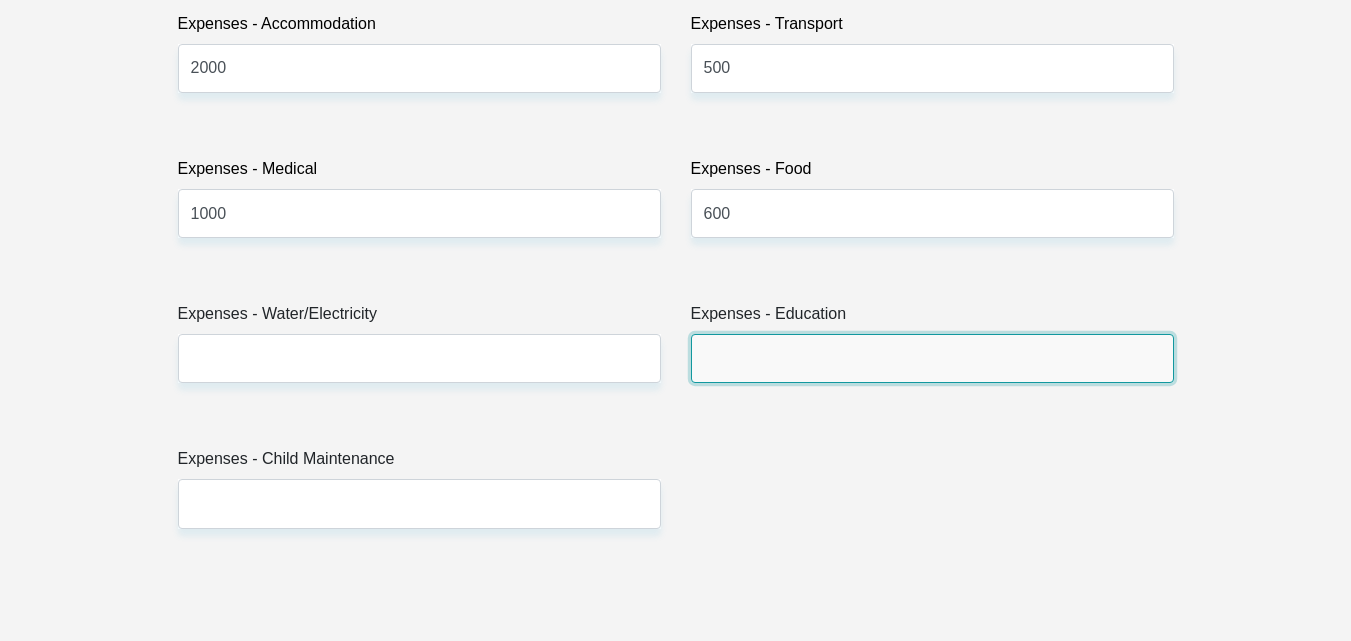 click on "Expenses - Education" at bounding box center (932, 358) 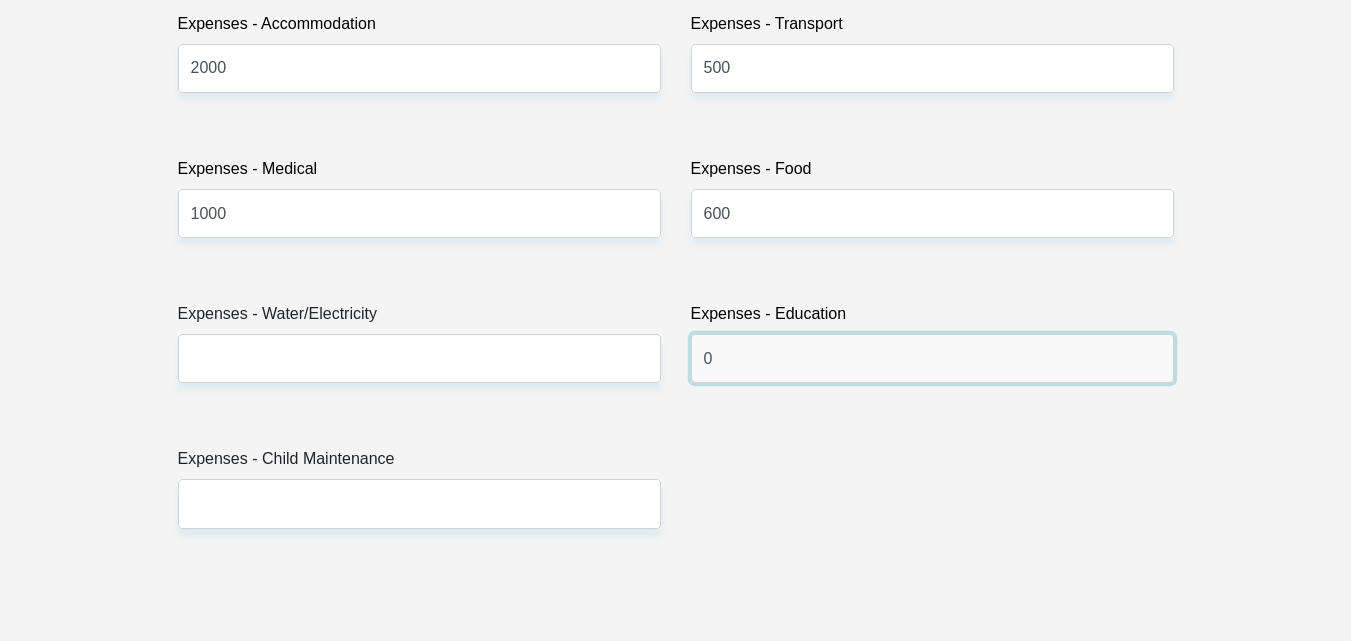 type on "0" 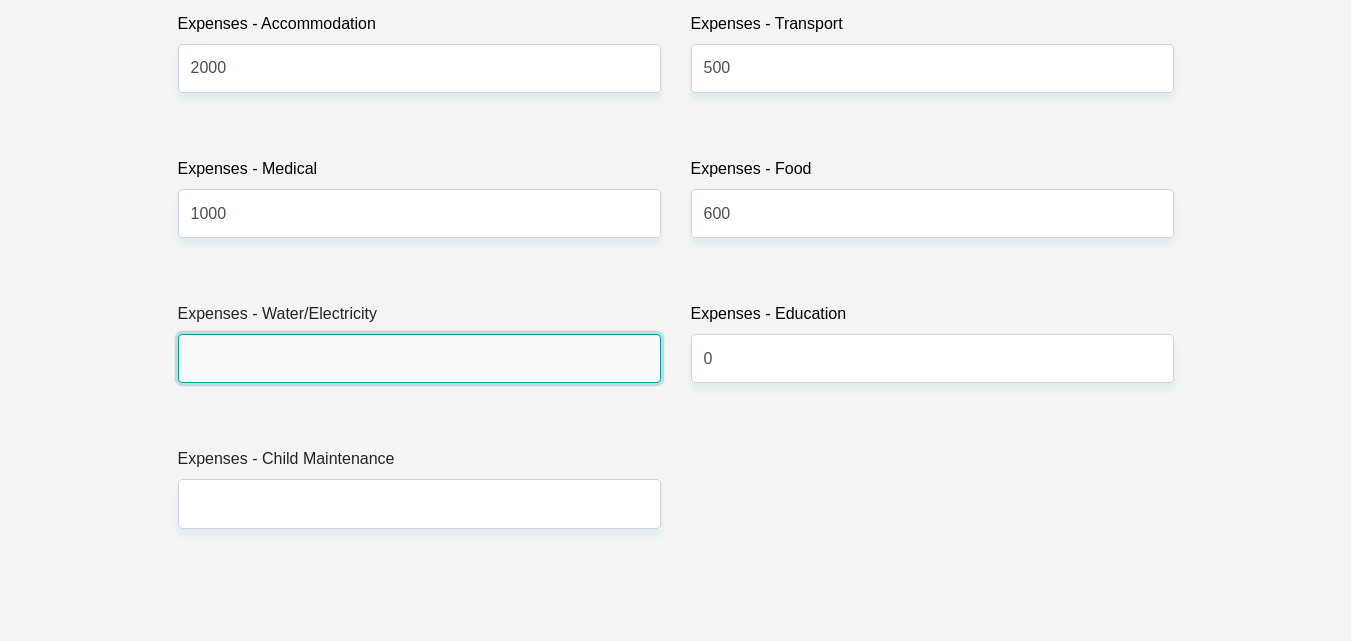 click on "Expenses - Water/Electricity" at bounding box center (419, 358) 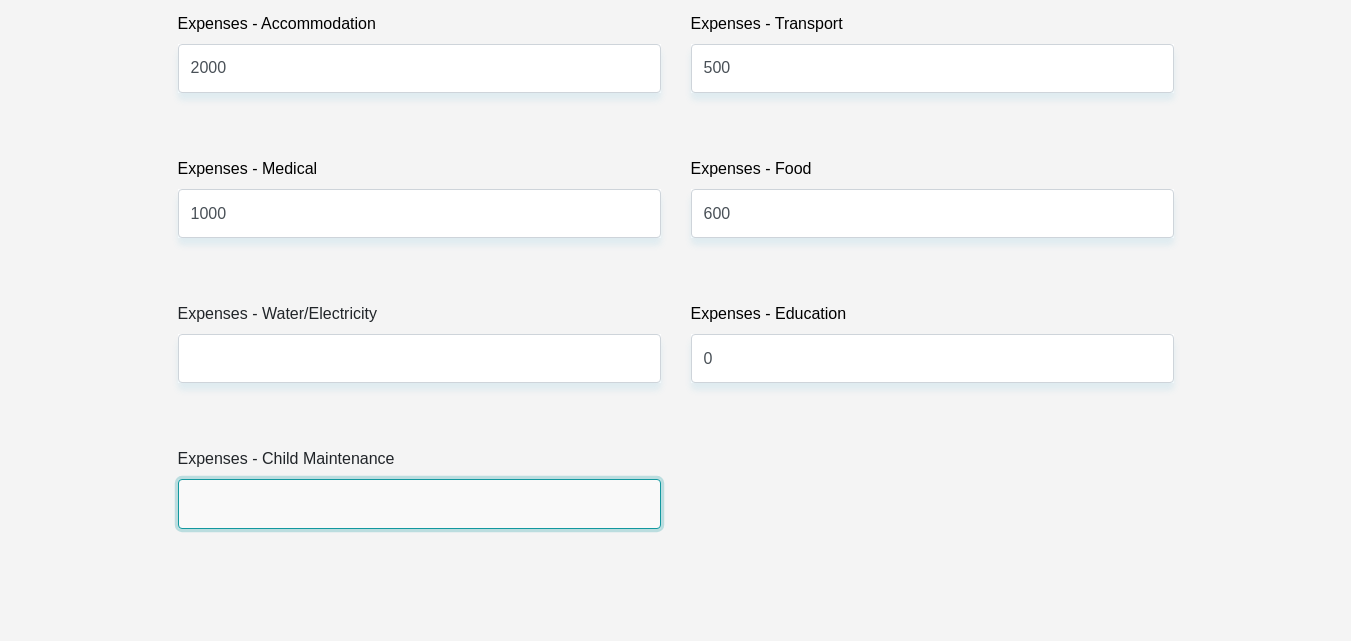 click on "Expenses - Child Maintenance" at bounding box center [419, 503] 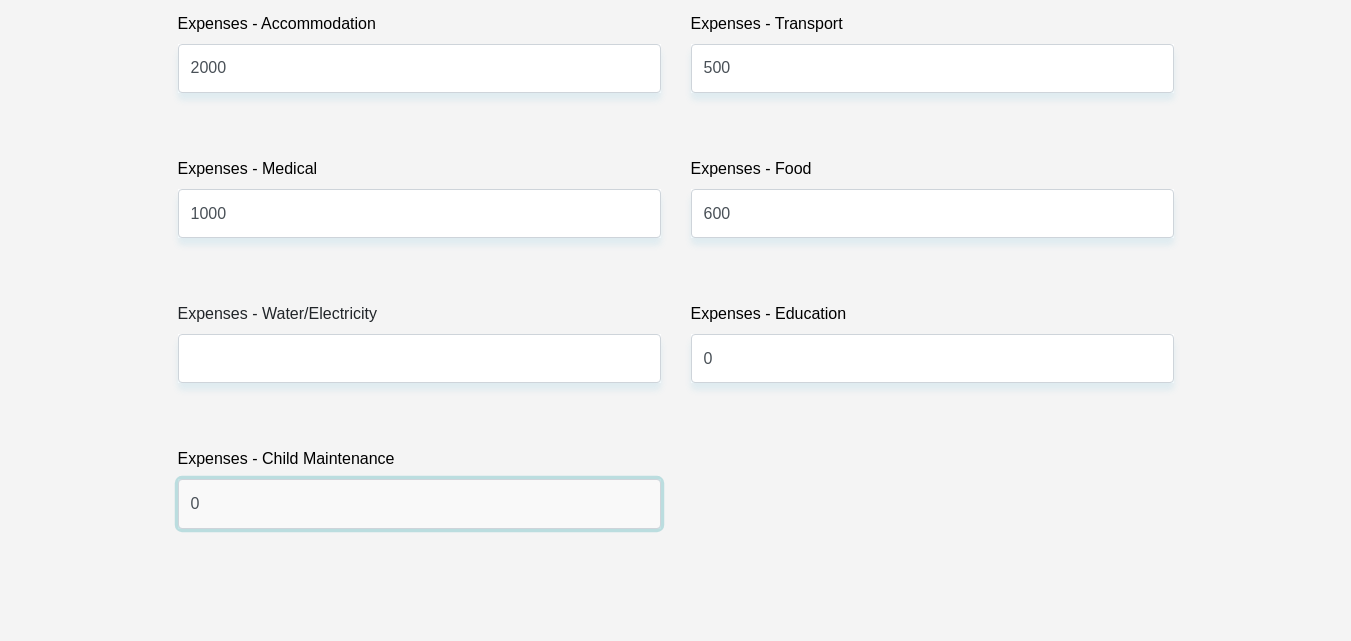 type on "0" 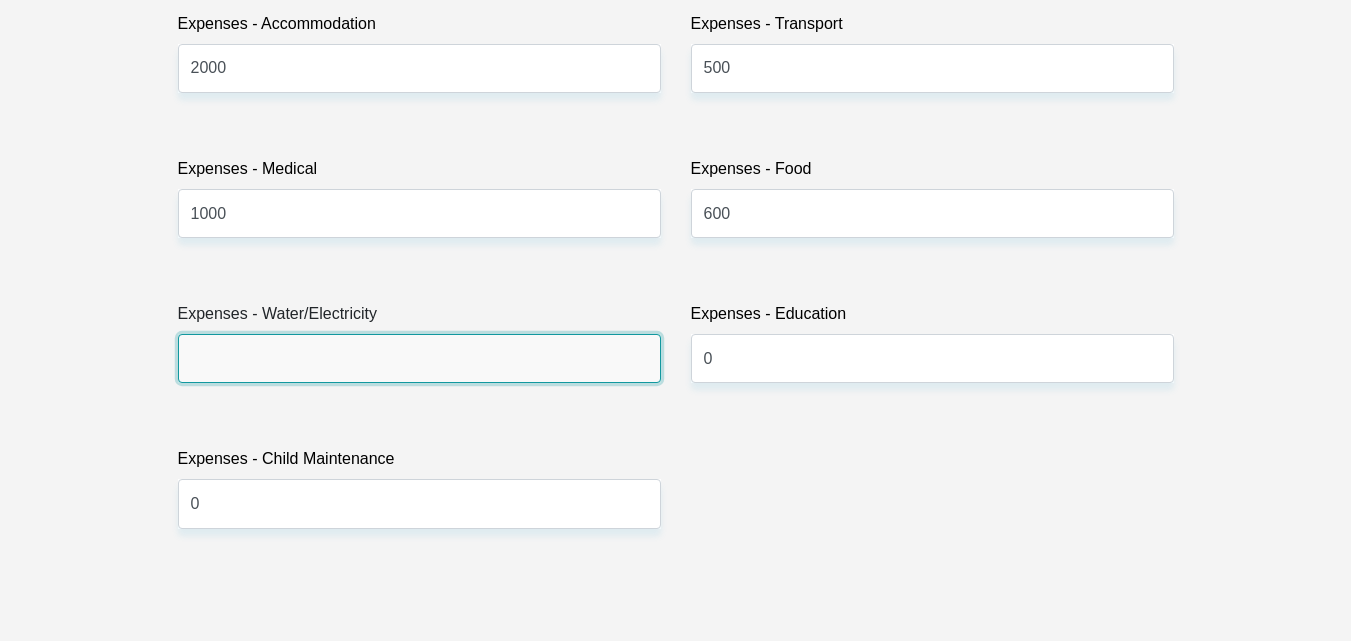 click on "Expenses - Water/Electricity" at bounding box center [419, 358] 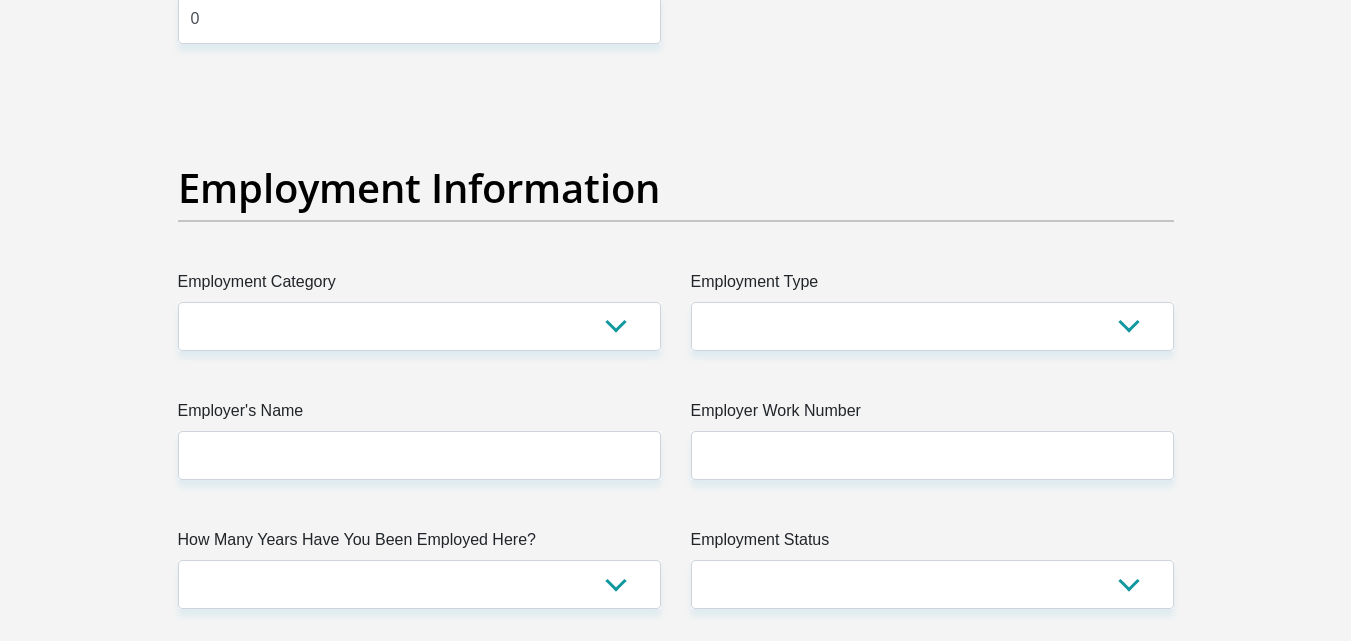scroll, scrollTop: 3600, scrollLeft: 0, axis: vertical 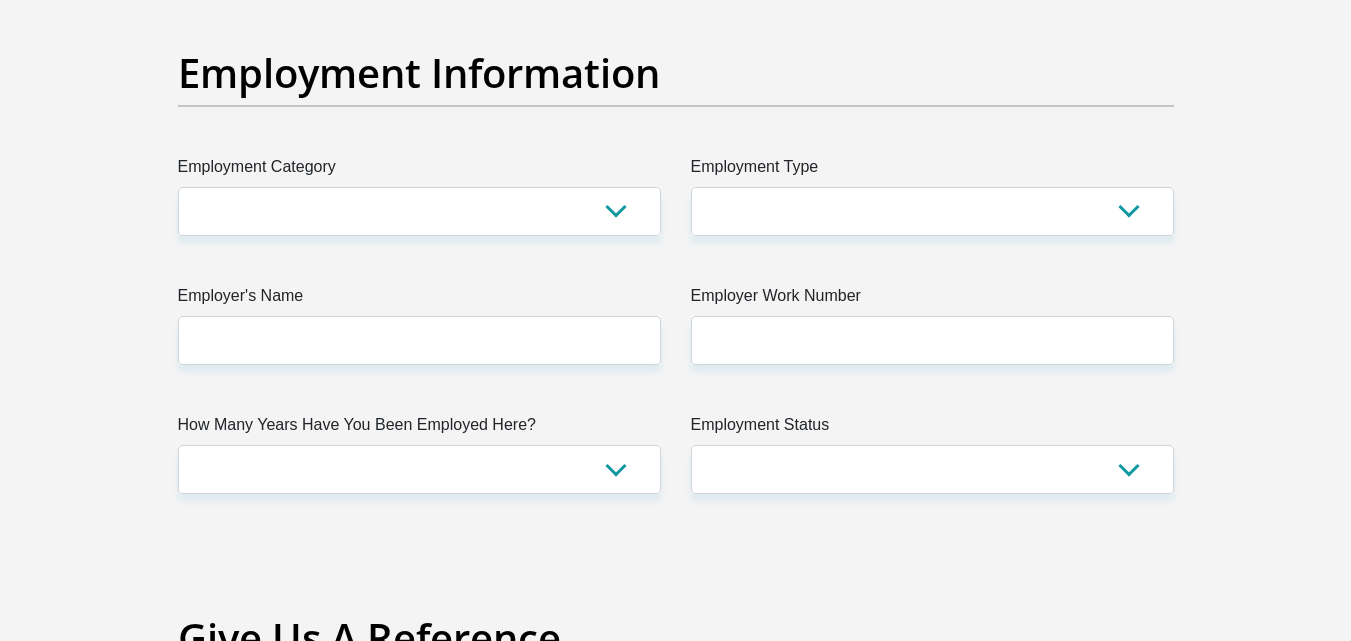 type on "2000" 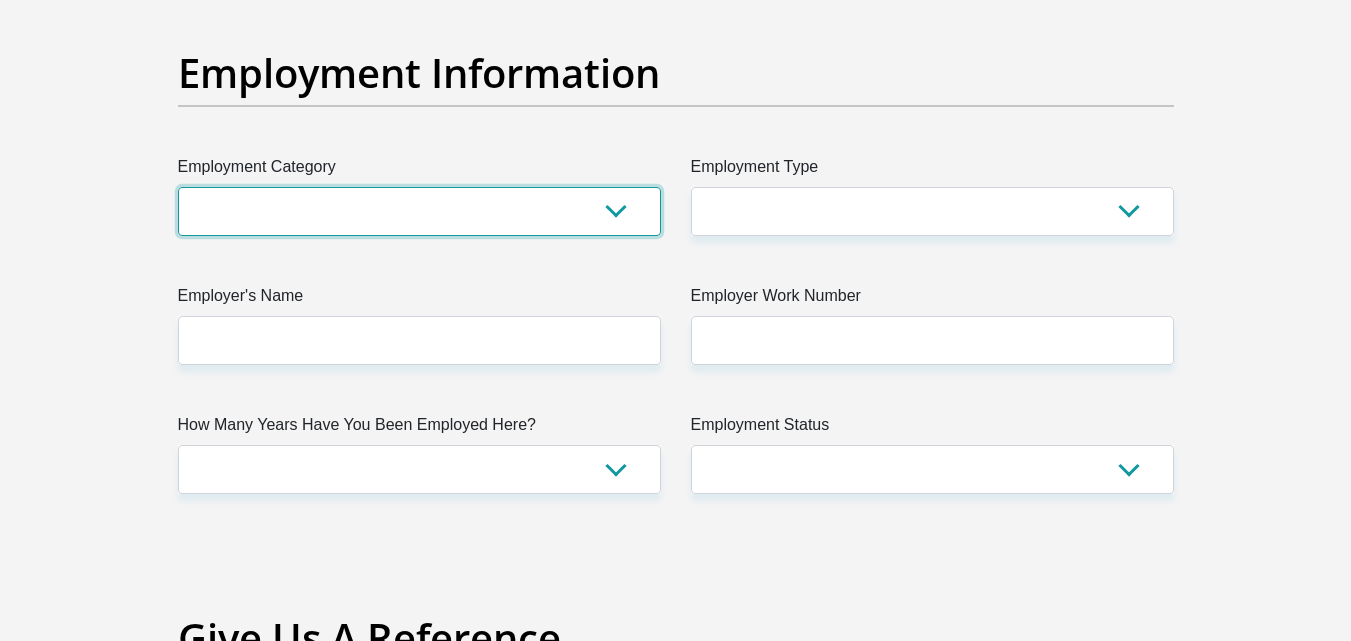 click on "AGRICULTURE
ALCOHOL & TOBACCO
CONSTRUCTION MATERIALS
METALLURGY
EQUIPMENT FOR RENEWABLE ENERGY
SPECIALIZED CONTRACTORS
CAR
GAMING (INCL. INTERNET
OTHER WHOLESALE
UNLICENSED PHARMACEUTICALS
CURRENCY EXCHANGE HOUSES
OTHER FINANCIAL INSTITUTIONS & INSURANCE
REAL ESTATE AGENTS
OIL & GAS
OTHER MATERIALS (E.G. IRON ORE)
PRECIOUS STONES & PRECIOUS METALS
POLITICAL ORGANIZATIONS
RELIGIOUS ORGANIZATIONS(NOT SECTS)
ACTI. HAVING BUSINESS DEAL WITH PUBLIC ADMINISTRATION
LAUNDROMATS" at bounding box center (419, 211) 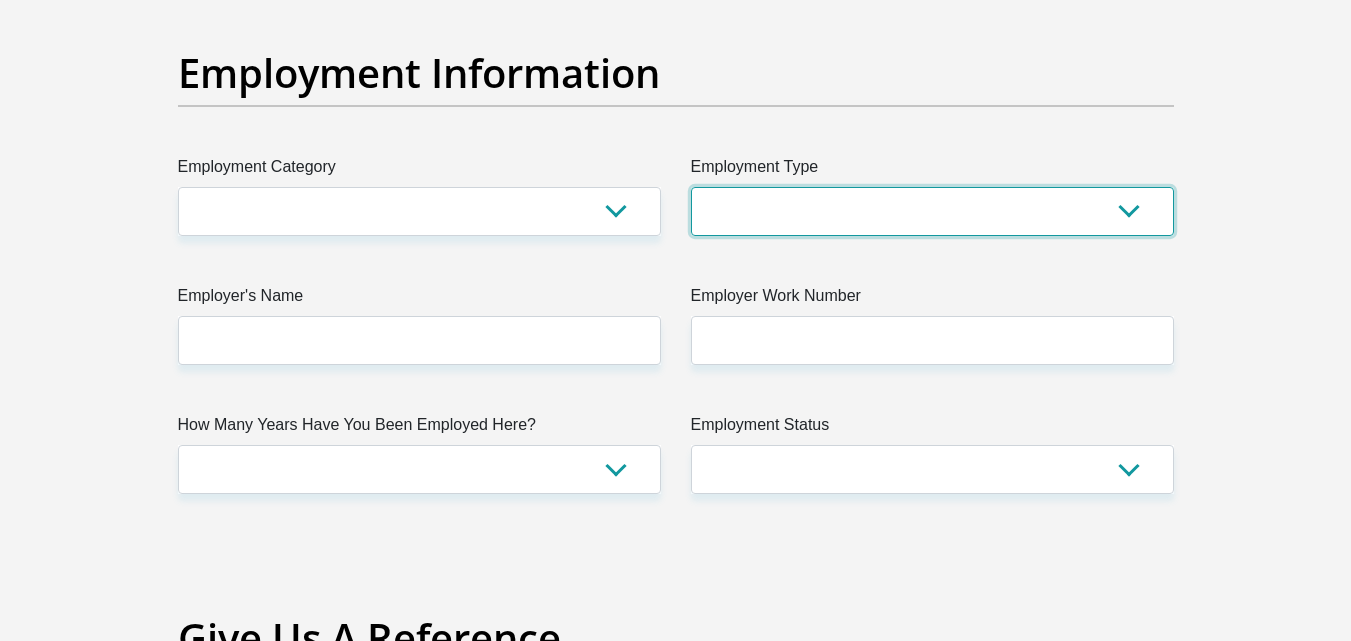 click on "College/Lecturer
Craft Seller
Creative
Driver
Executive
Farmer
Forces - Non Commissioned
Forces - Officer
Hawker
Housewife
Labourer
Licenced Professional
Manager
Miner
Non Licenced Professional
Office Staff/Clerk
Outside Worker
Pensioner
Permanent Teacher
Production/Manufacturing
Sales
Self-Employed
Semi-Professional Worker
Service Industry  Social Worker  Student" at bounding box center (932, 211) 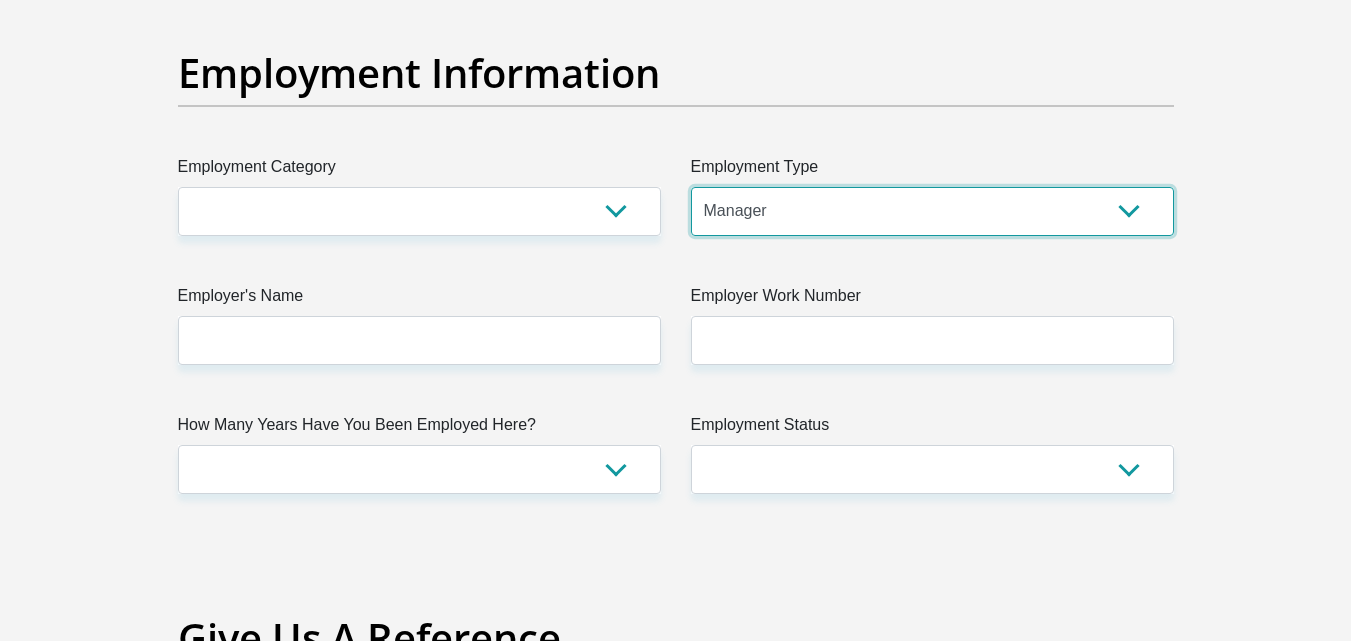 click on "College/Lecturer
Craft Seller
Creative
Driver
Executive
Farmer
Forces - Non Commissioned
Forces - Officer
Hawker
Housewife
Labourer
Licenced Professional
Manager
Miner
Non Licenced Professional
Office Staff/Clerk
Outside Worker
Pensioner
Permanent Teacher
Production/Manufacturing
Sales
Self-Employed
Semi-Professional Worker
Service Industry  Social Worker  Student" at bounding box center [932, 211] 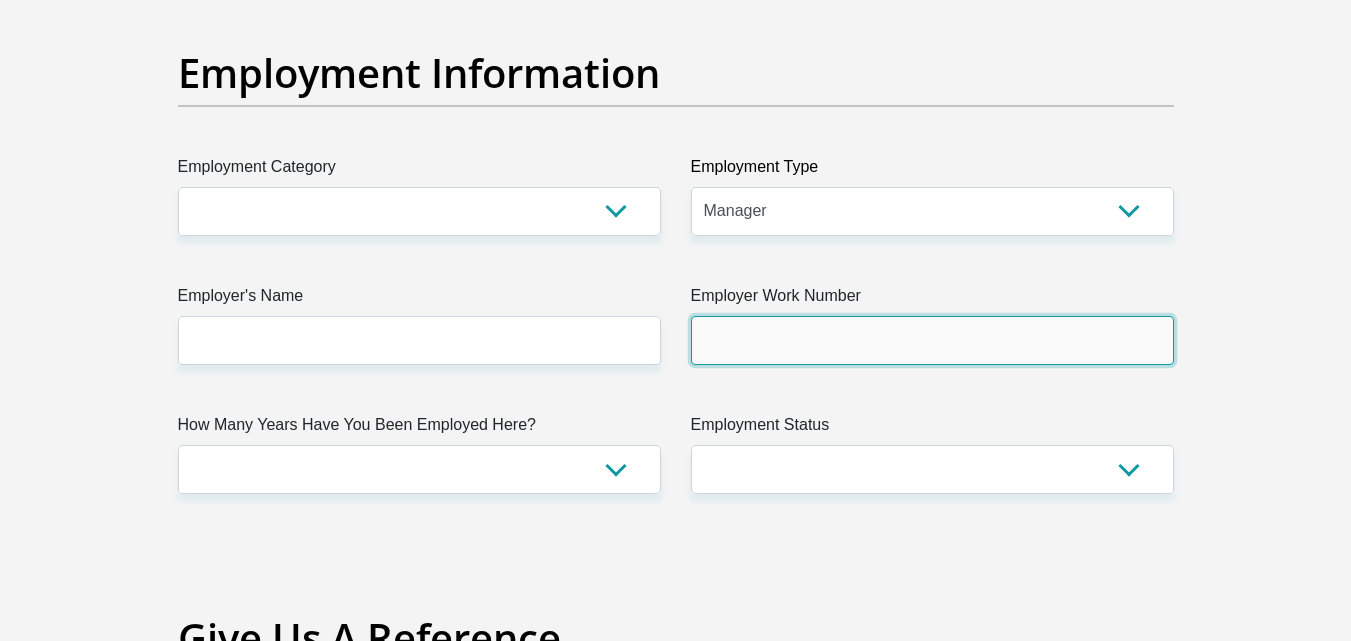 click on "Employer Work Number" at bounding box center [932, 340] 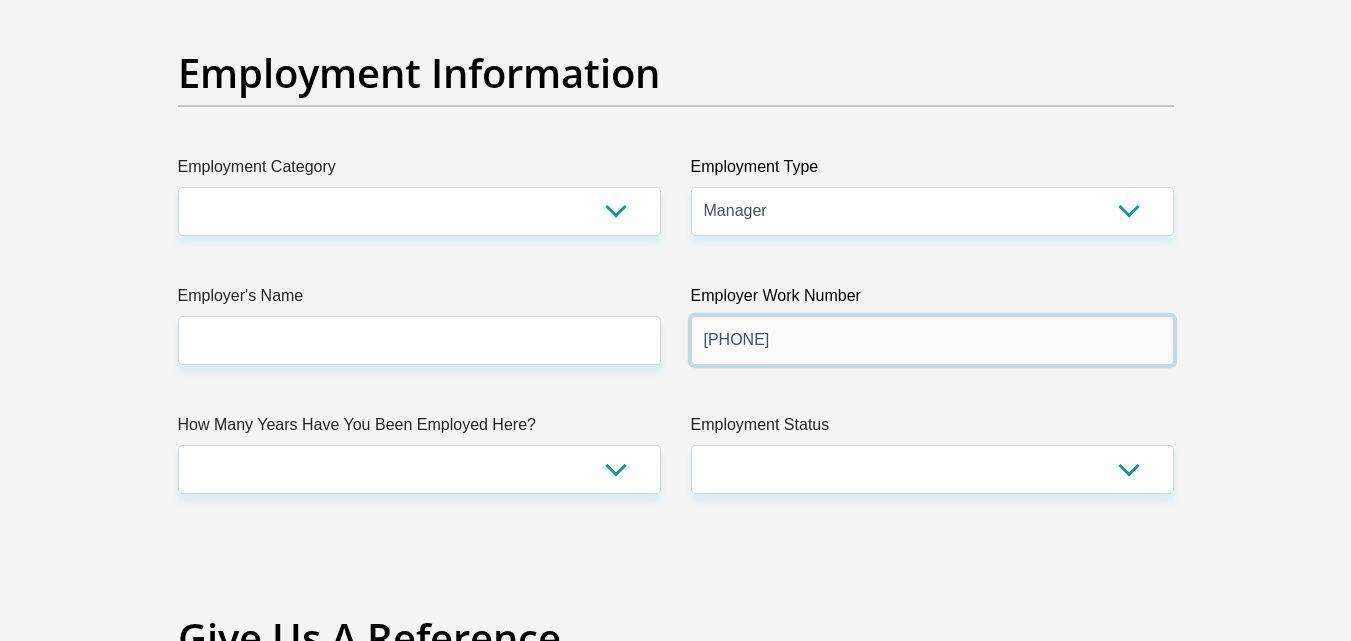 type on "[PHONE]" 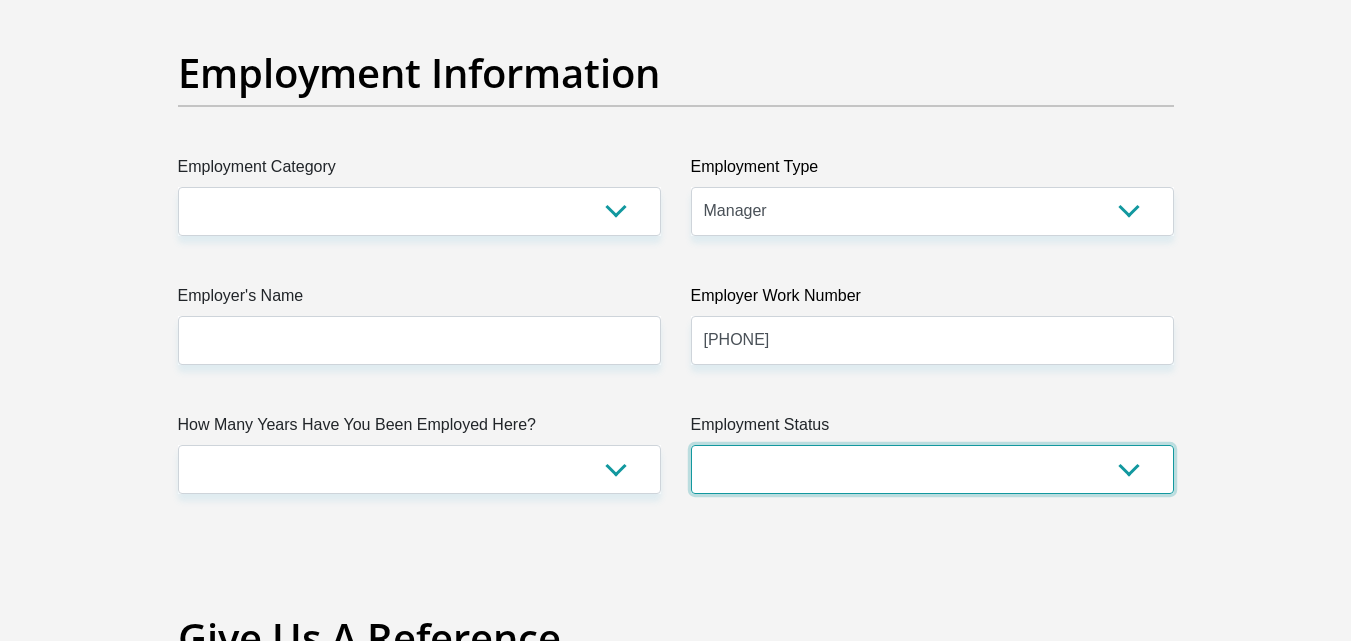 click on "Permanent/Full-time
Part-time/Casual
Contract Worker
Self-Employed
Housewife
Retired
Student
Medically Boarded
Disability
Unemployed" at bounding box center [932, 469] 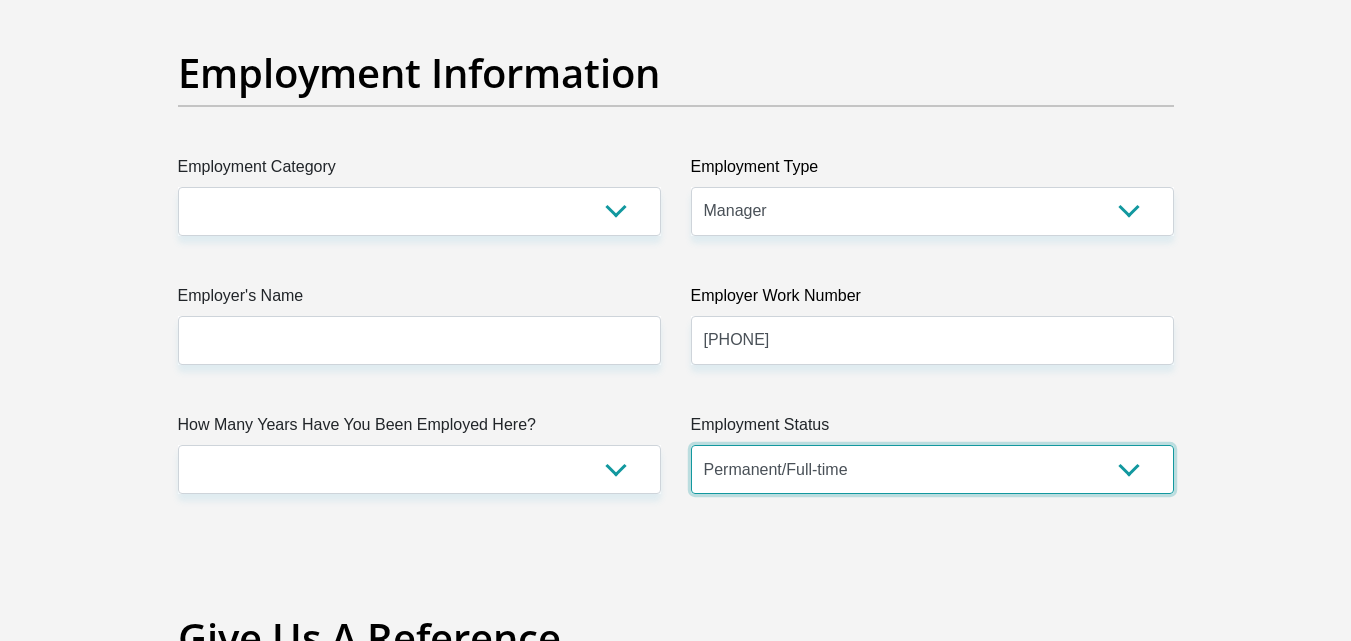 click on "Permanent/Full-time
Part-time/Casual
Contract Worker
Self-Employed
Housewife
Retired
Student
Medically Boarded
Disability
Unemployed" at bounding box center (932, 469) 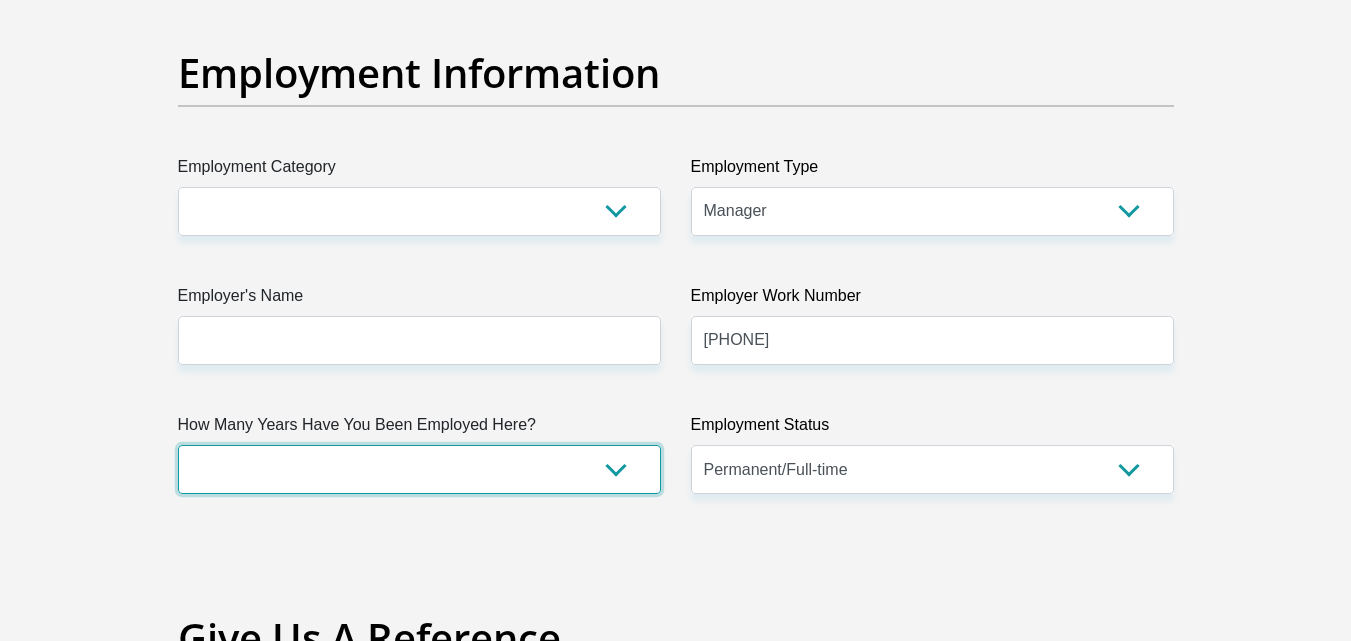 click on "less than 1 year
1-3 years
3-5 years
5+ years" at bounding box center (419, 469) 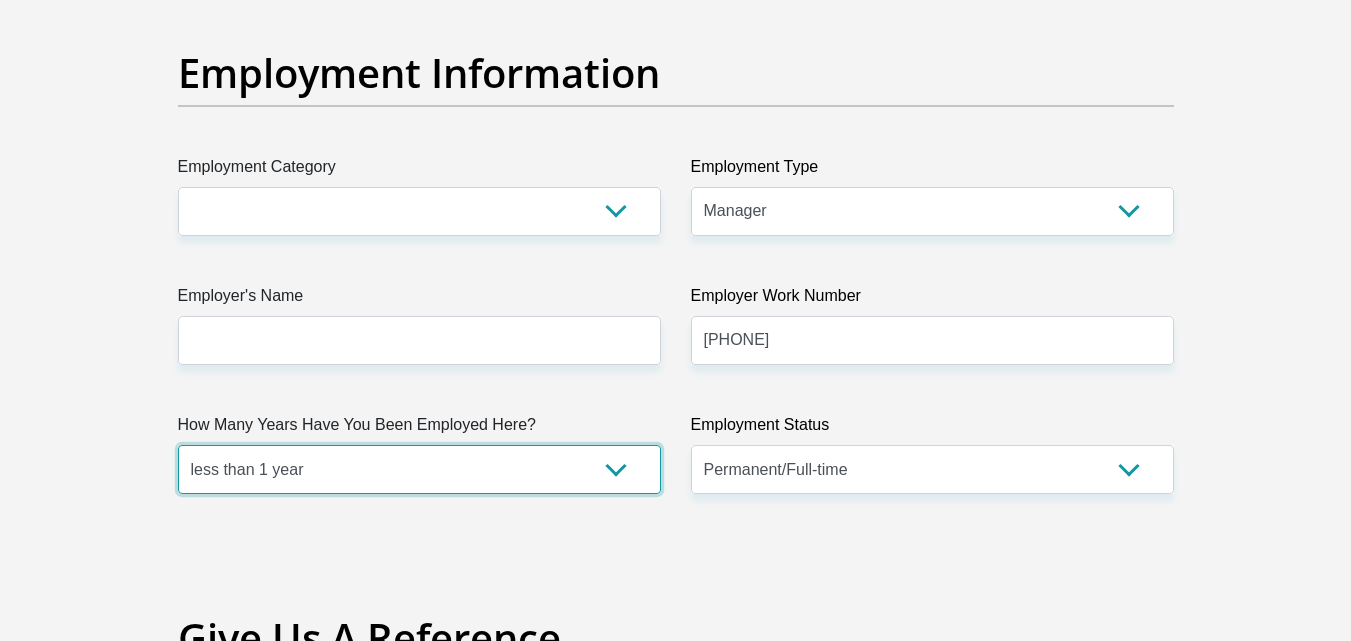 click on "less than 1 year
1-3 years
3-5 years
5+ years" at bounding box center (419, 469) 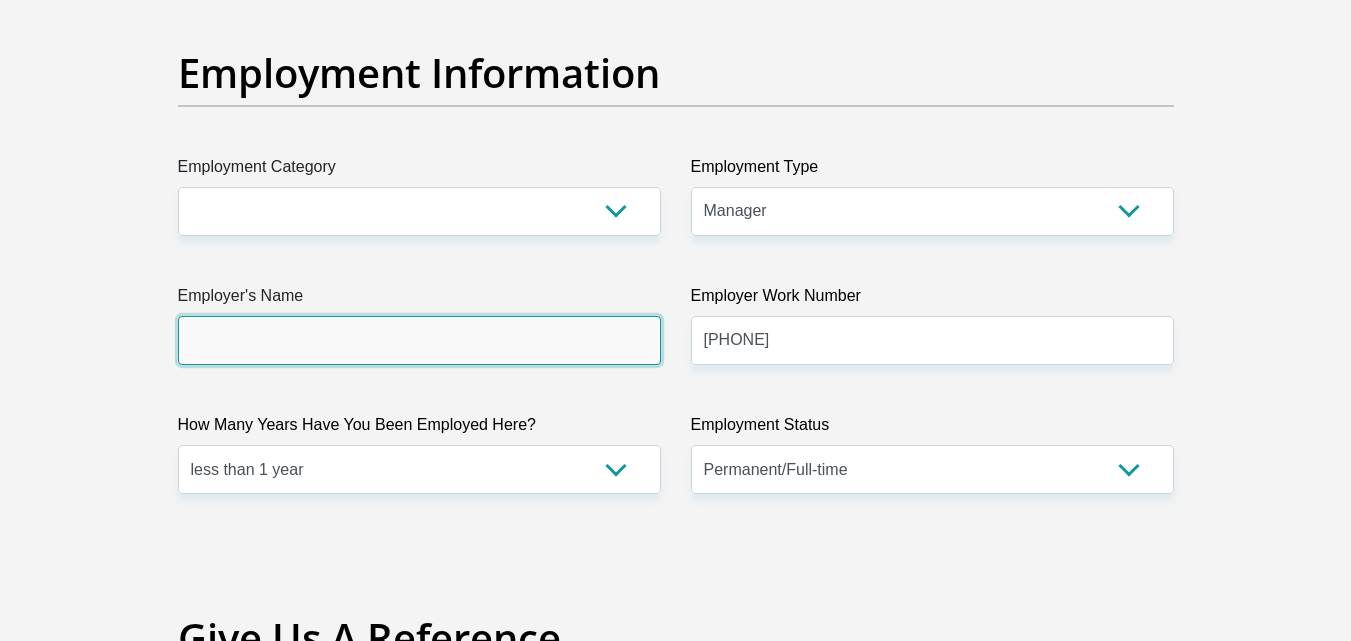 click on "Employer's Name" at bounding box center (419, 340) 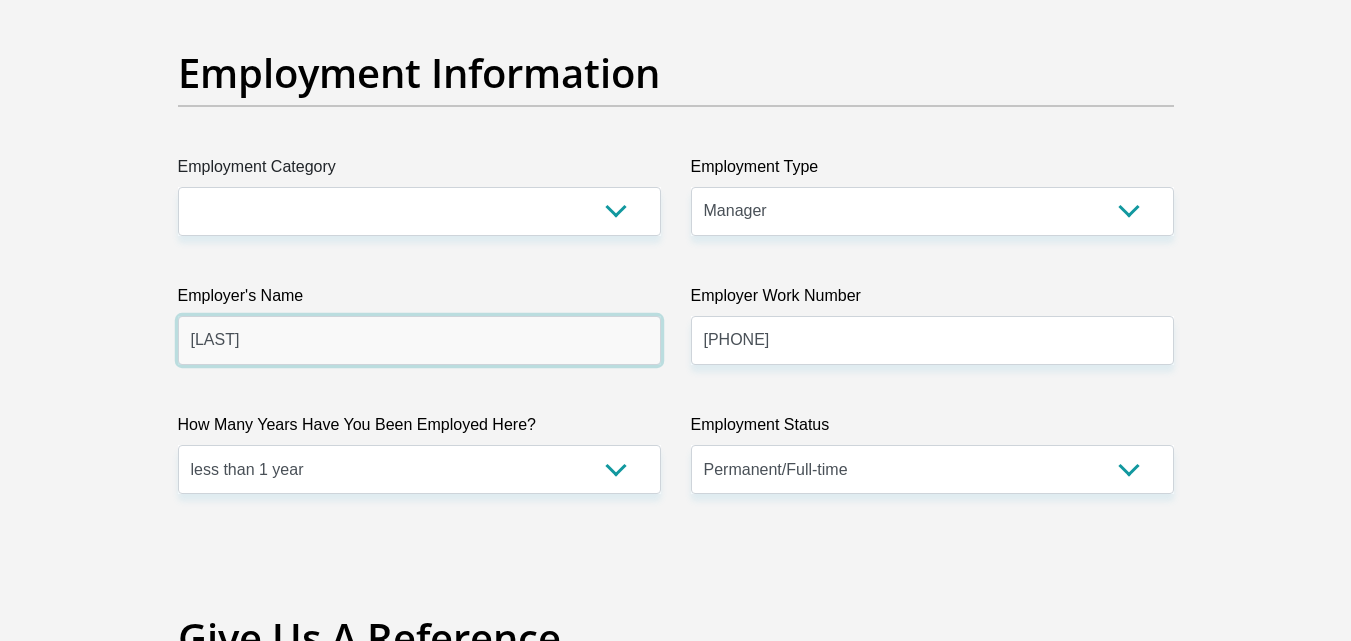 click on "[LAST]" at bounding box center (419, 340) 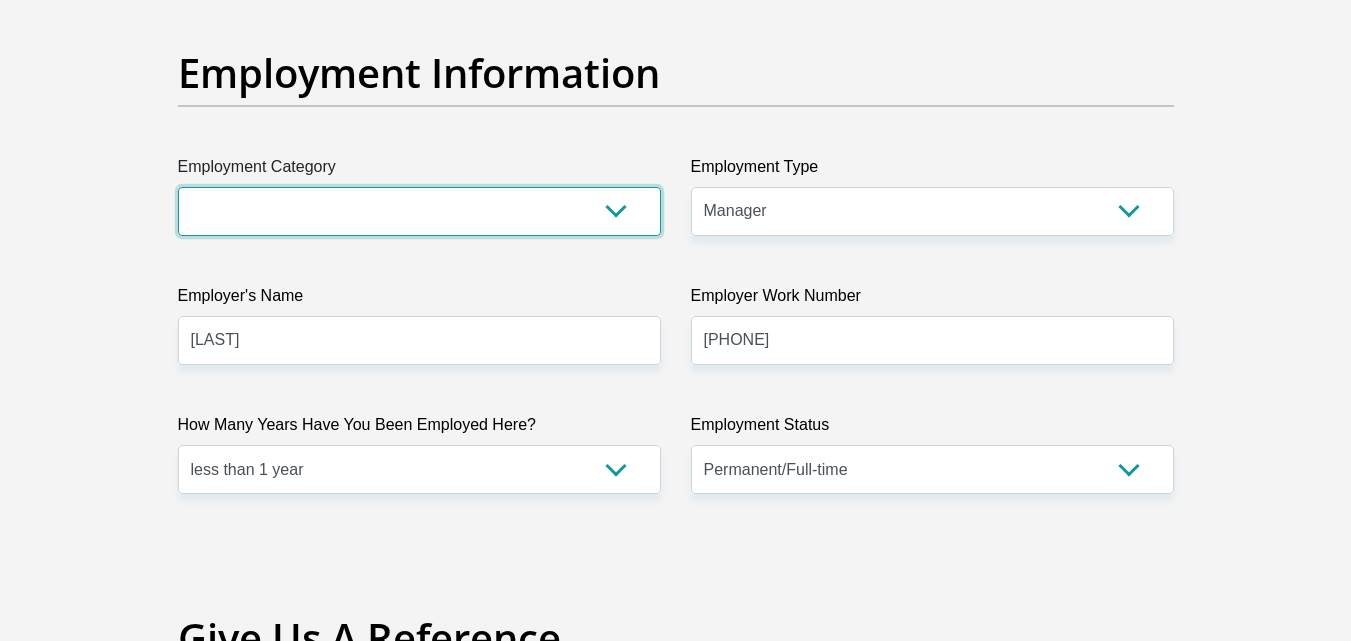 click on "AGRICULTURE
ALCOHOL & TOBACCO
CONSTRUCTION MATERIALS
METALLURGY
EQUIPMENT FOR RENEWABLE ENERGY
SPECIALIZED CONTRACTORS
CAR
GAMING (INCL. INTERNET
OTHER WHOLESALE
UNLICENSED PHARMACEUTICALS
CURRENCY EXCHANGE HOUSES
OTHER FINANCIAL INSTITUTIONS & INSURANCE
REAL ESTATE AGENTS
OIL & GAS
OTHER MATERIALS (E.G. IRON ORE)
PRECIOUS STONES & PRECIOUS METALS
POLITICAL ORGANIZATIONS
RELIGIOUS ORGANIZATIONS(NOT SECTS)
ACTI. HAVING BUSINESS DEAL WITH PUBLIC ADMINISTRATION
LAUNDROMATS" at bounding box center (419, 211) 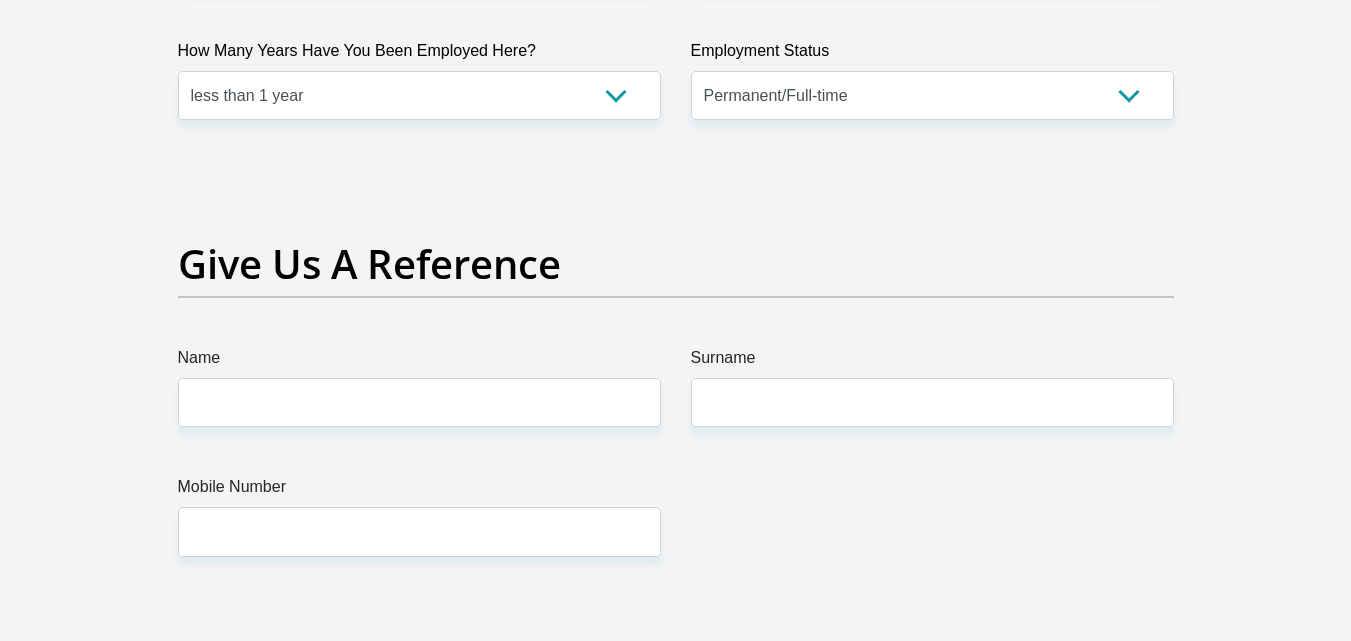 scroll, scrollTop: 4200, scrollLeft: 0, axis: vertical 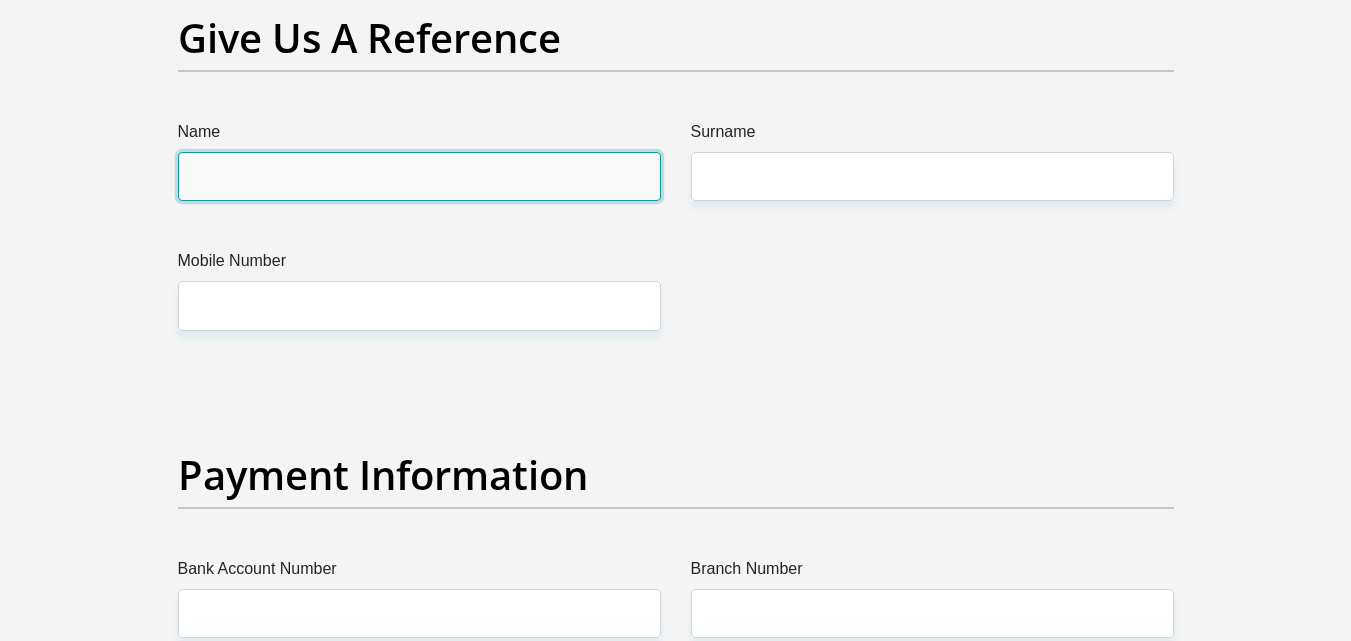 click on "Name" at bounding box center (419, 176) 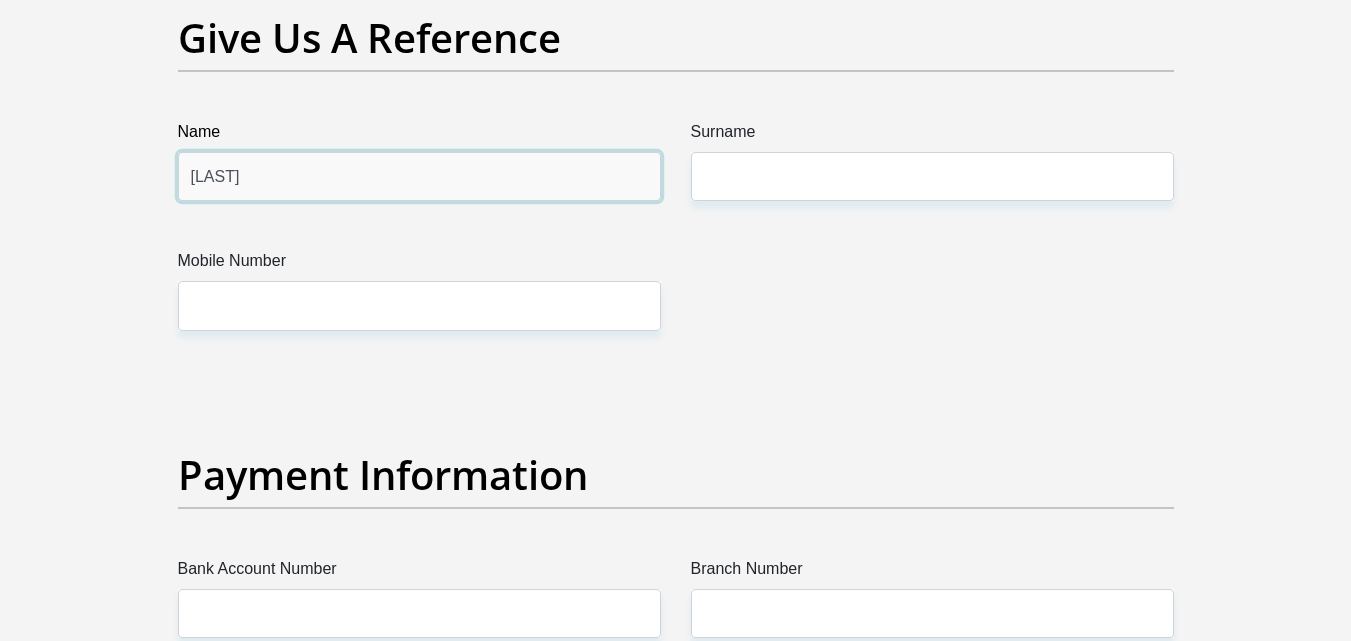 type on "[LAST]" 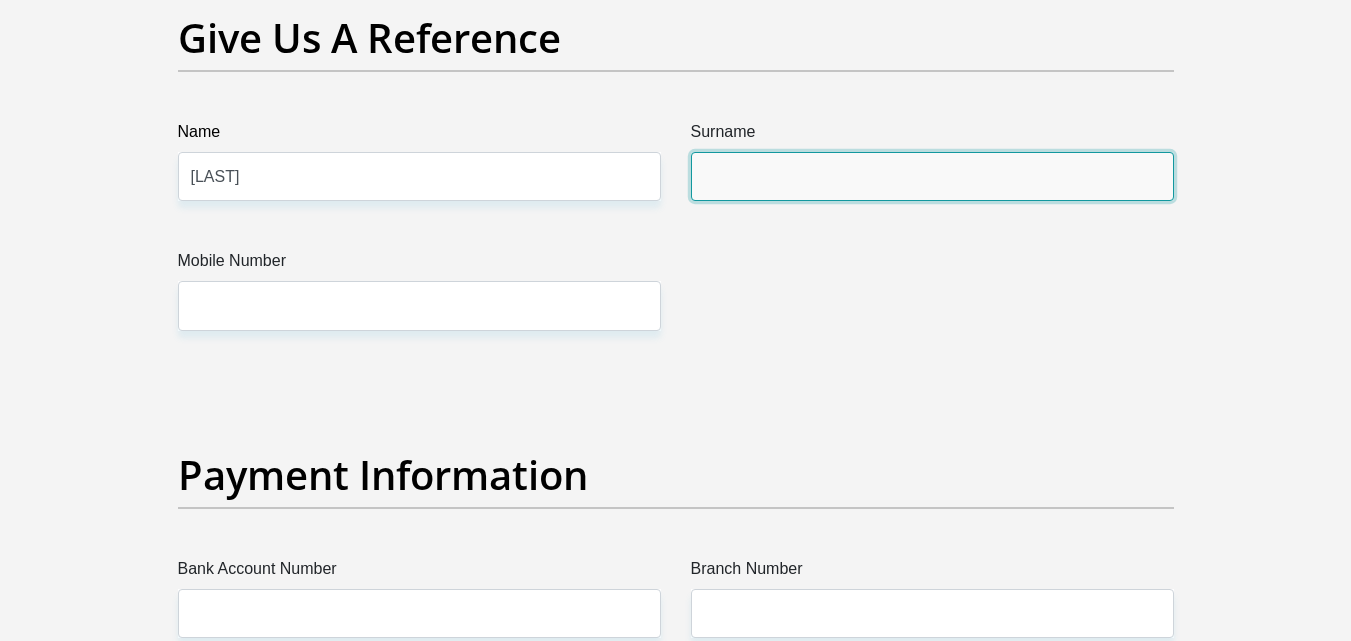 click on "Surname" at bounding box center (932, 176) 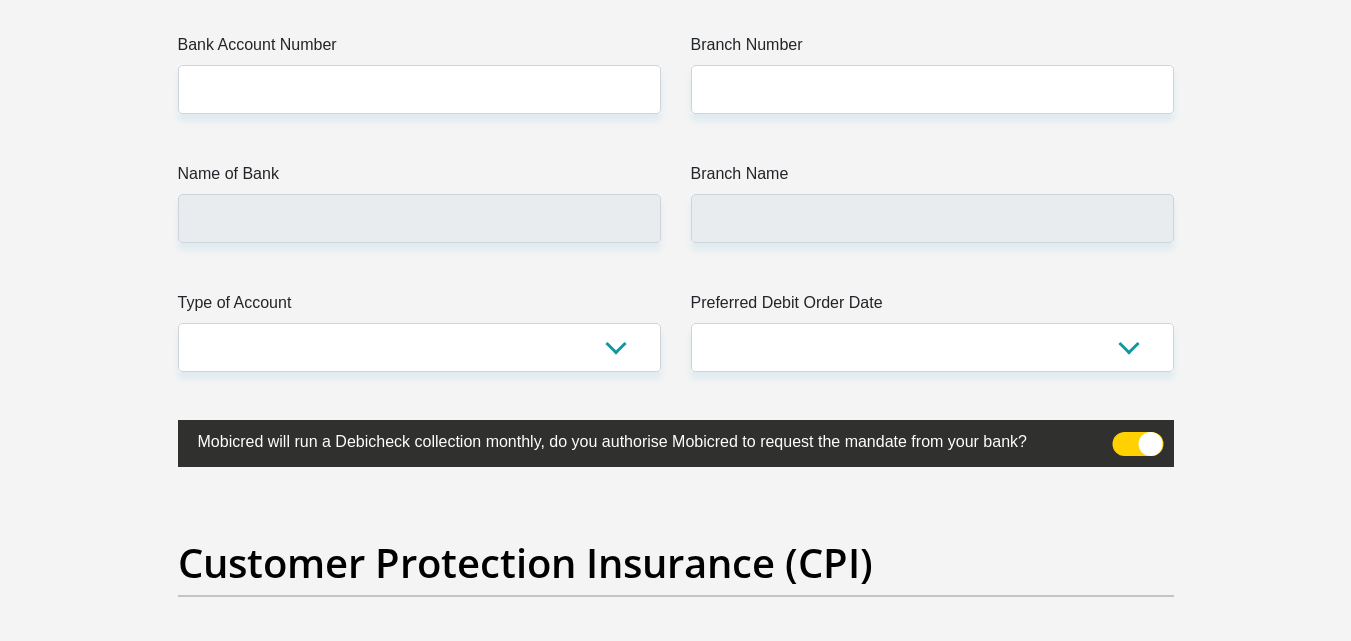 scroll, scrollTop: 4500, scrollLeft: 0, axis: vertical 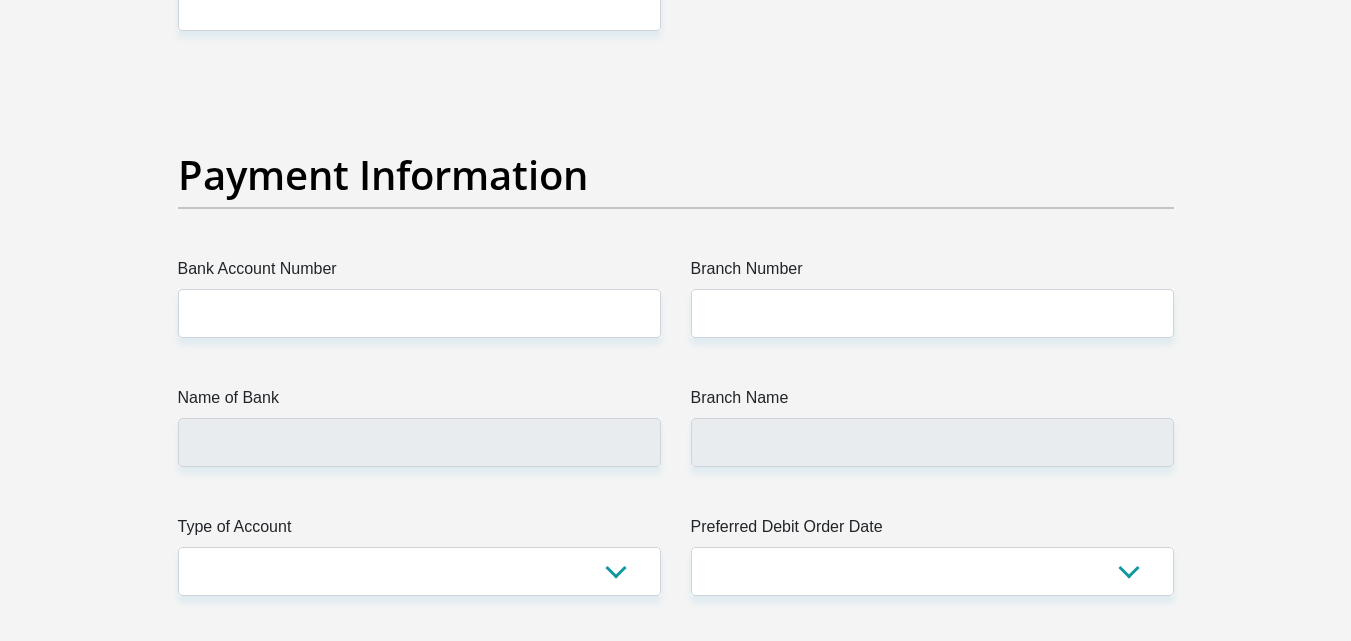 type on "[LAST]" 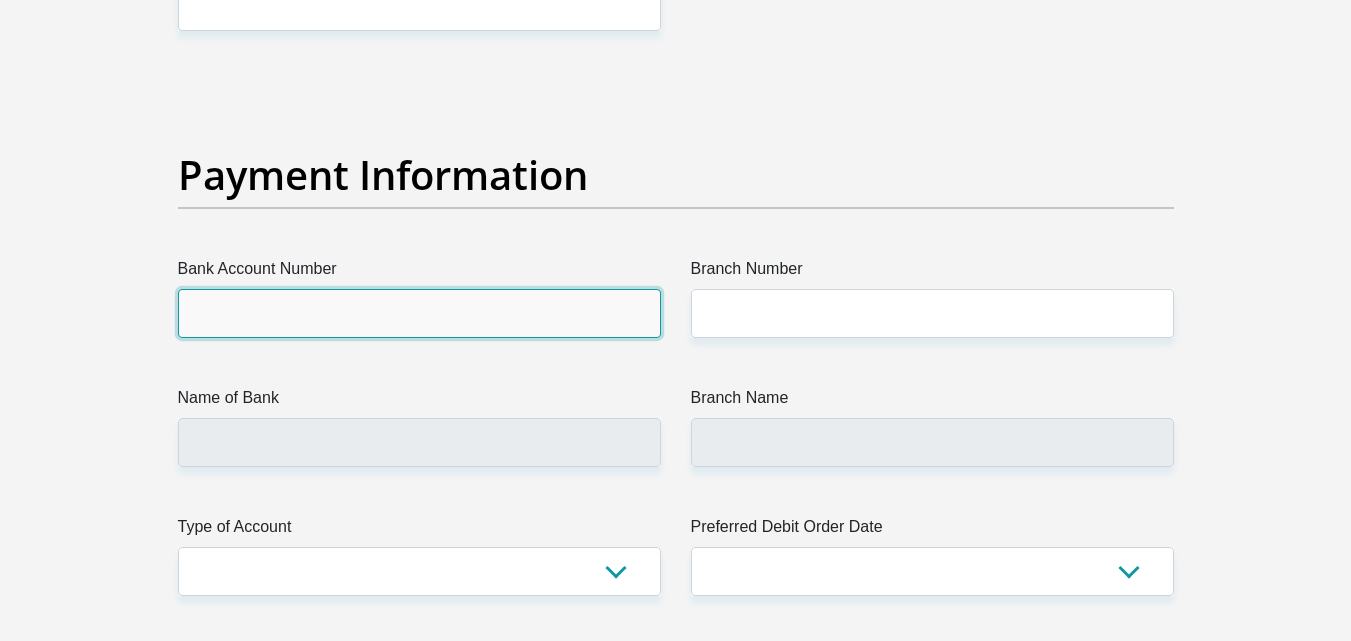 click on "Bank Account Number" at bounding box center (419, 313) 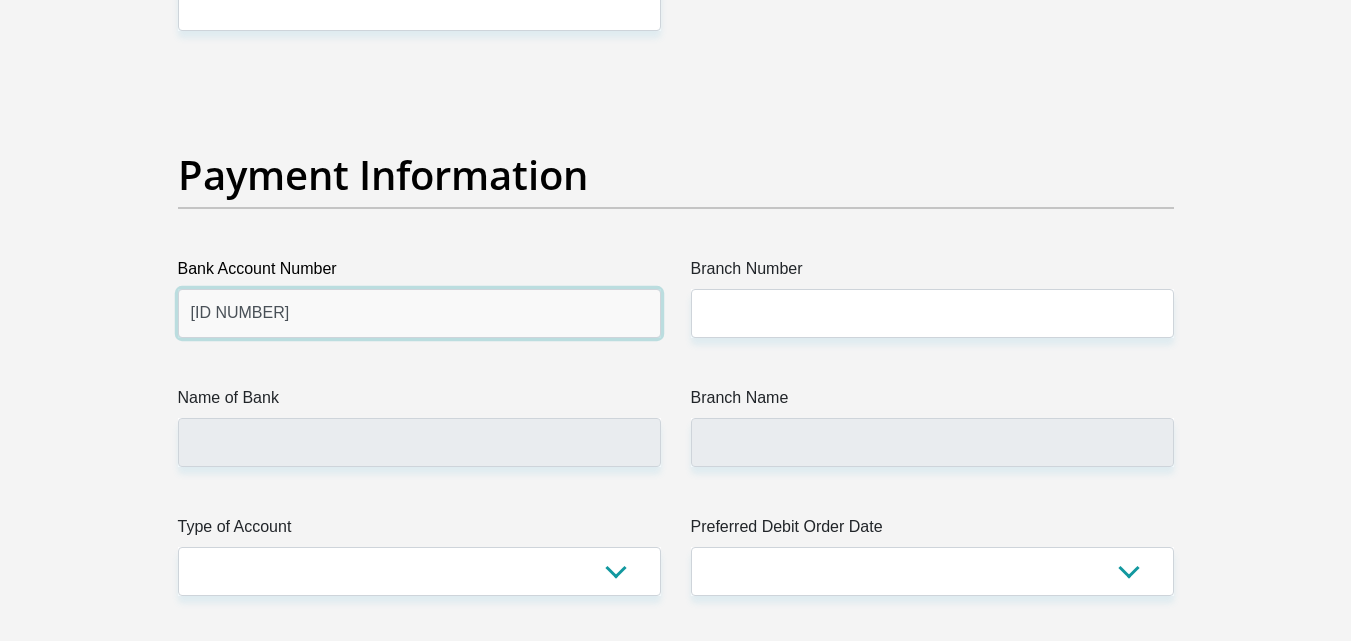 type on "[ID NUMBER]" 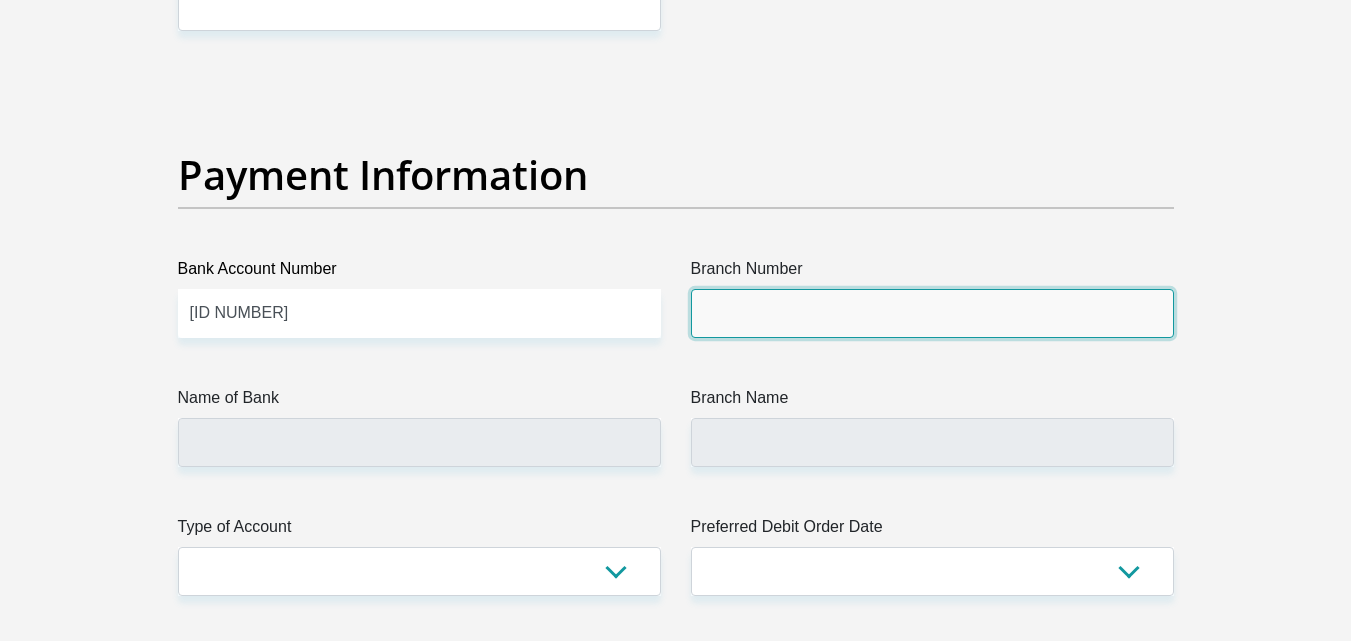 click on "Branch Number" at bounding box center (932, 313) 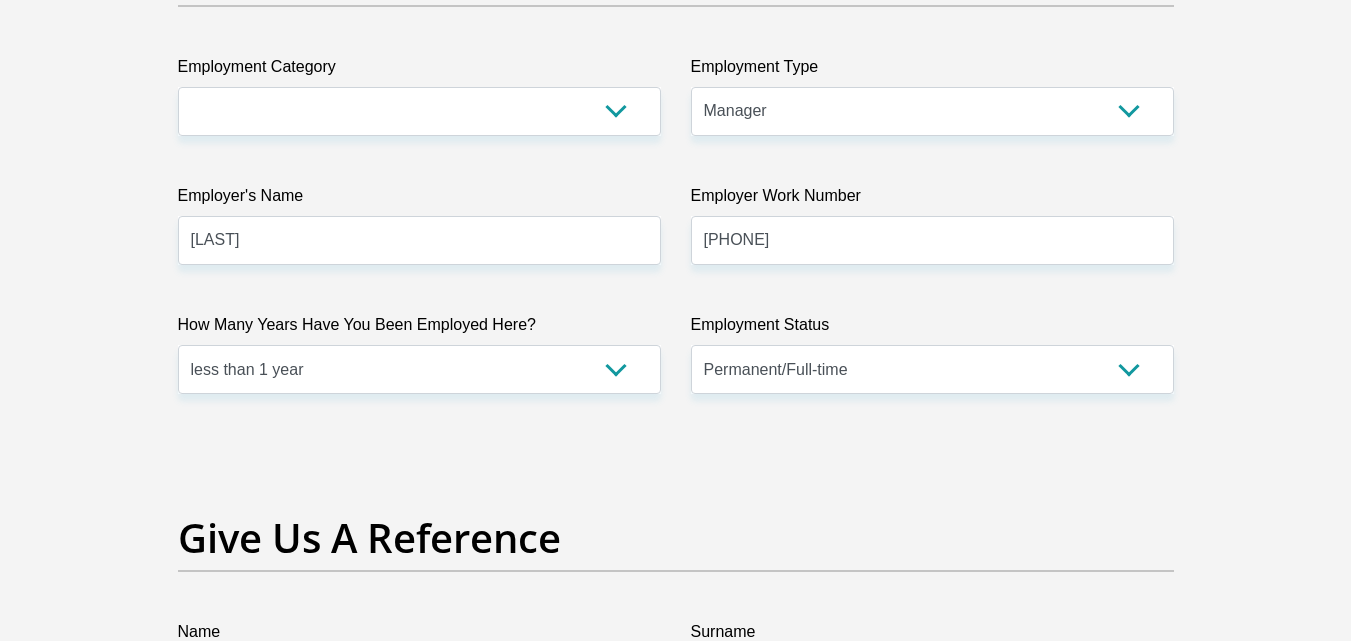 scroll, scrollTop: 4100, scrollLeft: 0, axis: vertical 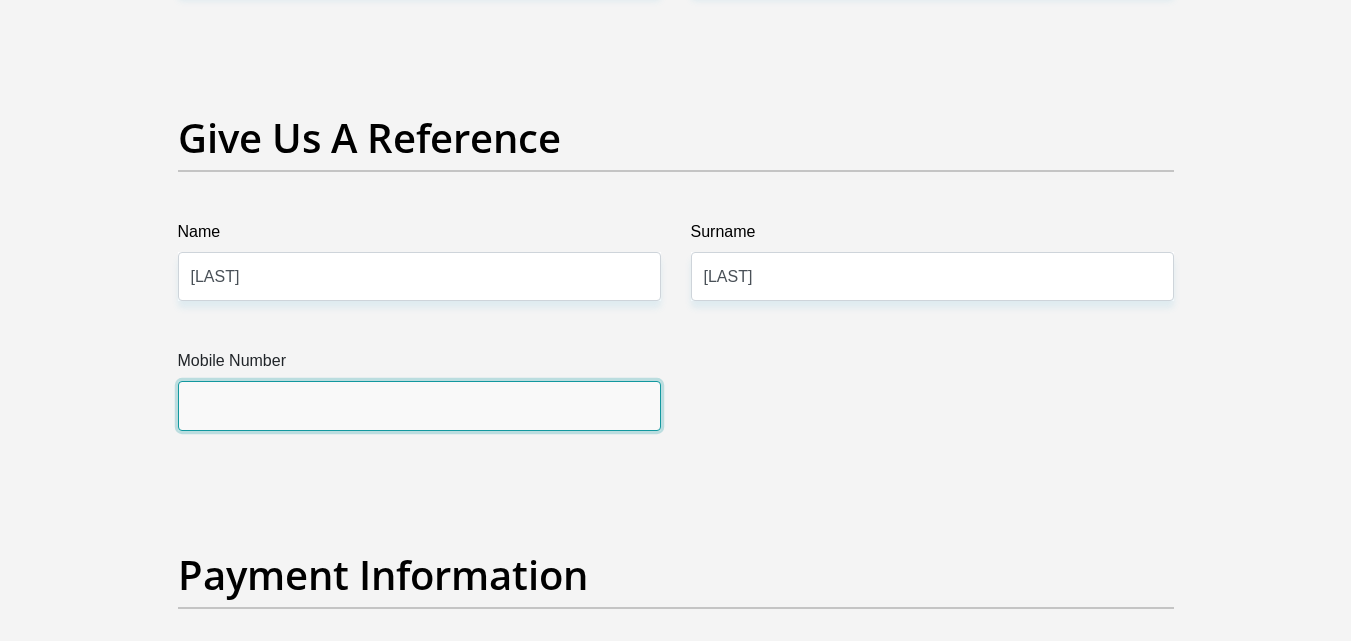 click on "Mobile Number" at bounding box center (419, 405) 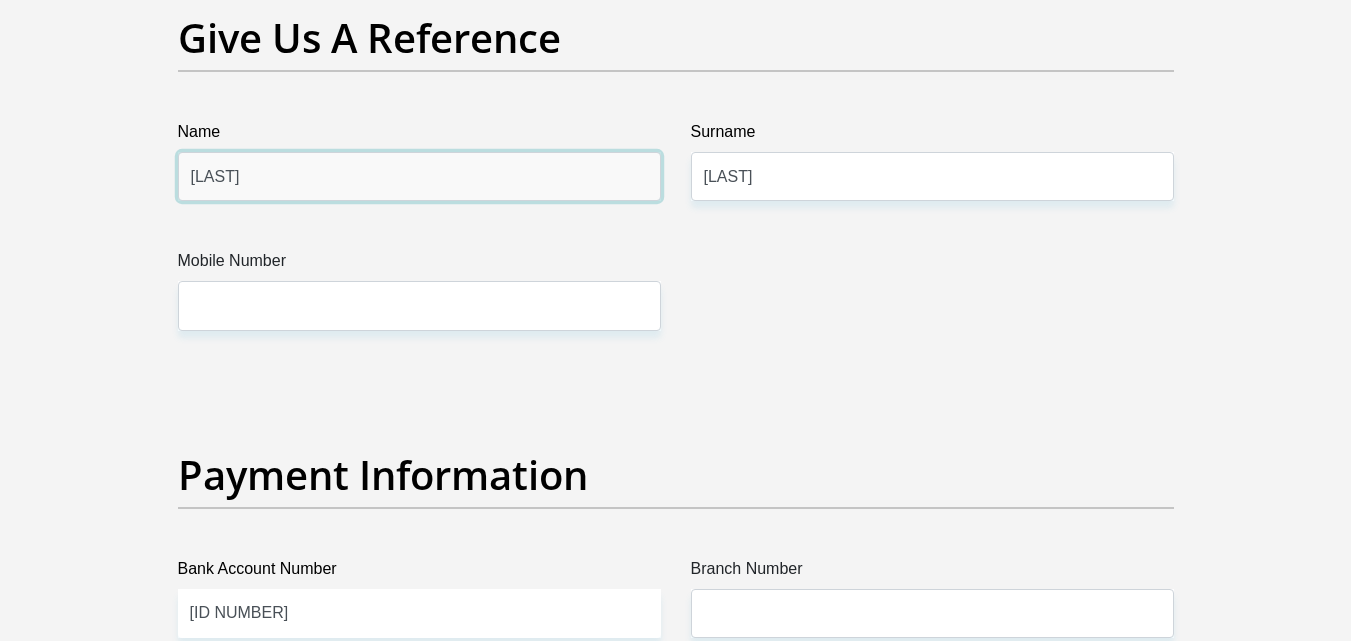 drag, startPoint x: 271, startPoint y: 185, endPoint x: 157, endPoint y: 180, distance: 114.1096 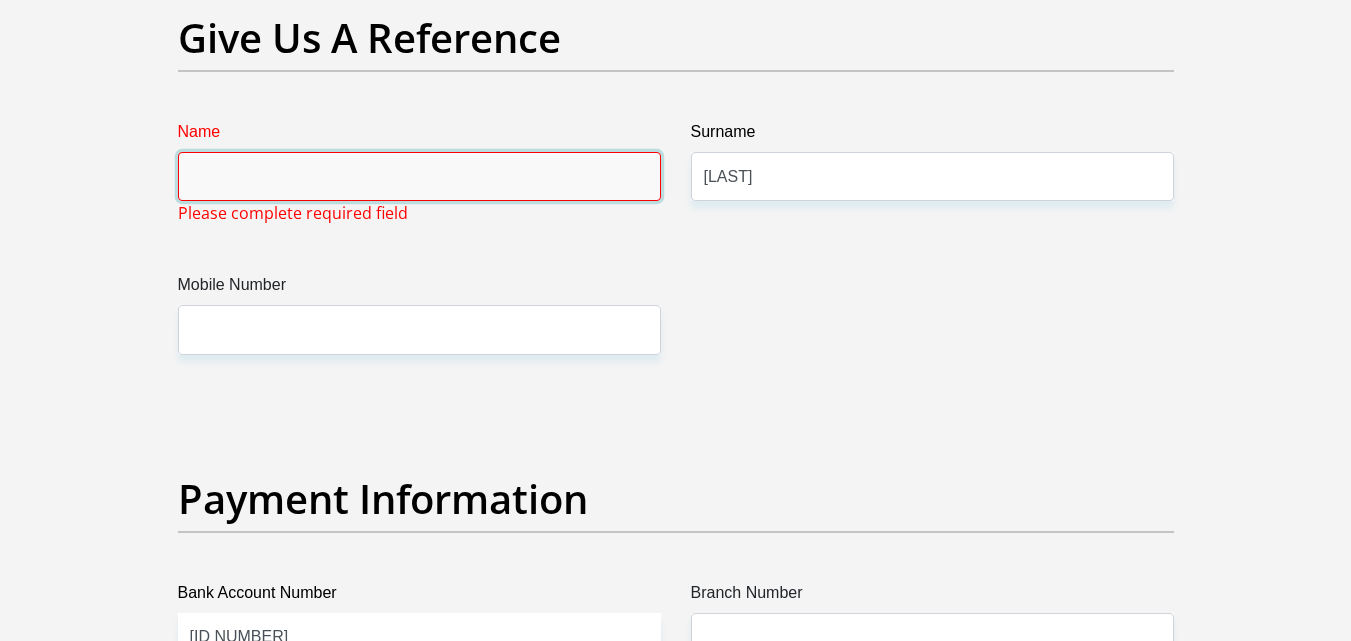 type 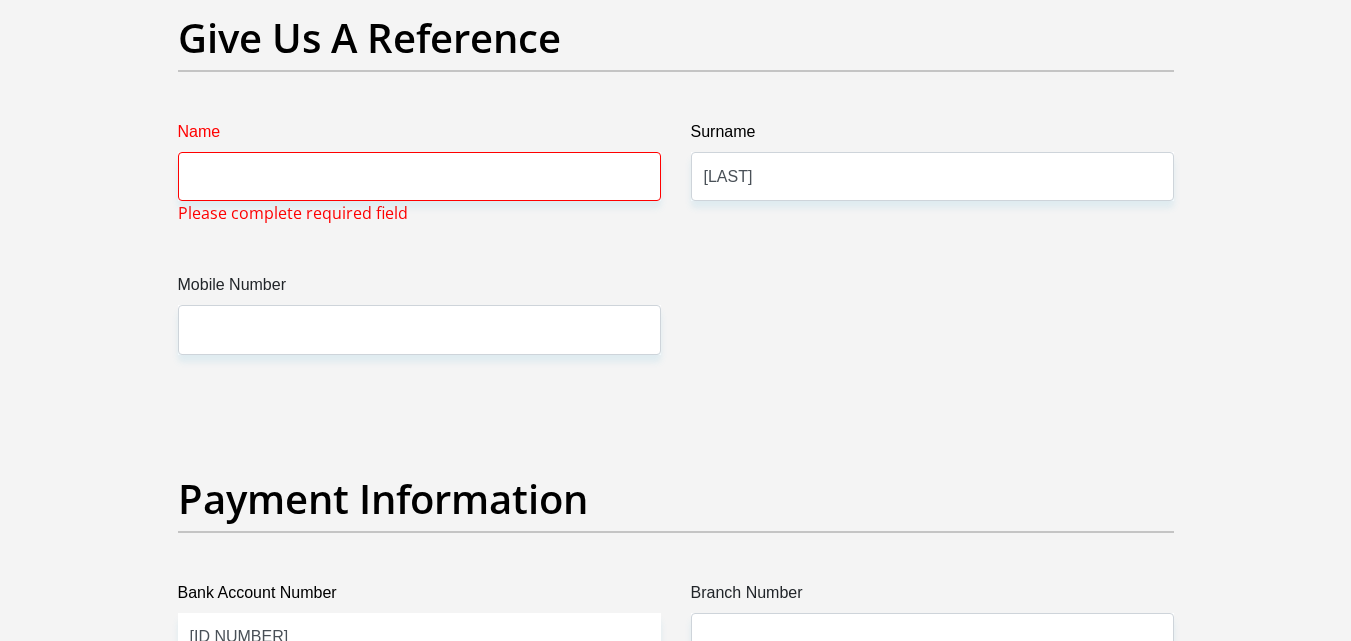 click on "Title
Mr
Ms
Mrs
Dr
Other
First Name
[FIRST]
Surname
[LAST]
ID Number
[ID NUMBER]
Please input valid ID number
Race
Black
Coloured
Indian
White
Other
Contact Number
[PHONE]
Please input valid contact number
Nationality
[NATIONALITY]
Afghanistan
Aland Islands  Albania  Algeria  Aruba" at bounding box center (676, -621) 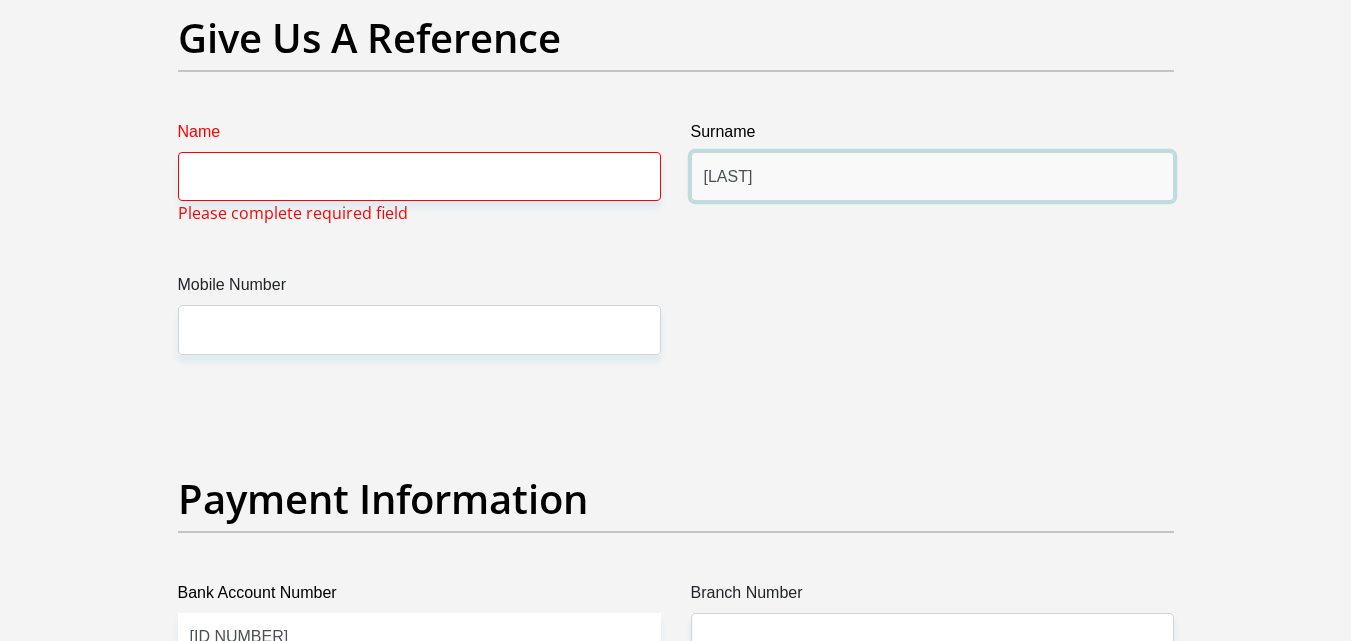 drag, startPoint x: 776, startPoint y: 176, endPoint x: 664, endPoint y: 204, distance: 115.44696 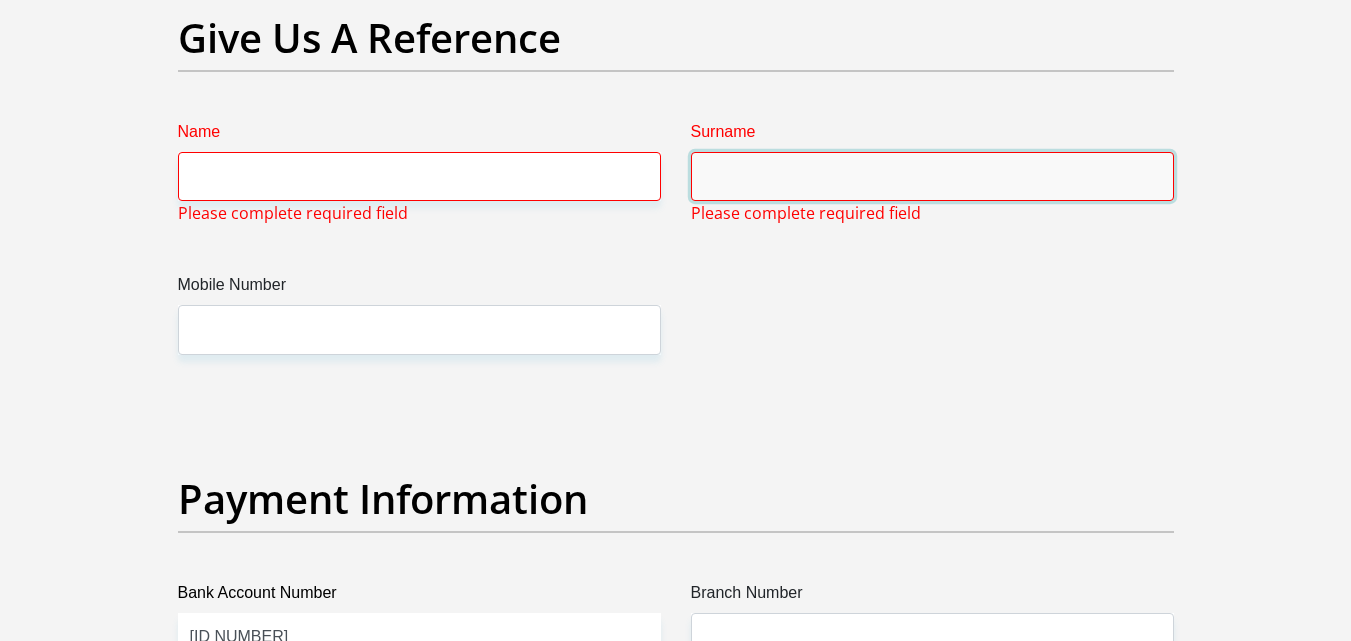 type 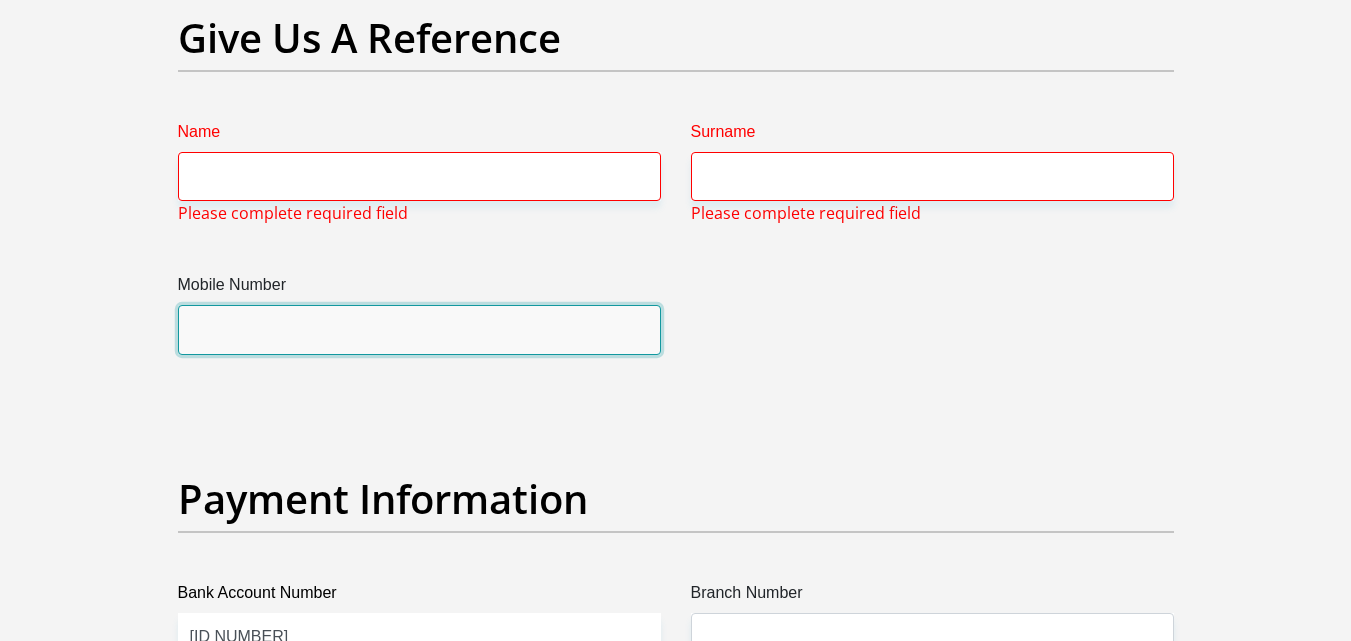 click on "Mobile Number" at bounding box center (419, 329) 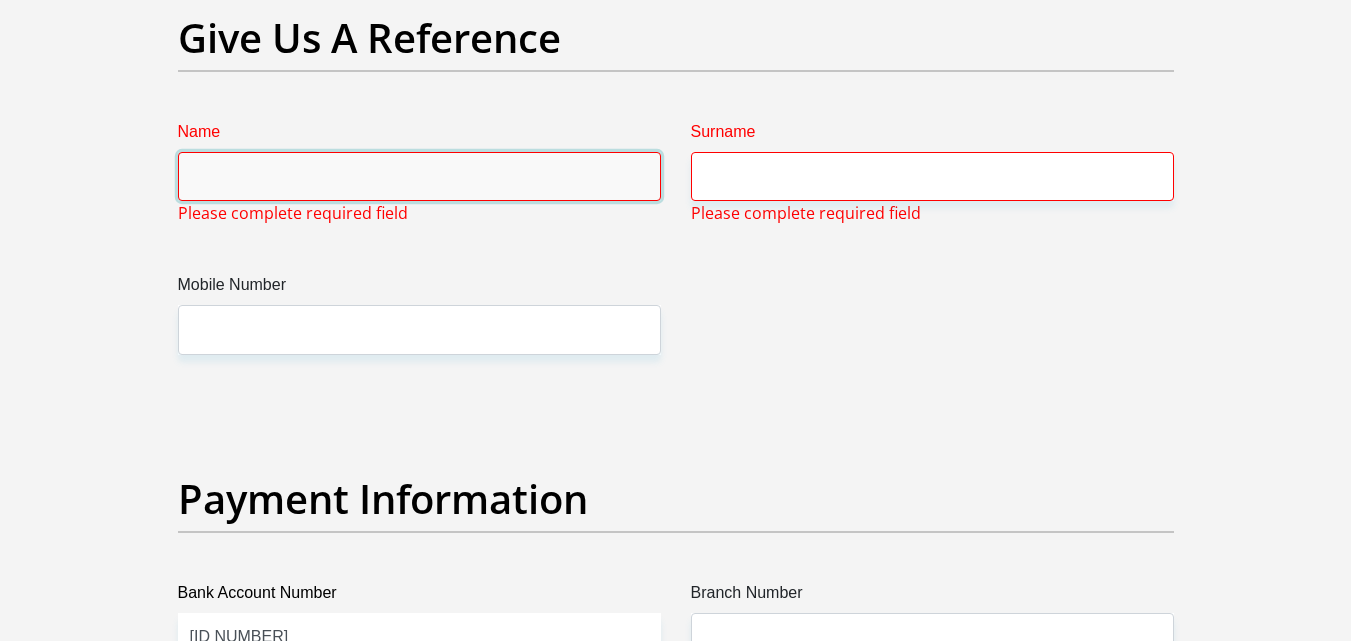 click on "Name" at bounding box center [419, 176] 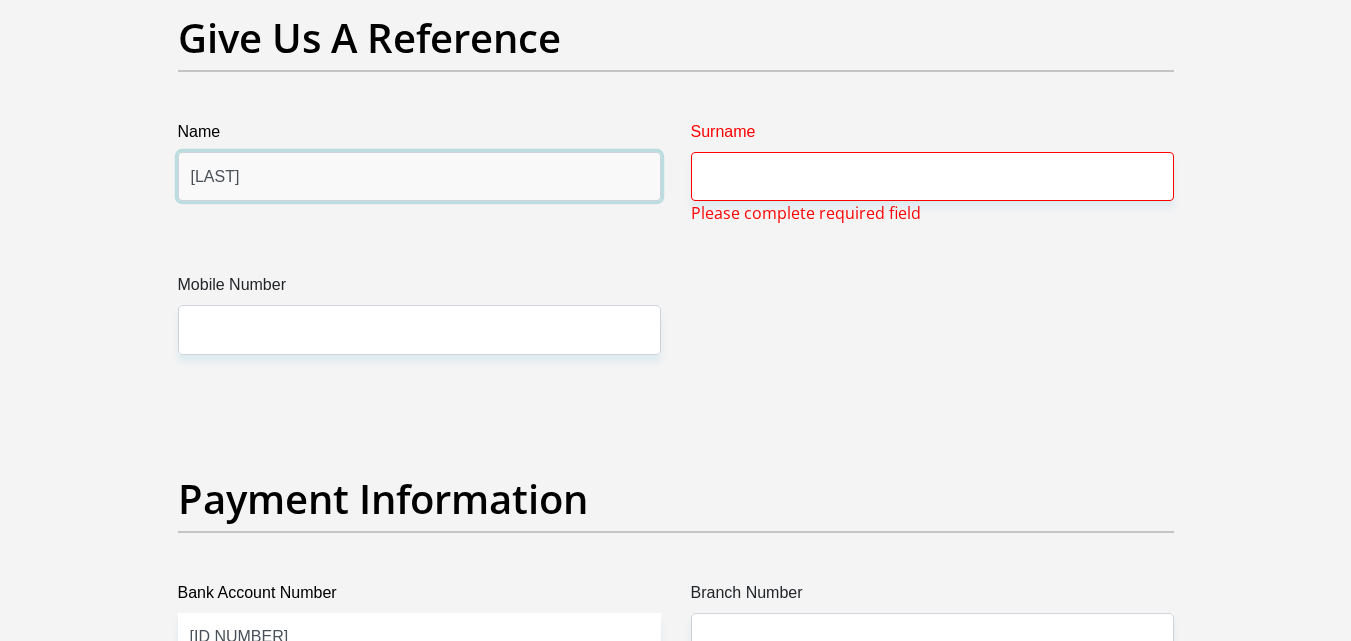 type on "[LAST]" 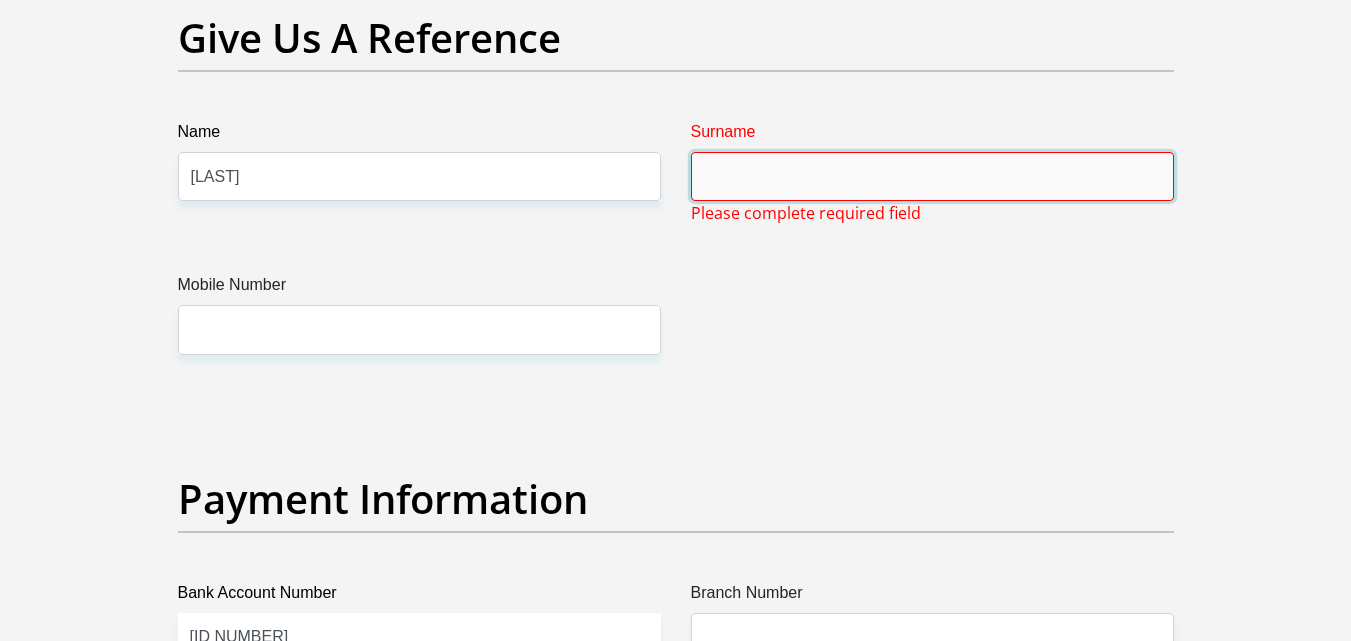 click on "Surname" at bounding box center [932, 176] 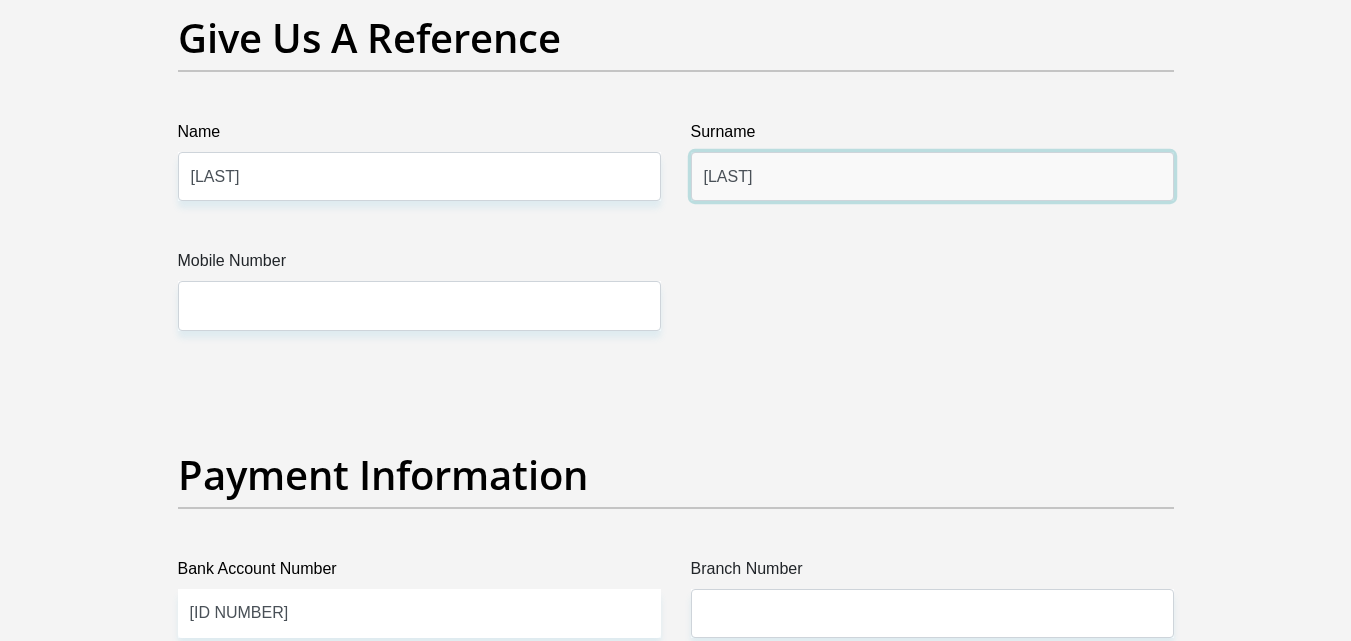 type on "[LAST]" 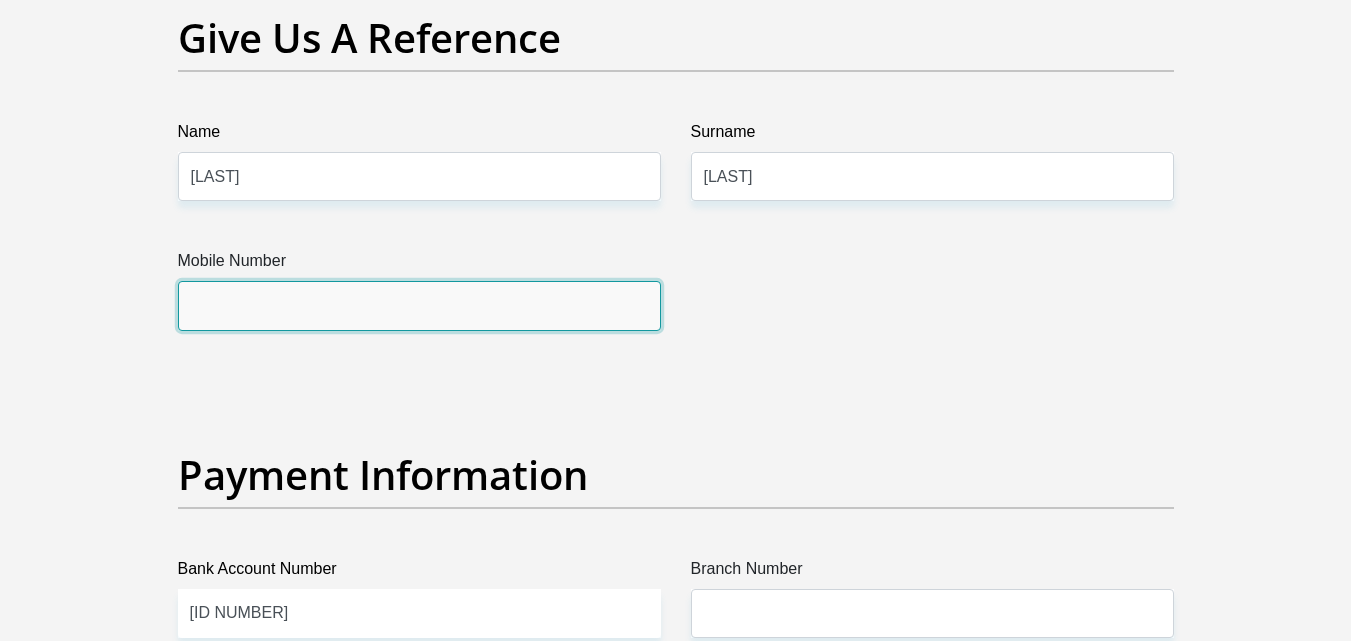 click on "Mobile Number" at bounding box center (419, 305) 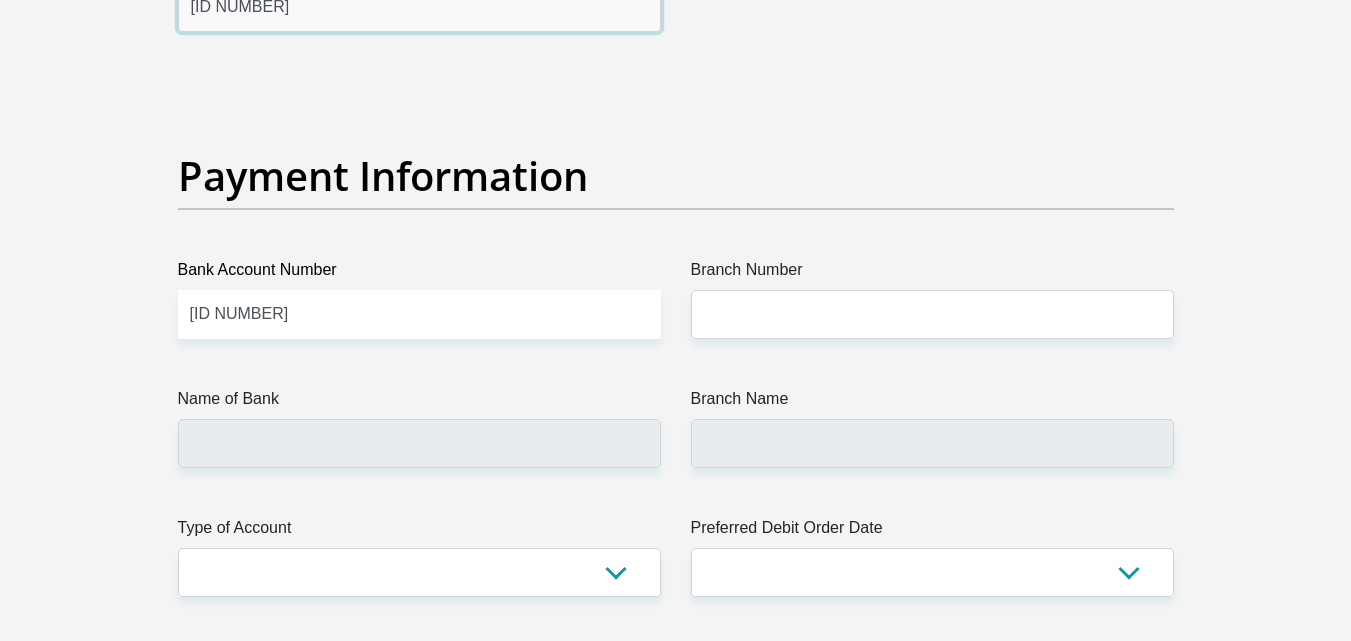 scroll, scrollTop: 4500, scrollLeft: 0, axis: vertical 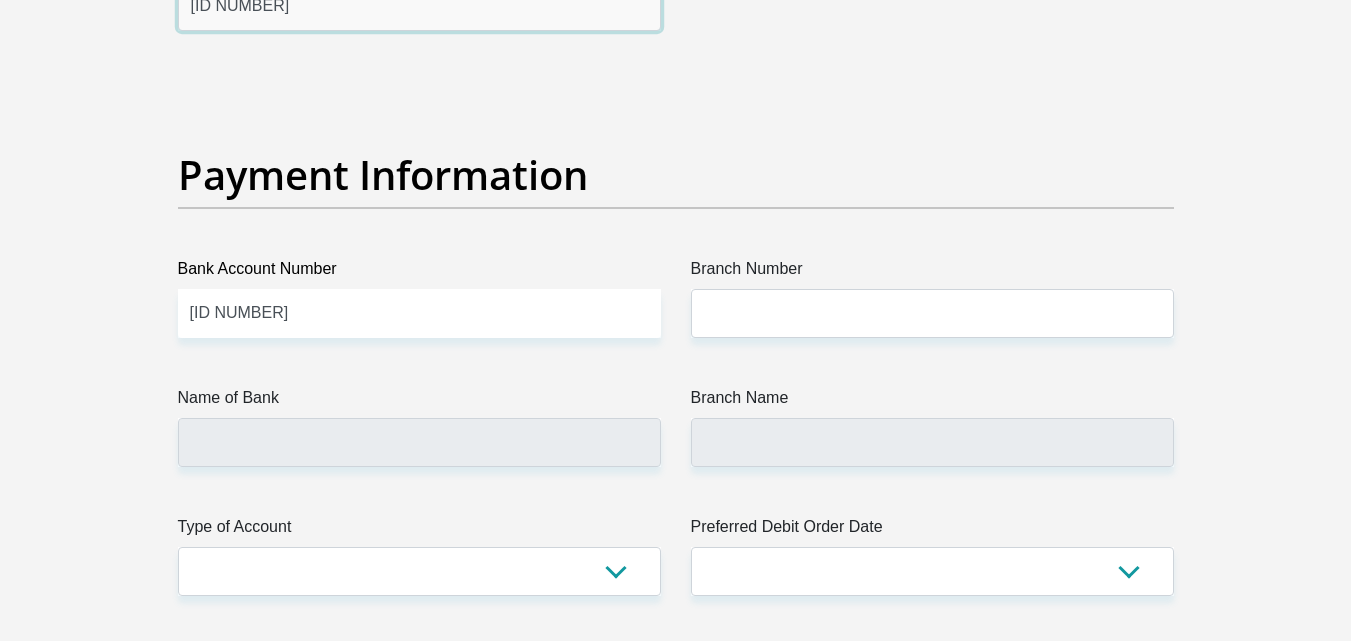 type on "[ID NUMBER]" 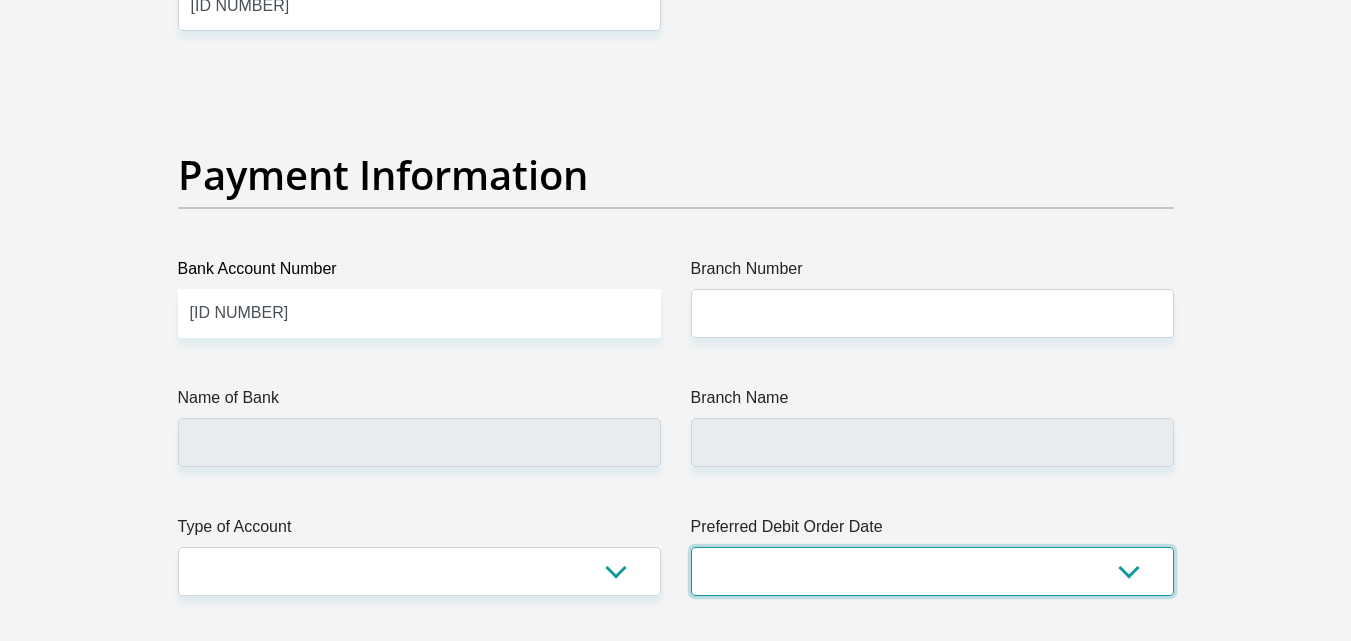 click on "1st
2nd
3rd
4th
5th
7th
18th
19th
20th
21st
22nd
23rd
24th
25th
26th
27th
28th
29th
30th" at bounding box center [932, 571] 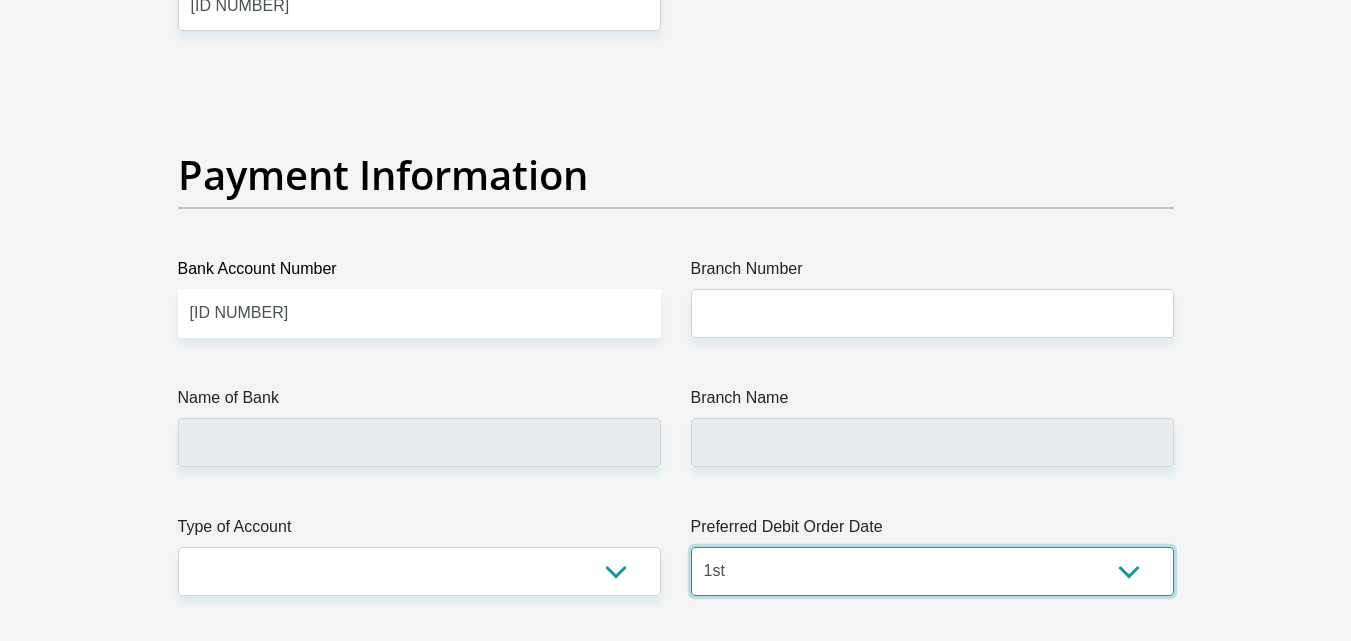 click on "1st
2nd
3rd
4th
5th
7th
18th
19th
20th
21st
22nd
23rd
24th
25th
26th
27th
28th
29th
30th" at bounding box center [932, 571] 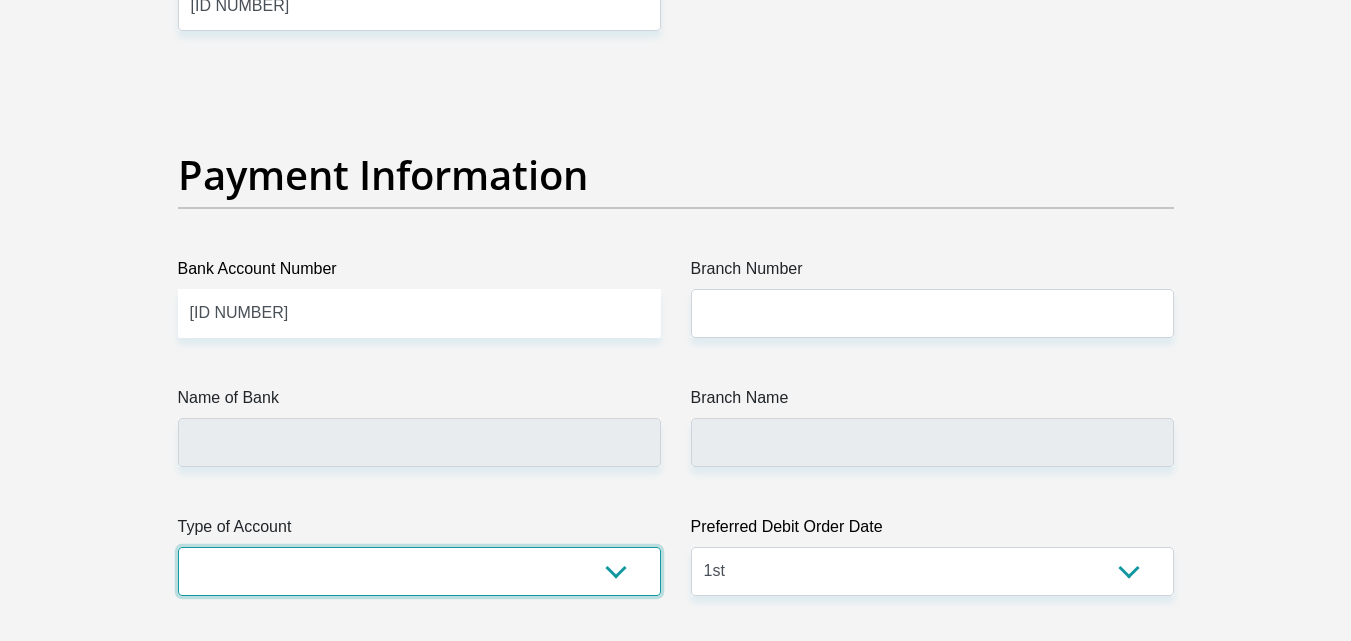 click on "Cheque
Savings" at bounding box center [419, 571] 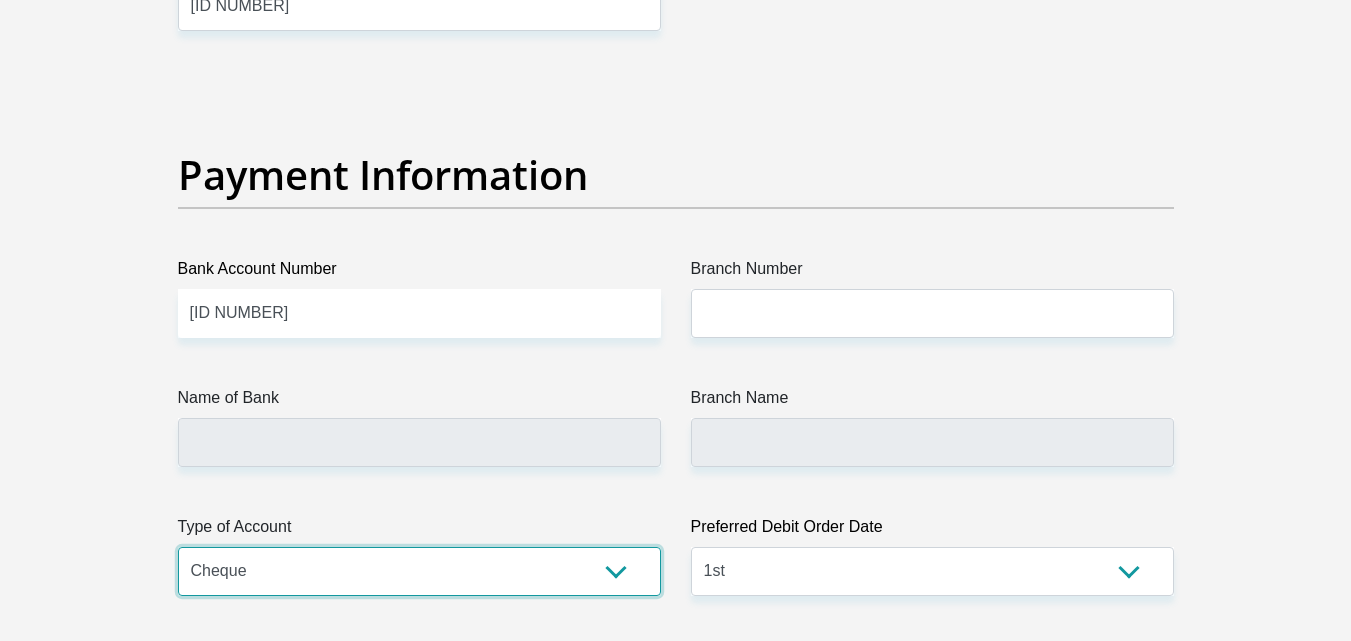 click on "Cheque
Savings" at bounding box center [419, 571] 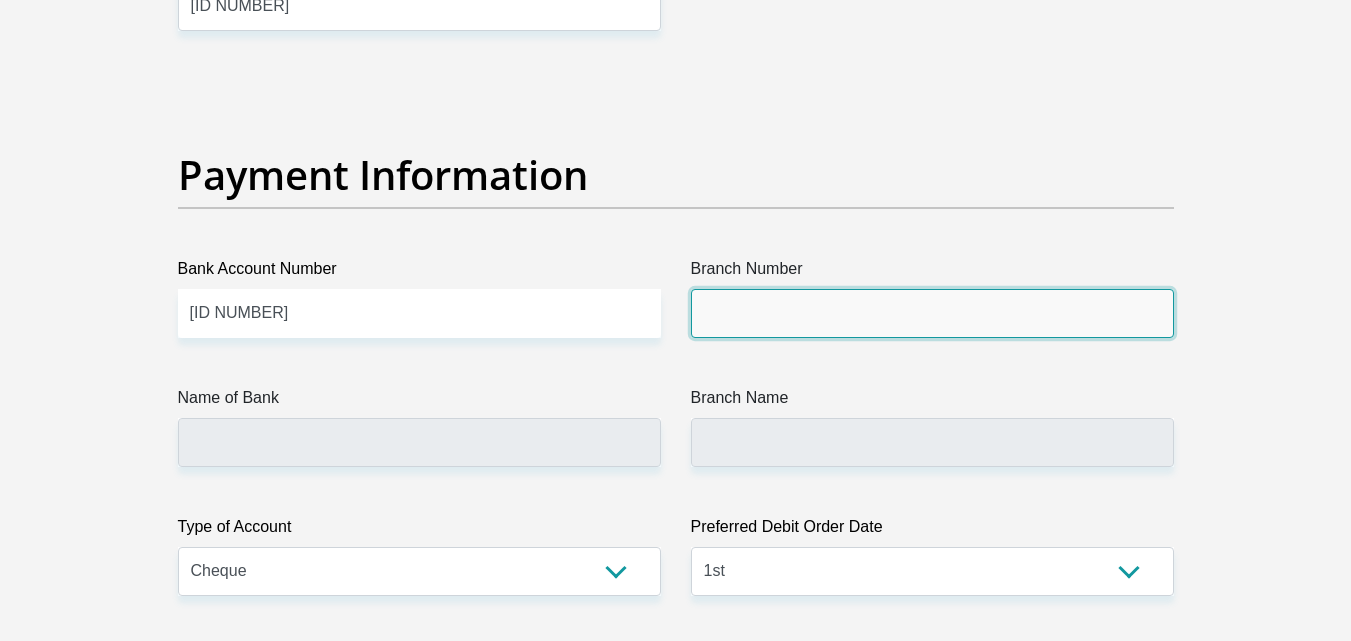 click on "Branch Number" at bounding box center (932, 313) 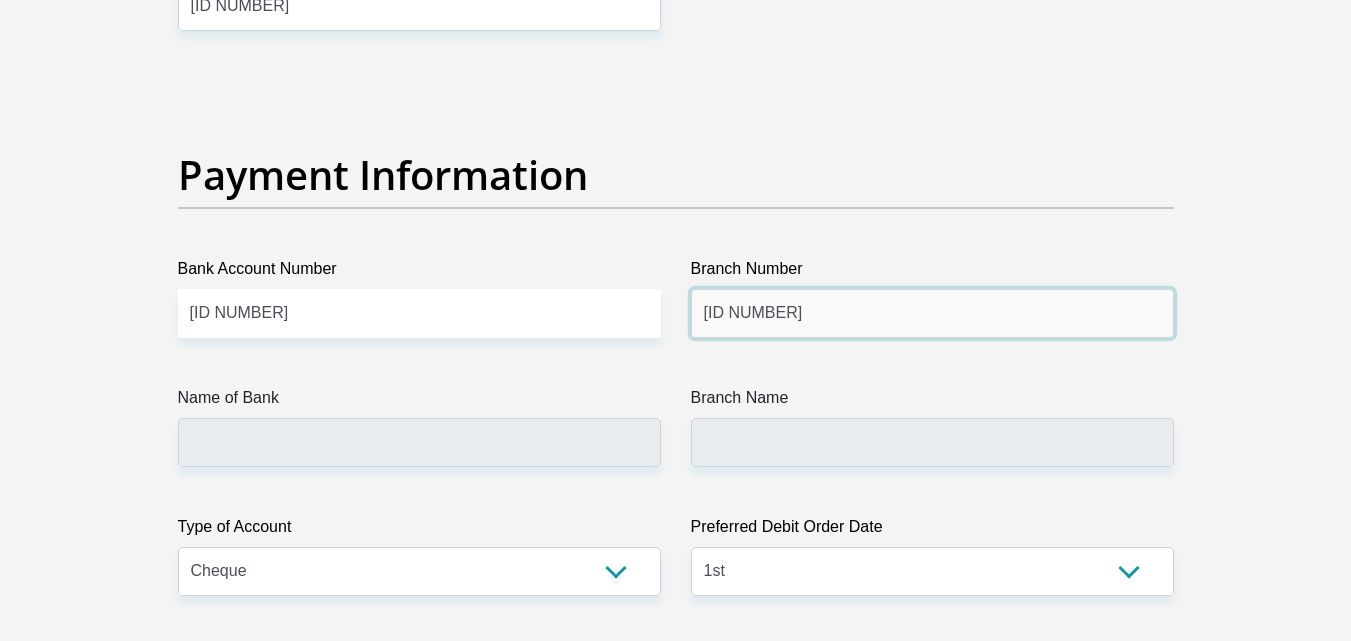 type on "[ID NUMBER]" 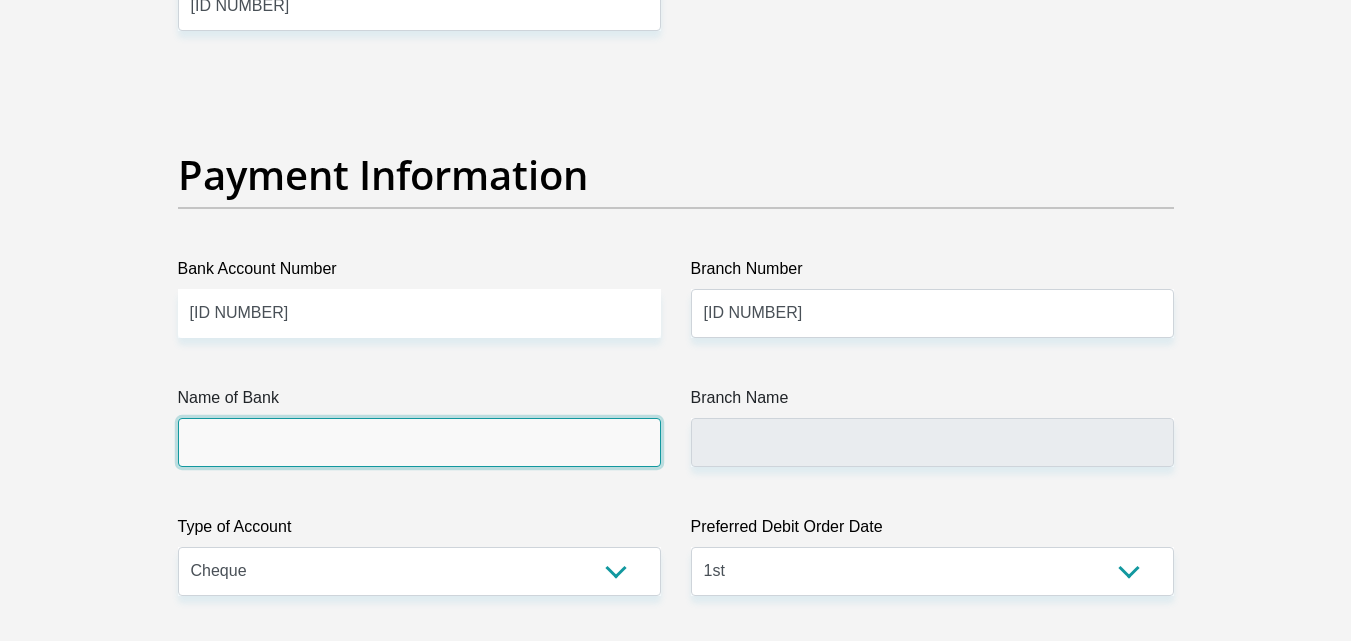 click on "Name of Bank" at bounding box center [419, 442] 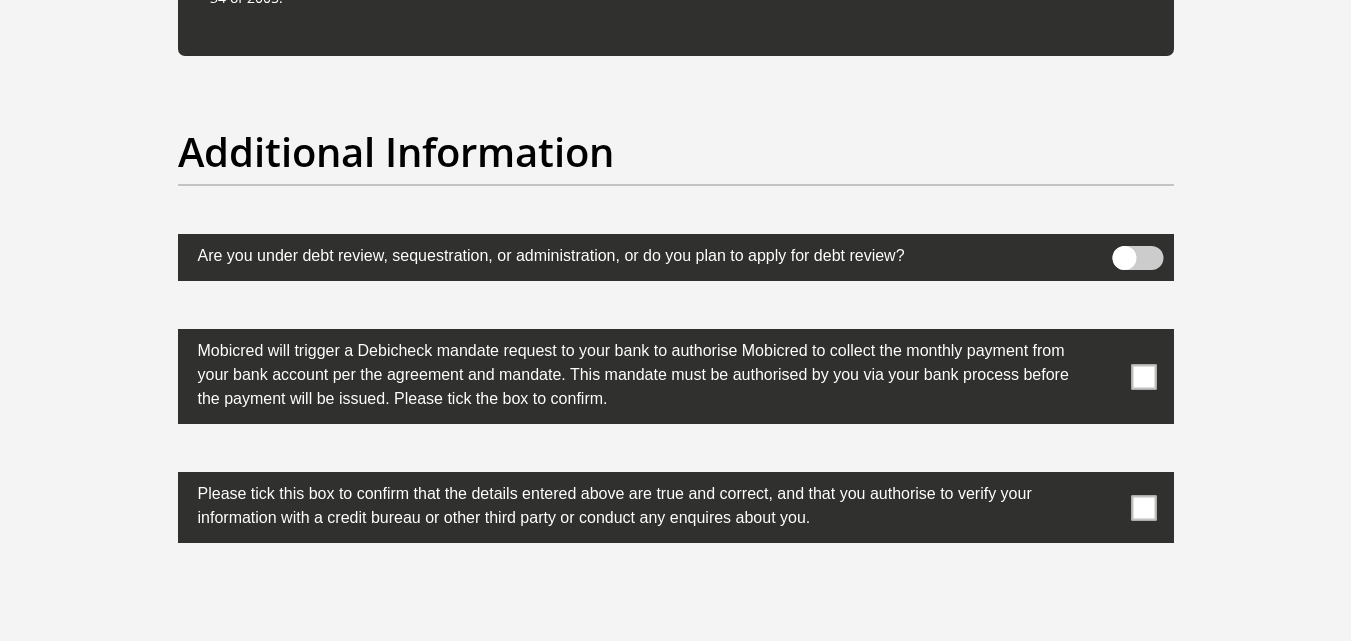 scroll, scrollTop: 6200, scrollLeft: 0, axis: vertical 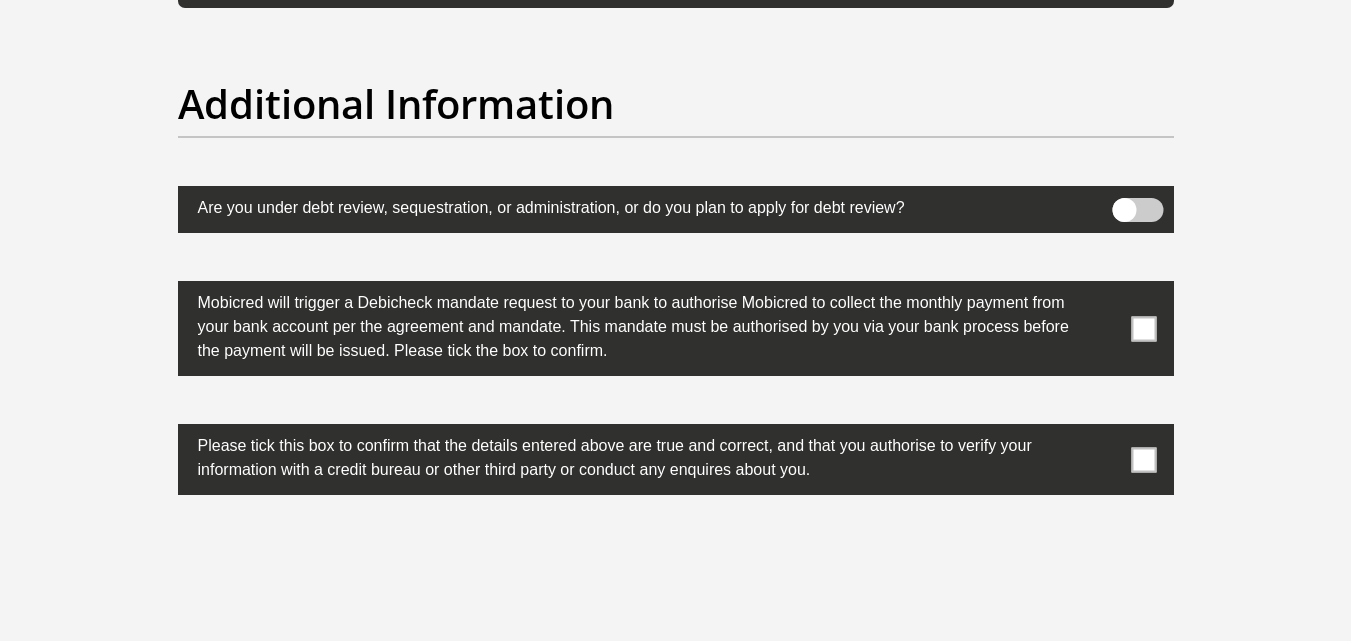 click at bounding box center [1143, 328] 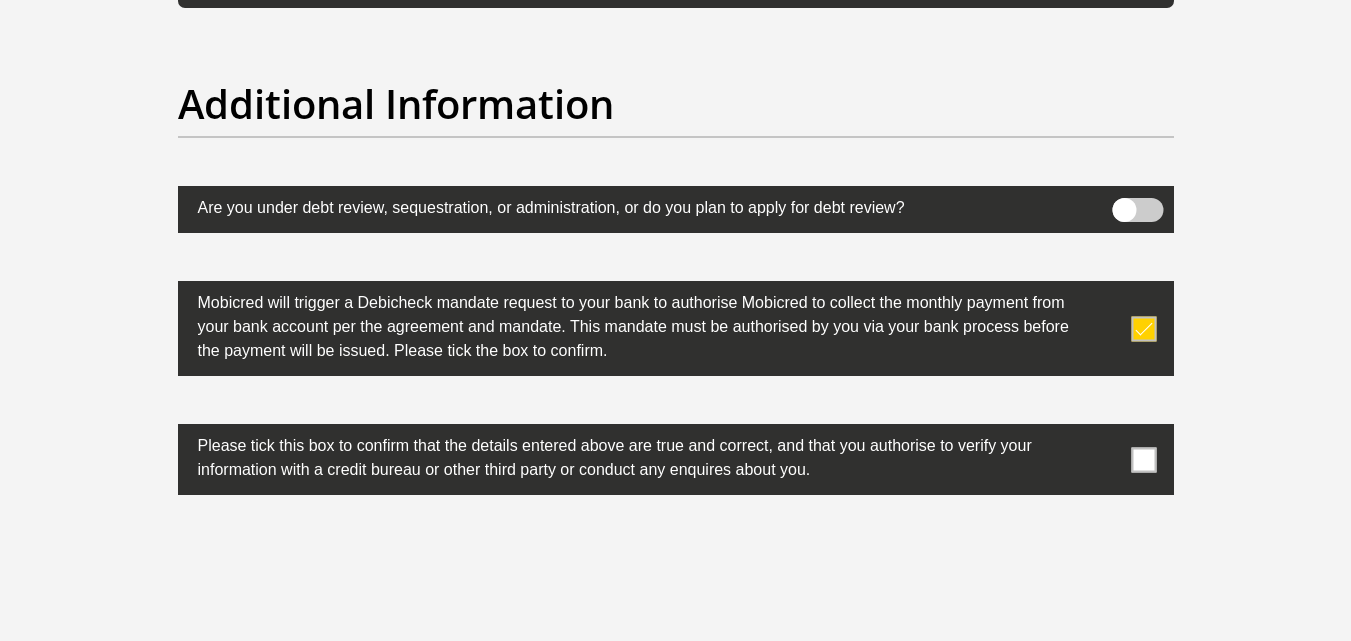 click at bounding box center (1143, 459) 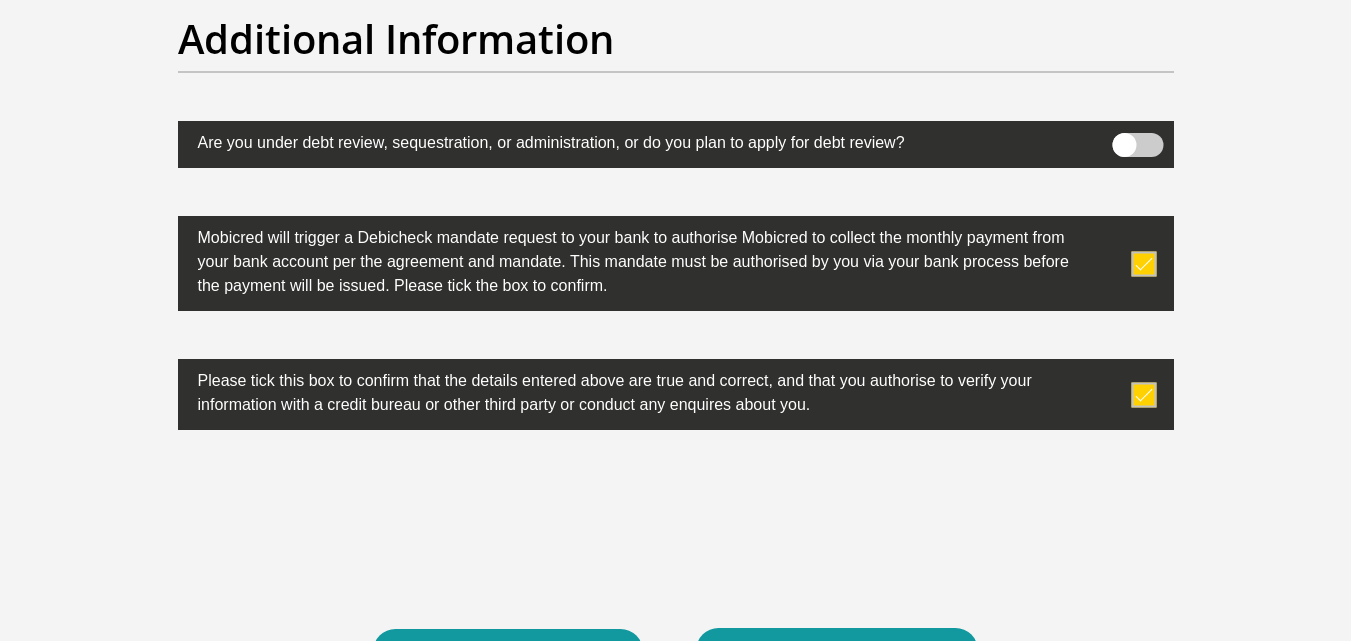 scroll, scrollTop: 6300, scrollLeft: 0, axis: vertical 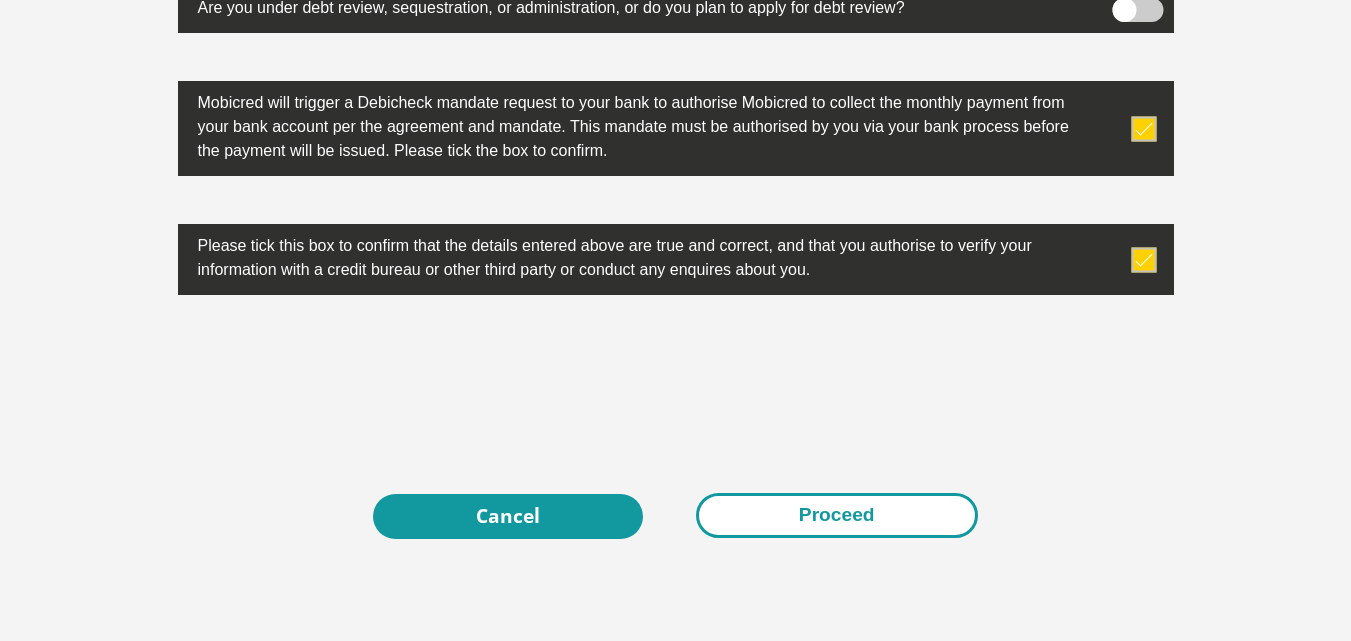 click on "Proceed" at bounding box center [837, 515] 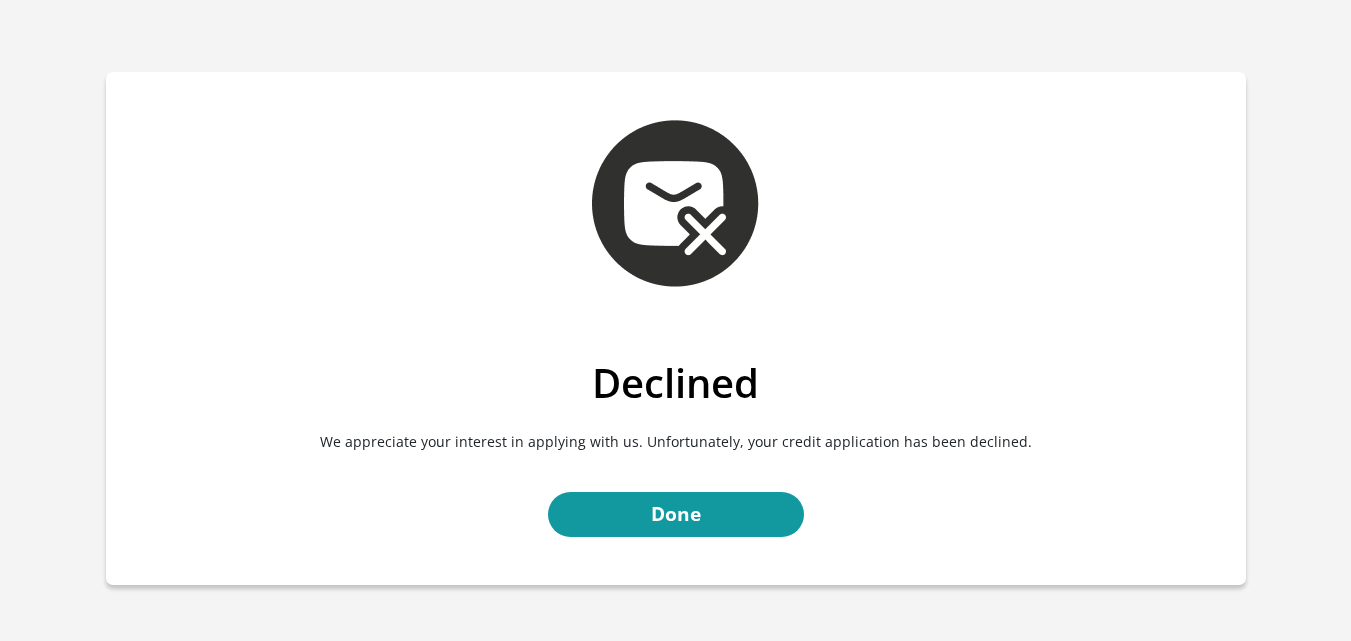 scroll, scrollTop: 0, scrollLeft: 0, axis: both 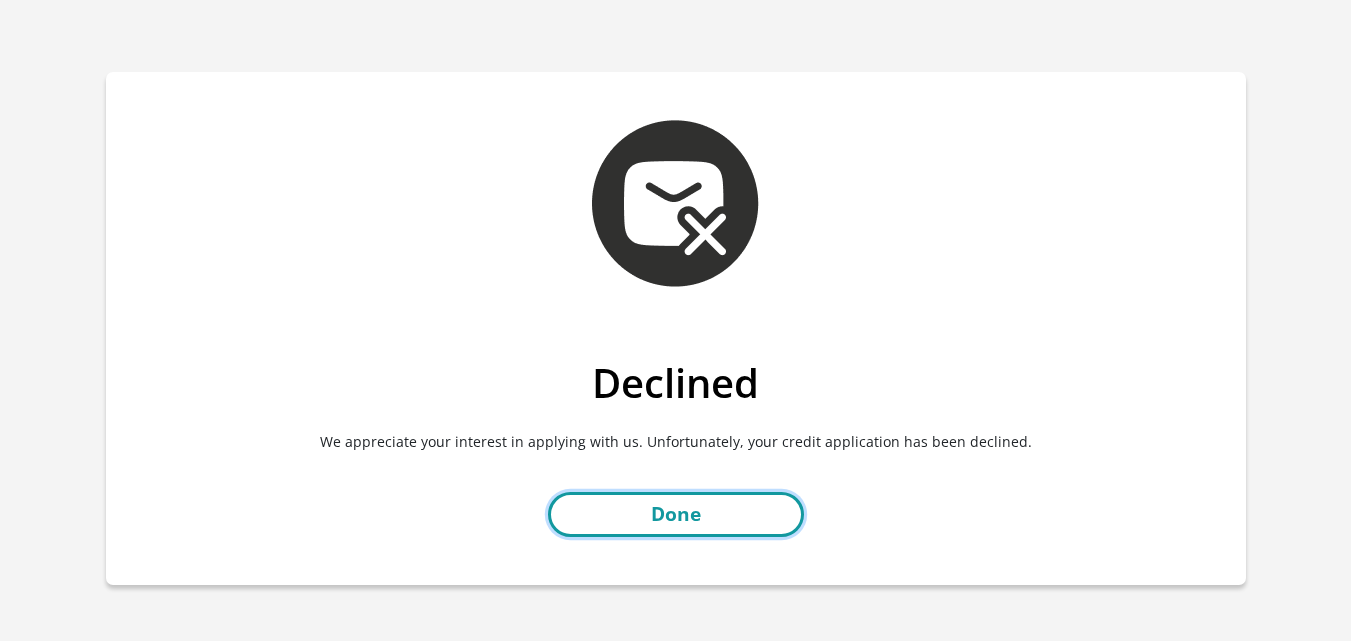 click on "Done" at bounding box center (676, 514) 